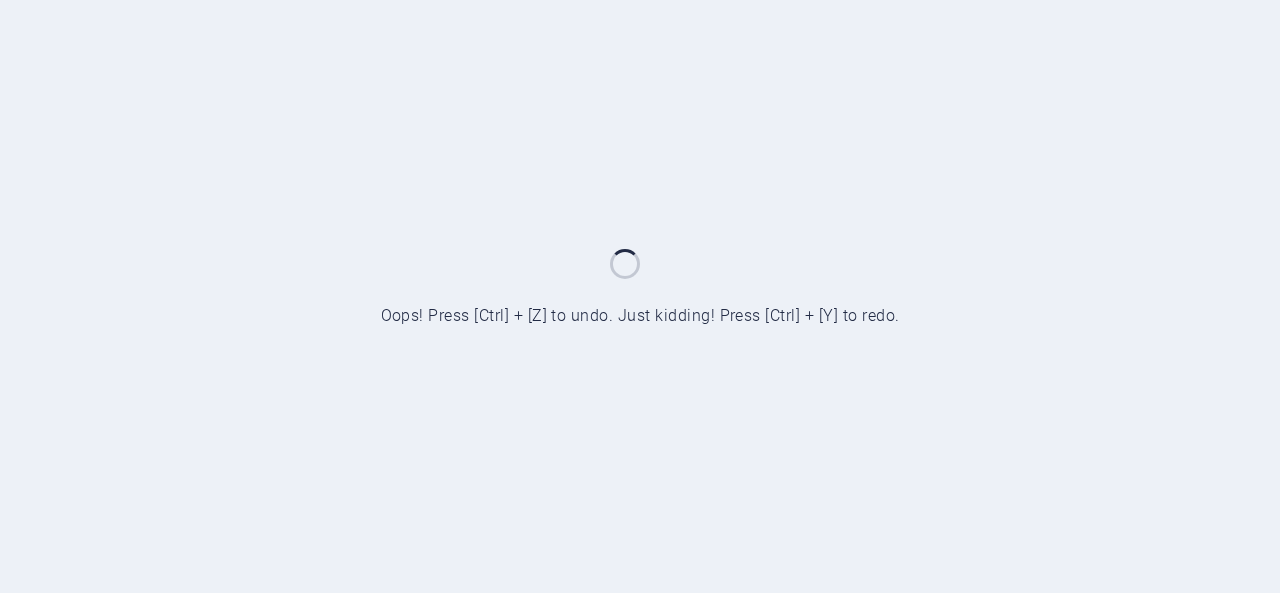 scroll, scrollTop: 0, scrollLeft: 0, axis: both 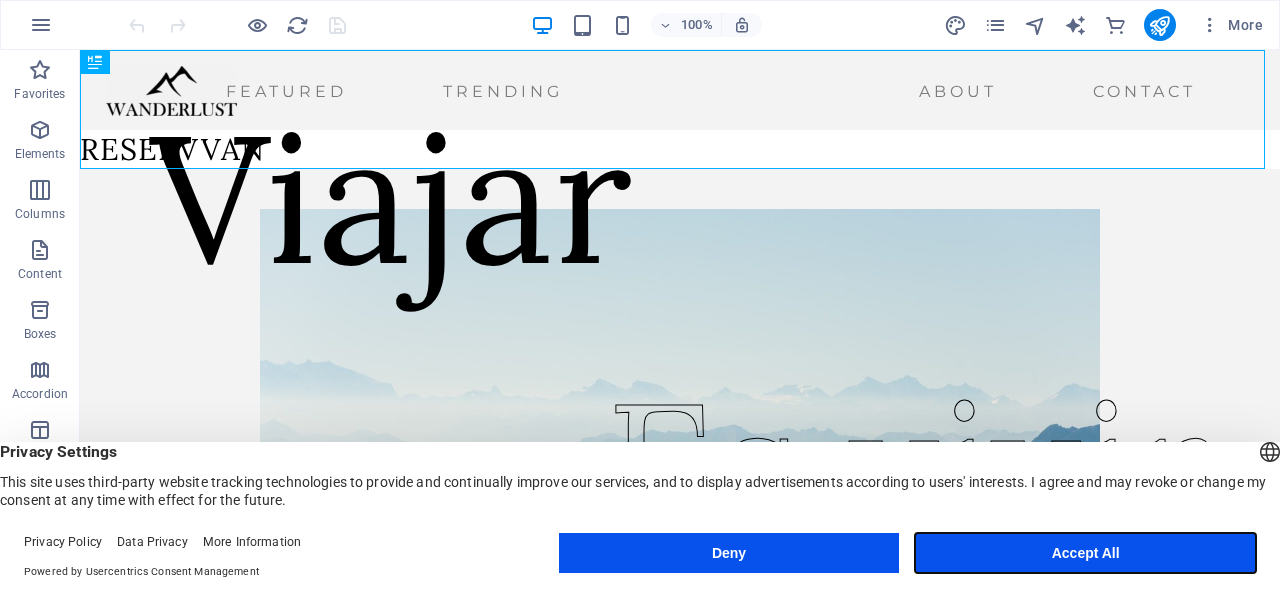 click on "Accept All" at bounding box center (1085, 553) 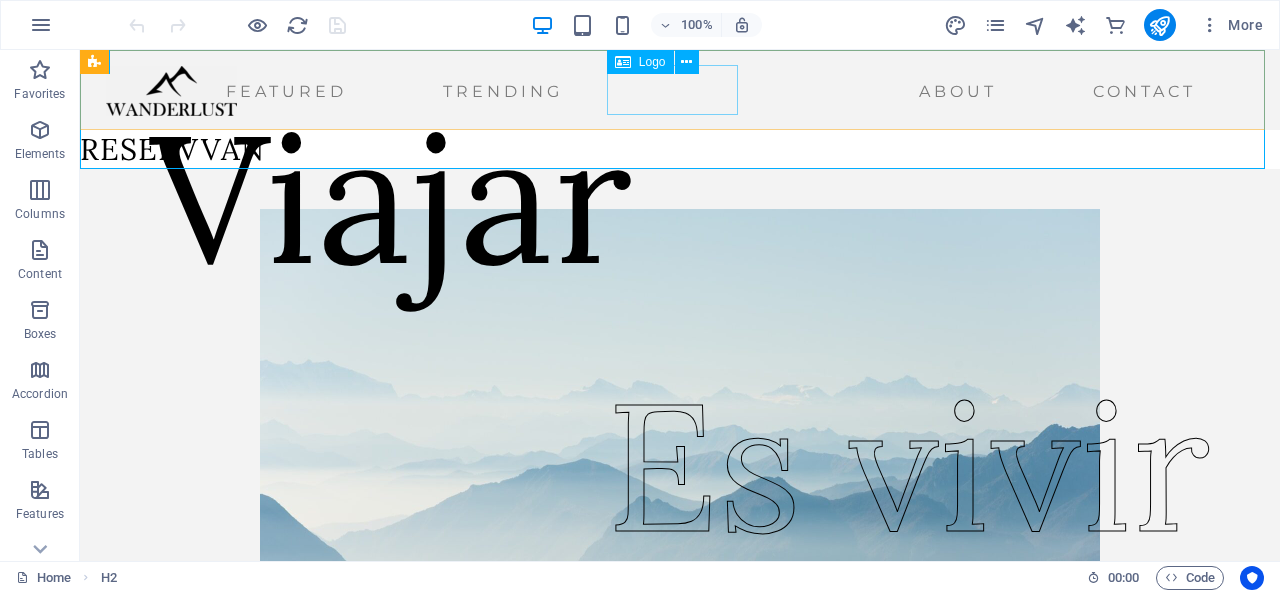 click on "Logo" at bounding box center [640, 62] 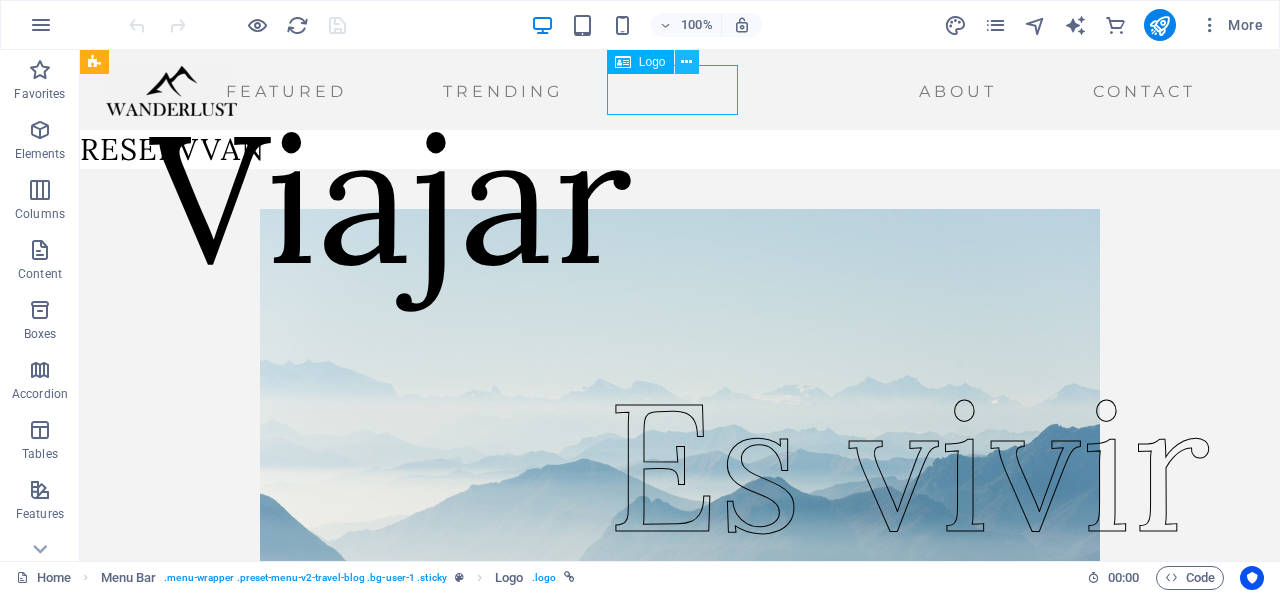click at bounding box center [686, 62] 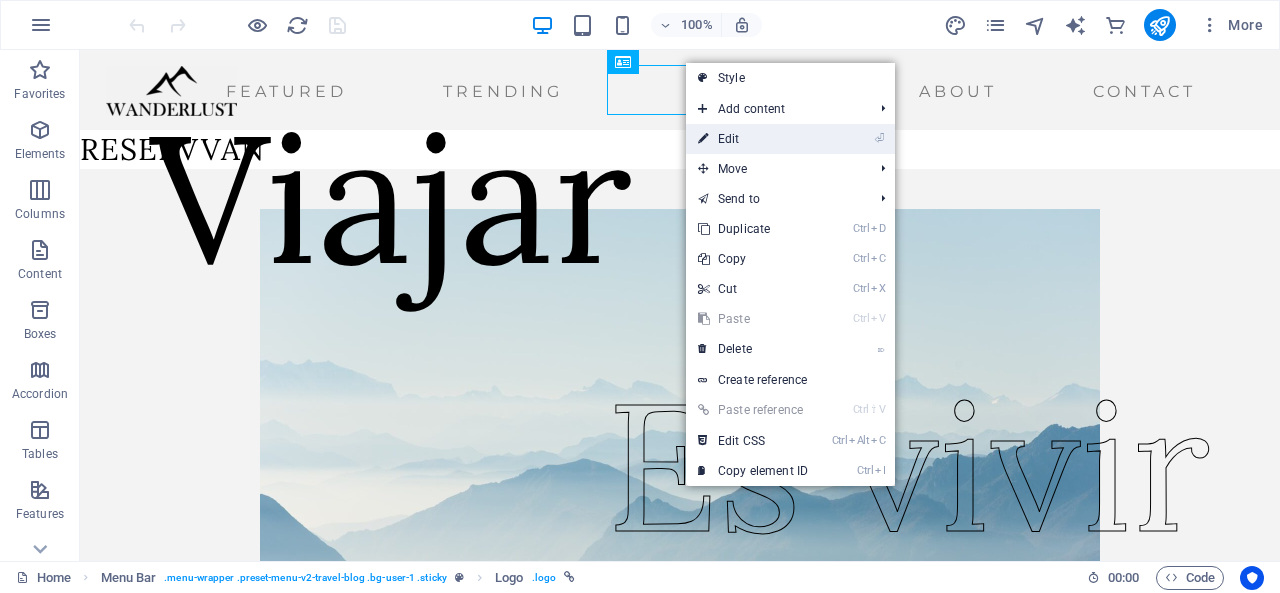 click on "⏎  Edit" at bounding box center [753, 139] 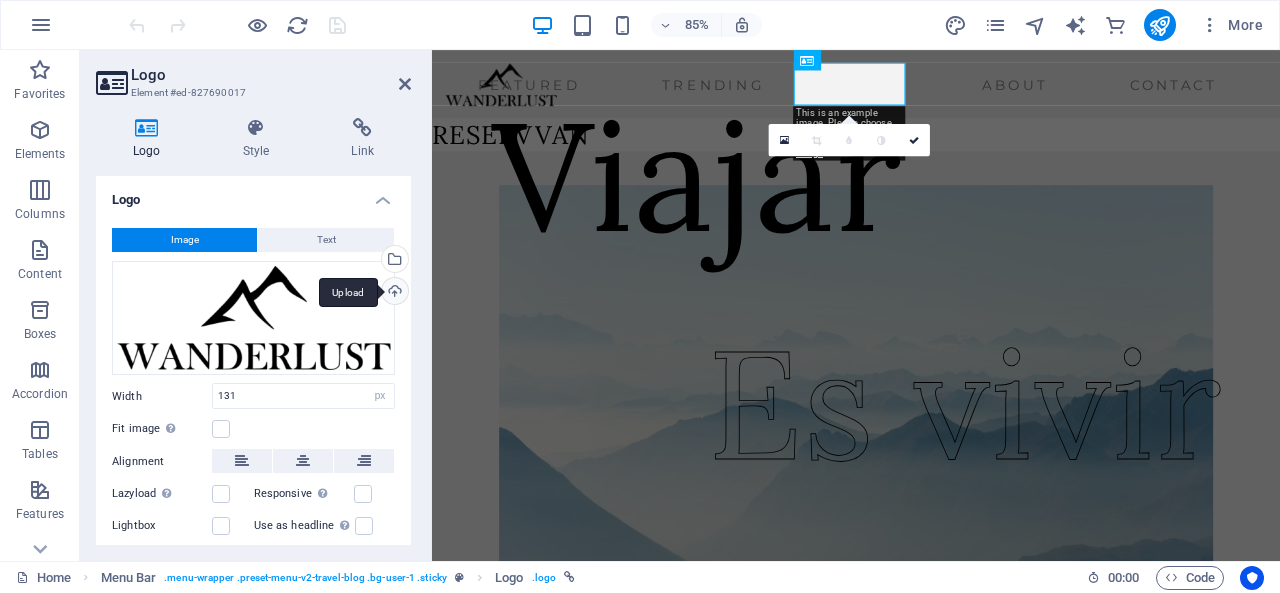 click on "Upload" at bounding box center (393, 293) 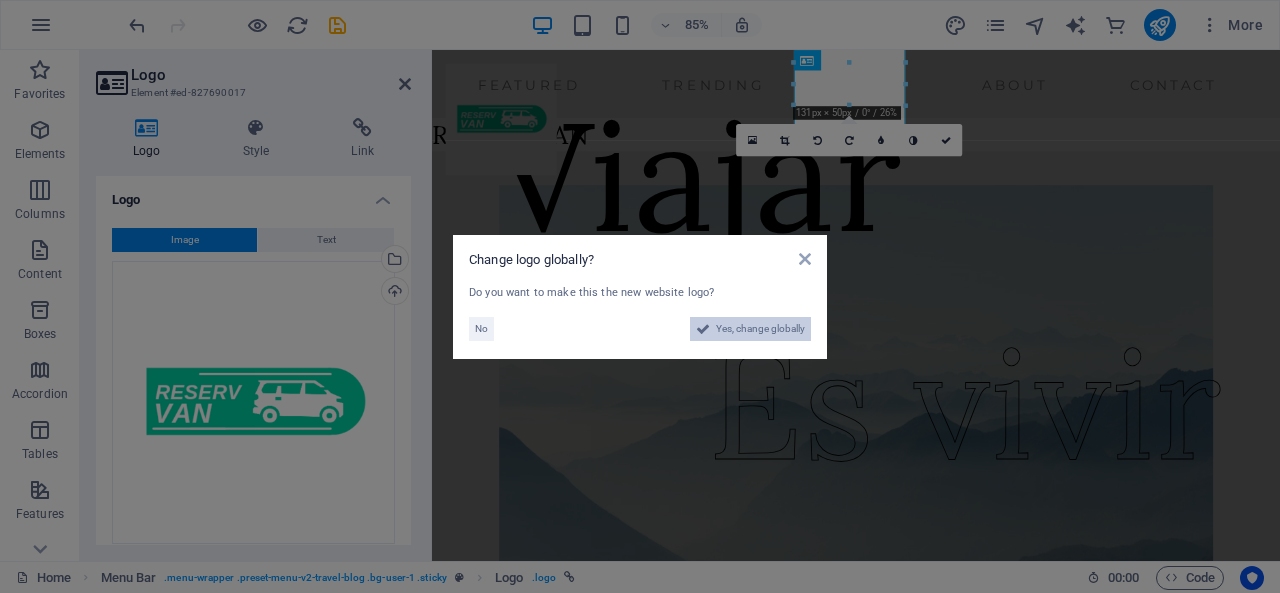 click on "Yes, change globally" at bounding box center [760, 329] 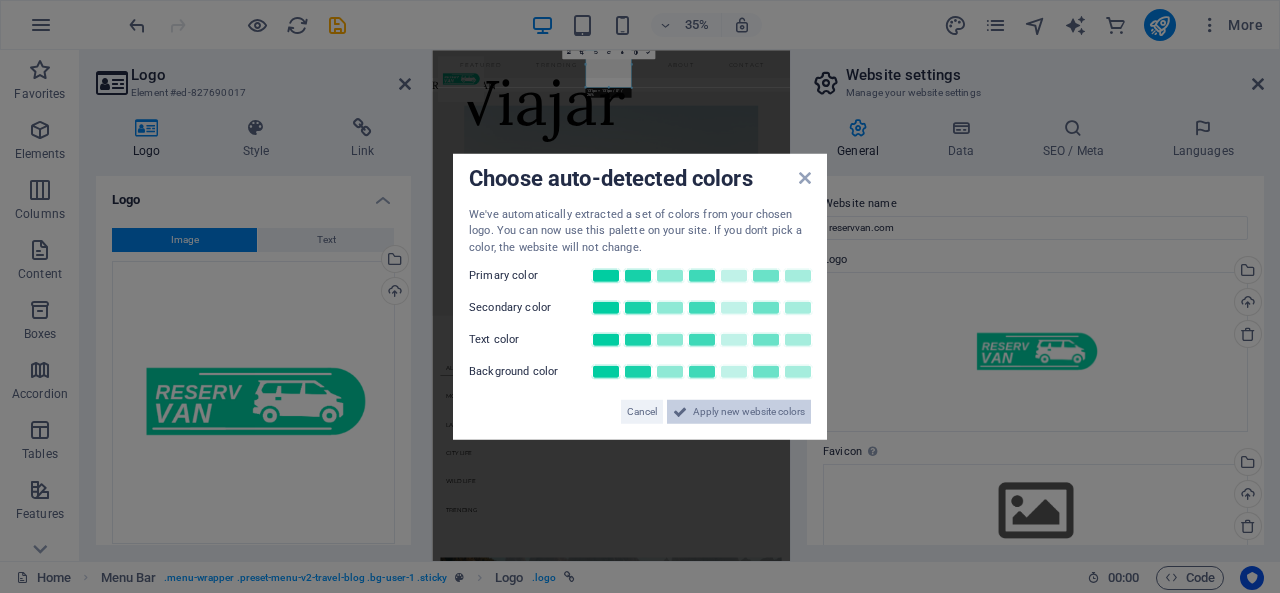 click on "Apply new website colors" at bounding box center (749, 412) 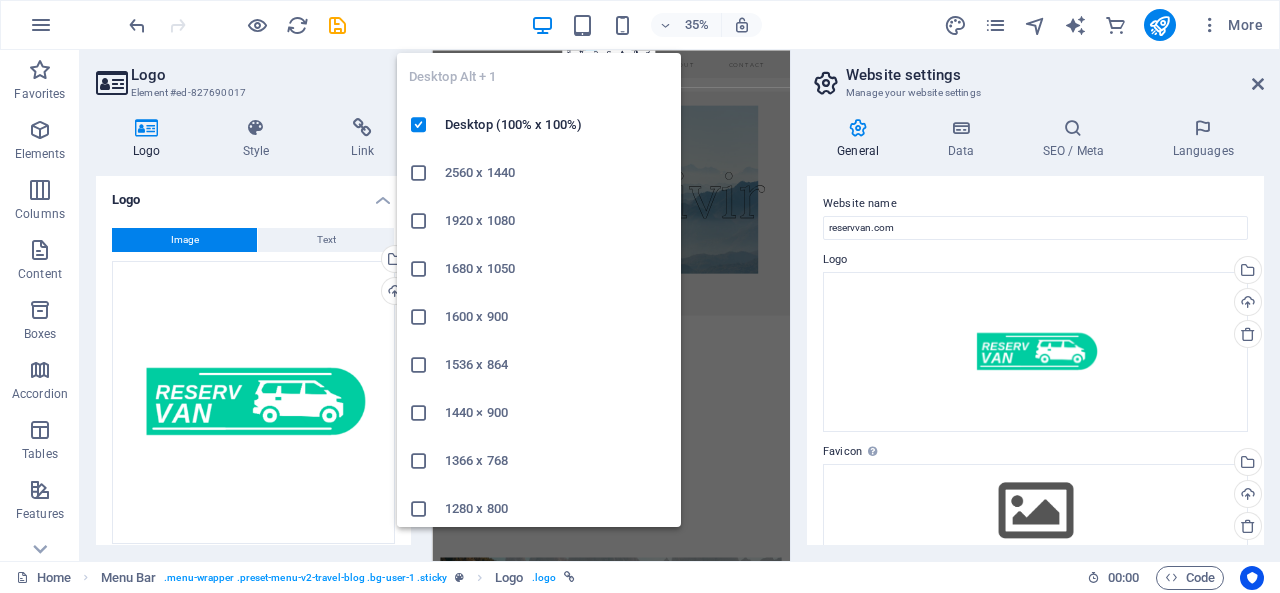 click at bounding box center [542, 25] 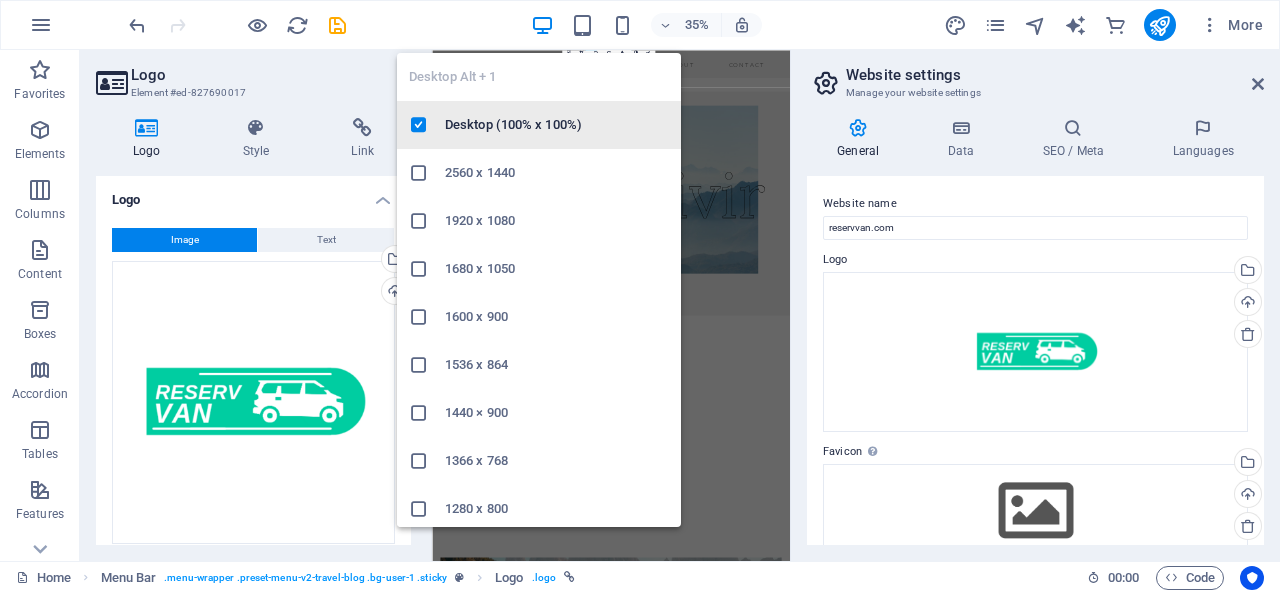 click on "Desktop (100% x 100%)" at bounding box center (557, 125) 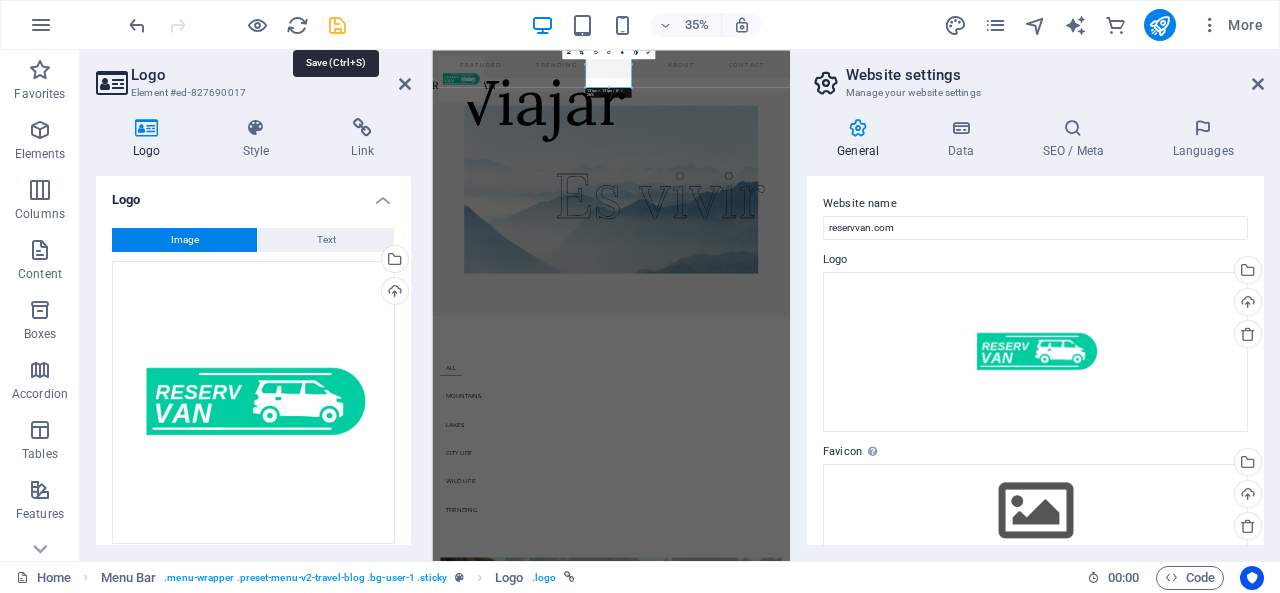 click at bounding box center [337, 25] 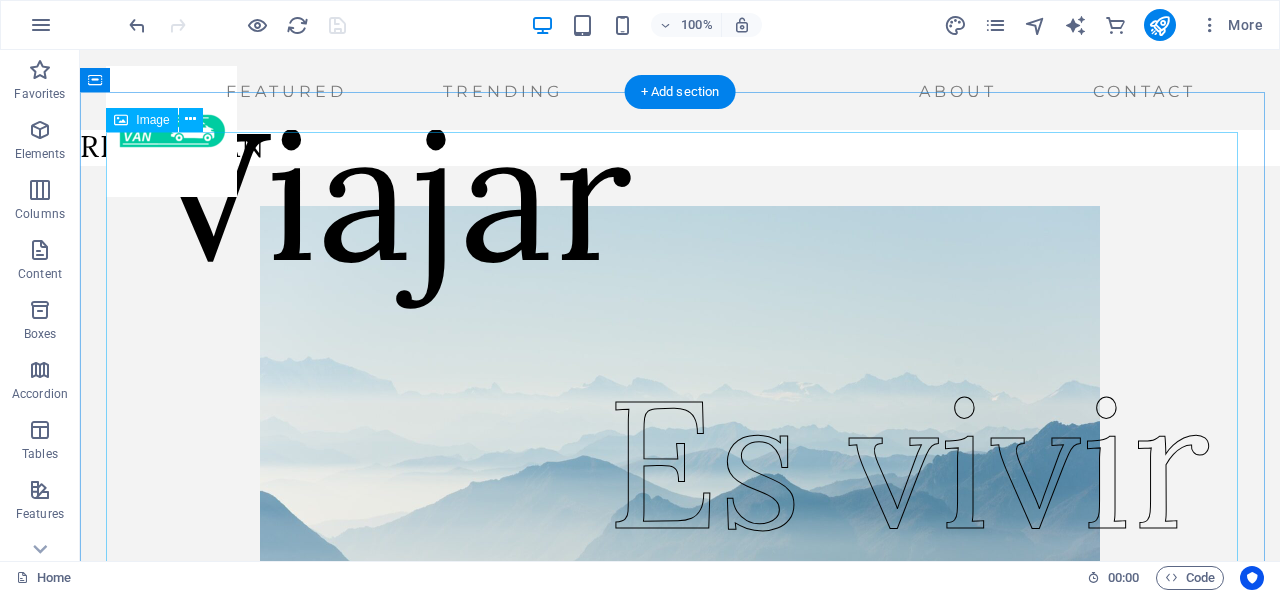 scroll, scrollTop: 0, scrollLeft: 0, axis: both 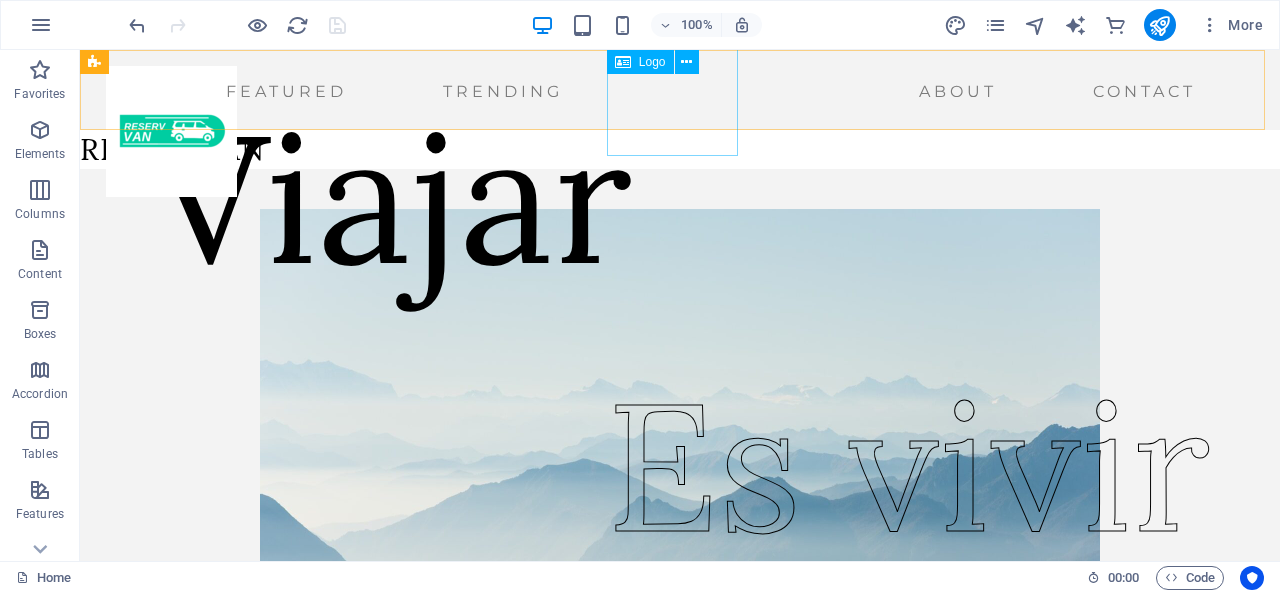 click at bounding box center [171, 131] 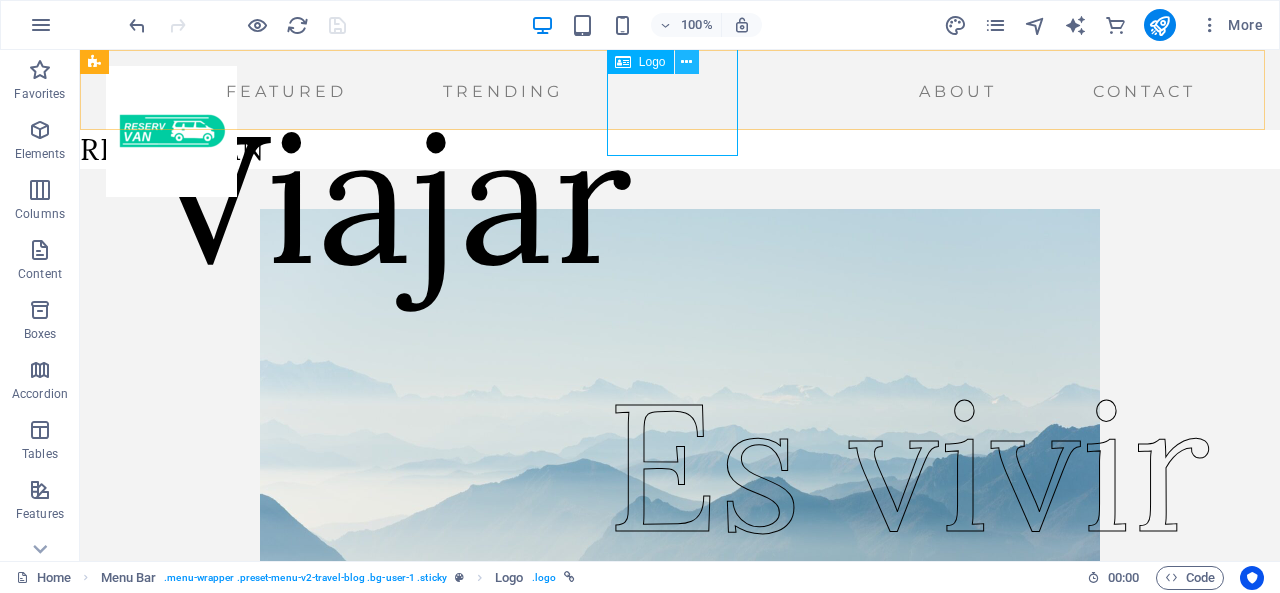 click at bounding box center (686, 62) 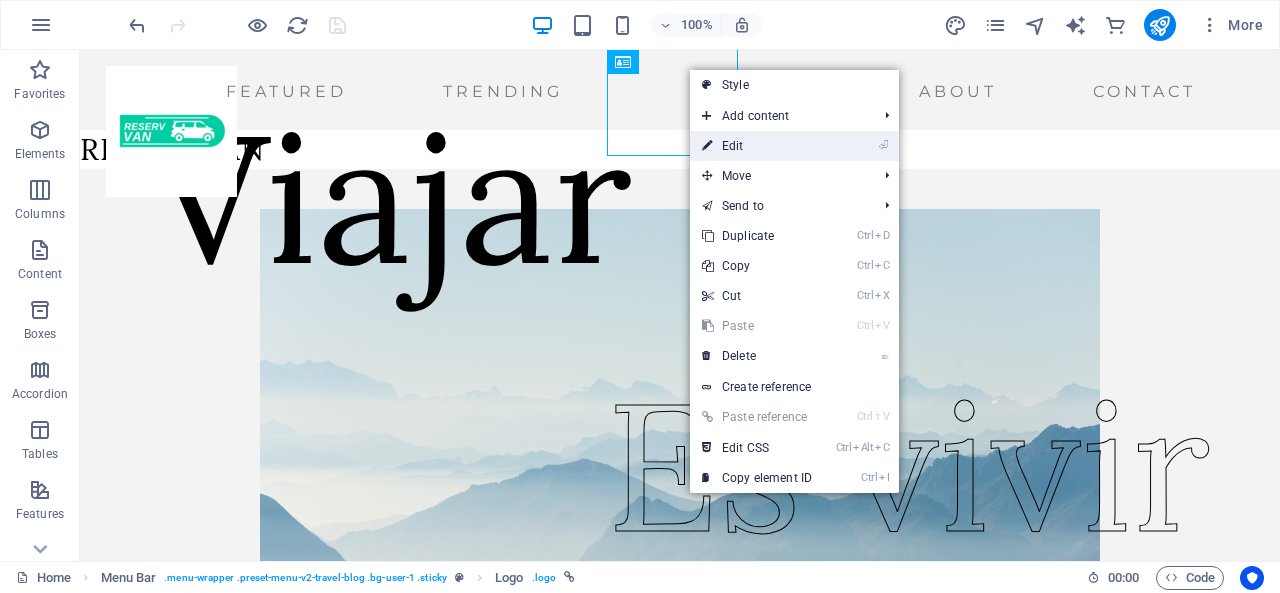 click on "⏎  Edit" at bounding box center (757, 146) 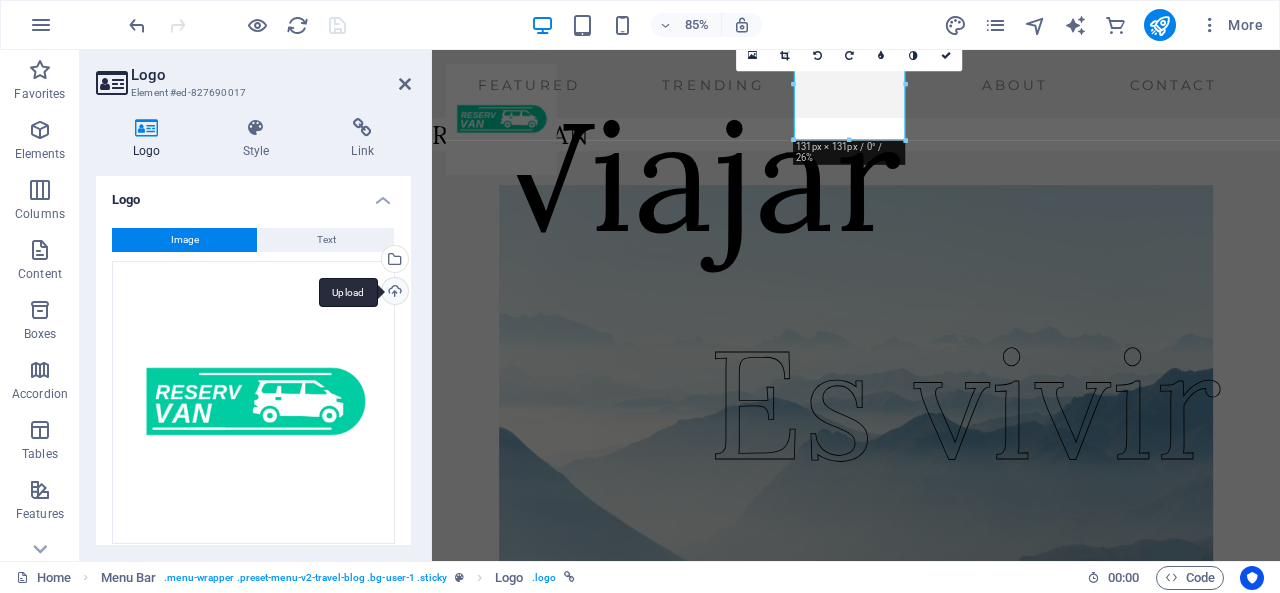 click on "Upload" at bounding box center [393, 293] 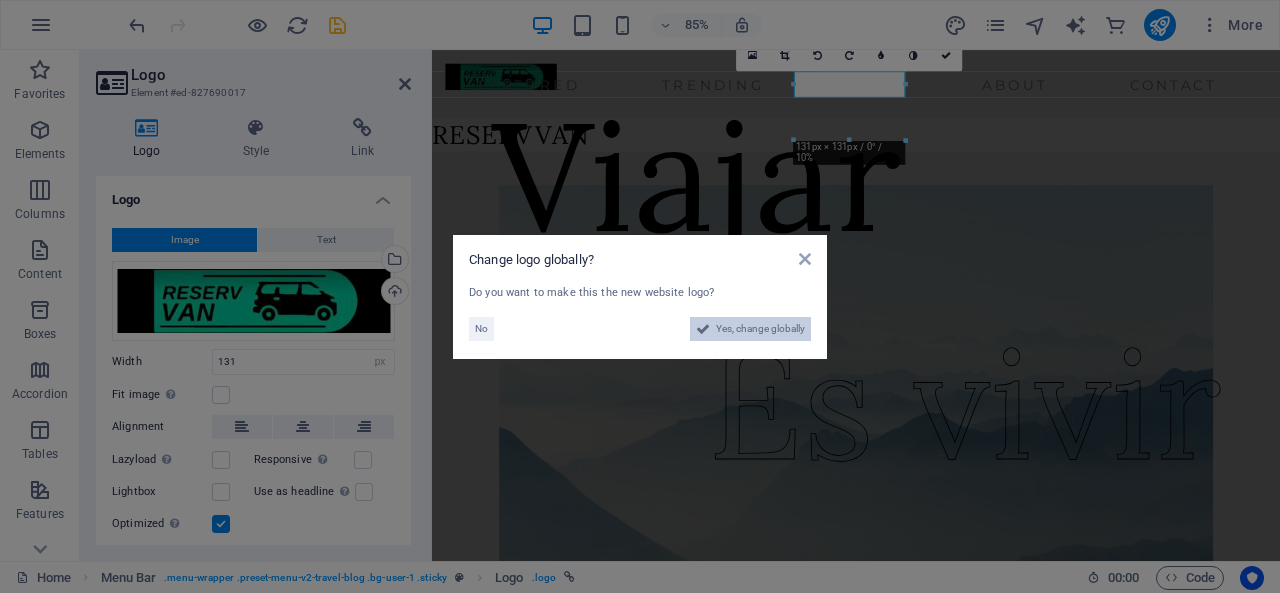 click on "Yes, change globally" at bounding box center [760, 329] 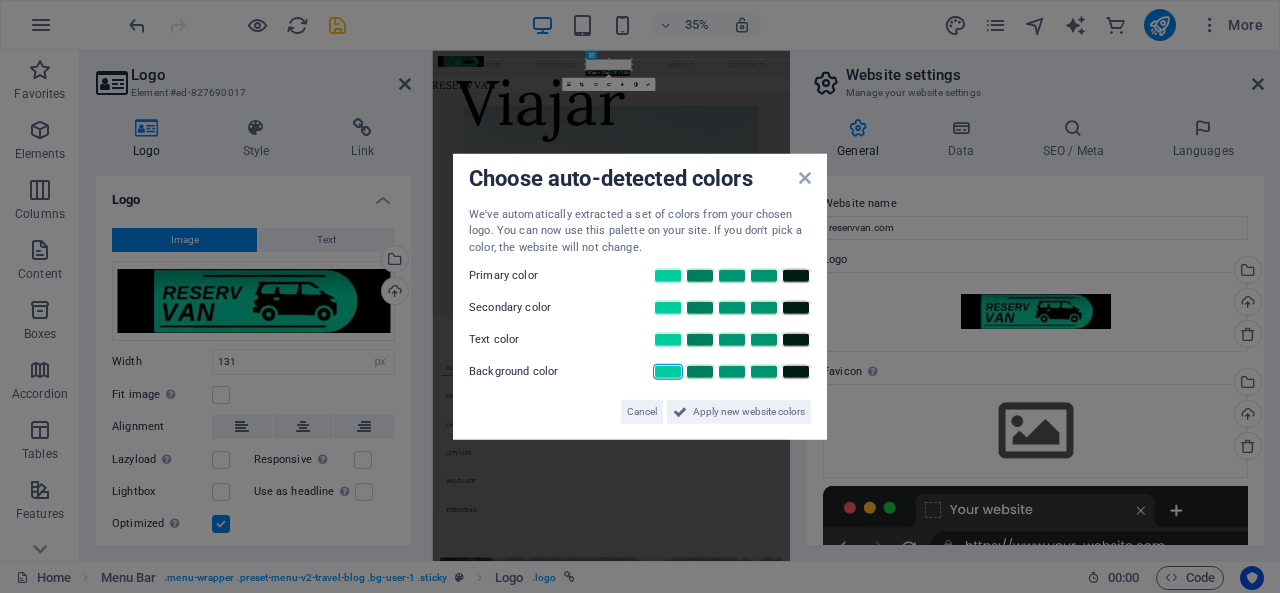 click at bounding box center (668, 372) 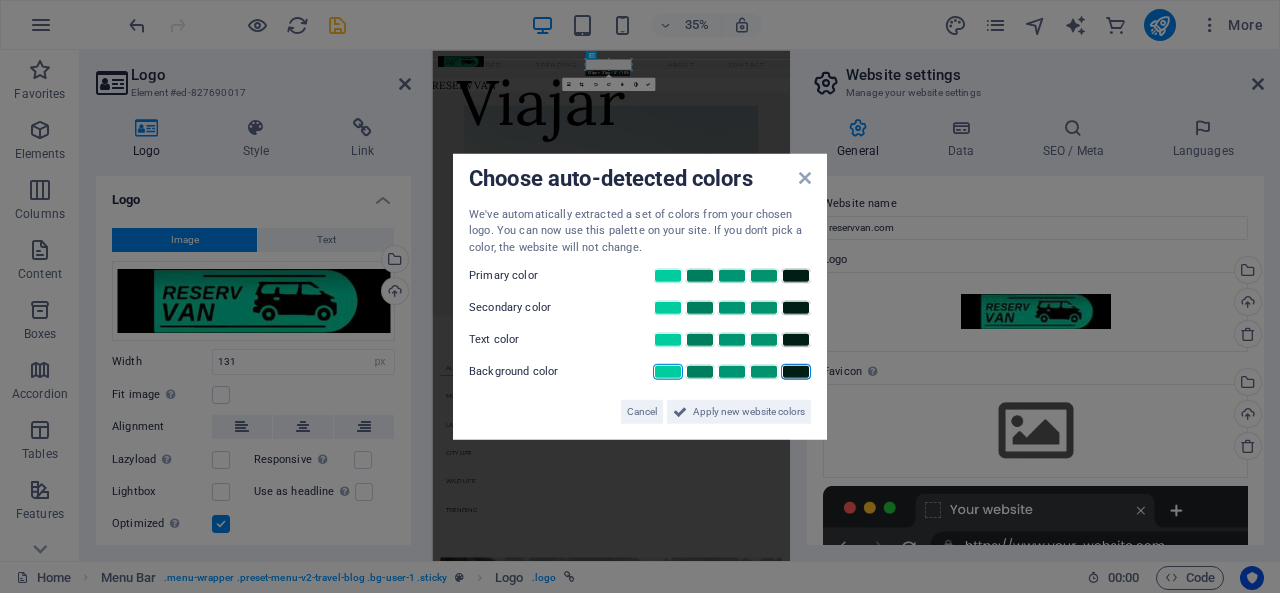 click at bounding box center [796, 372] 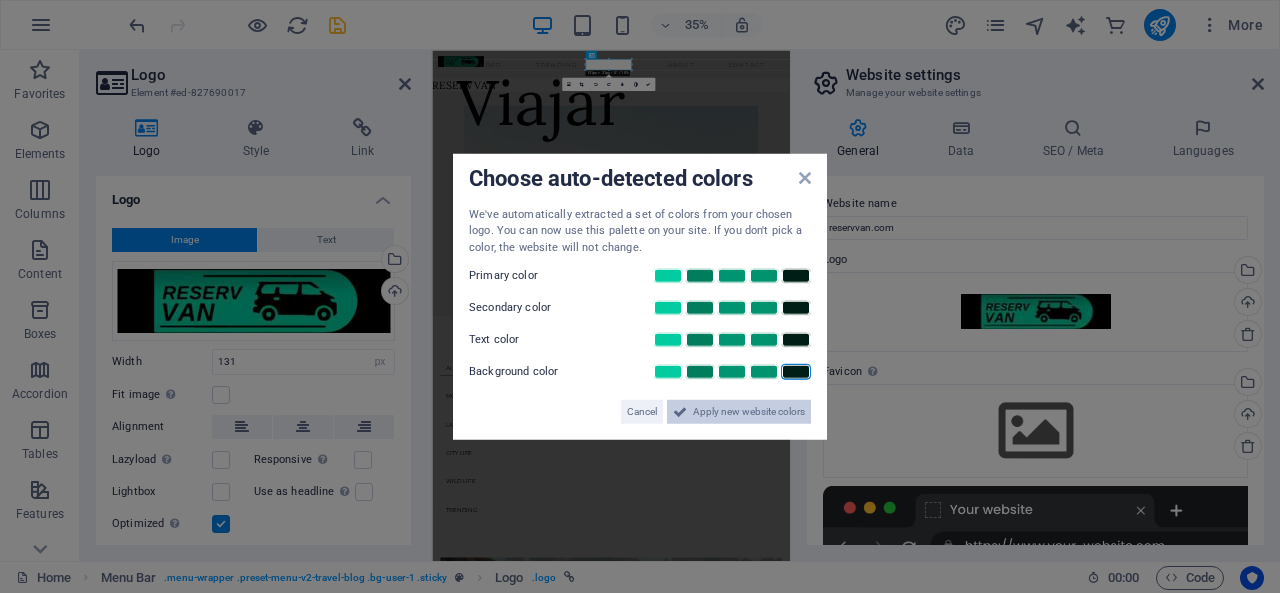 click on "Apply new website colors" at bounding box center [749, 412] 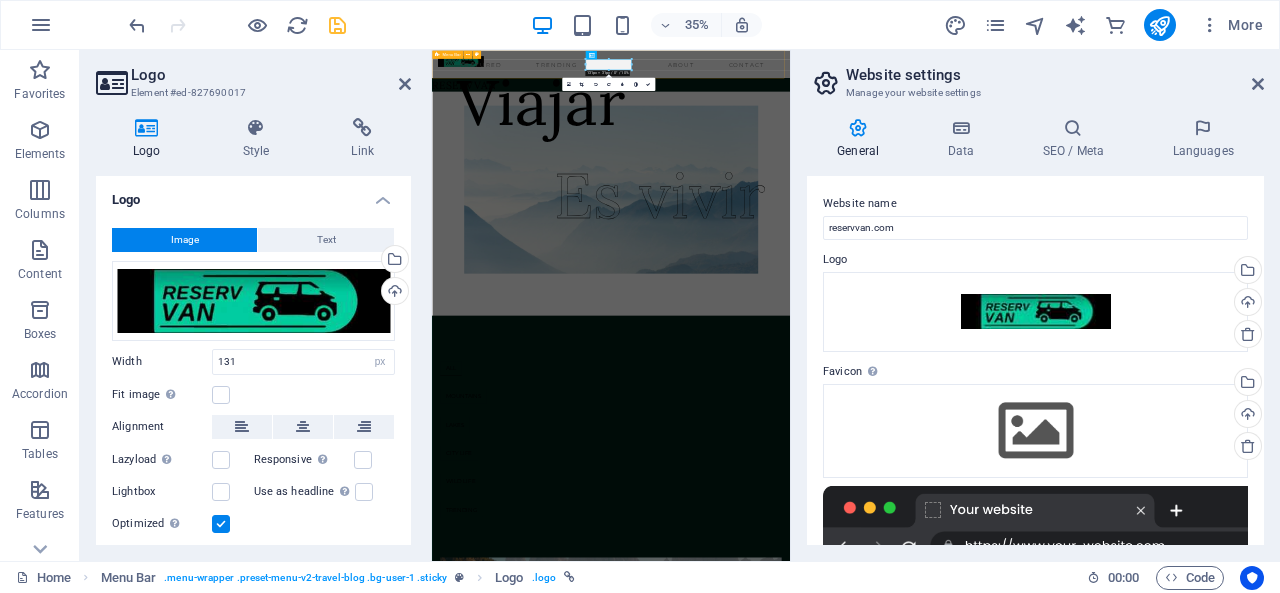 drag, startPoint x: 1062, startPoint y: 121, endPoint x: 1030, endPoint y: 115, distance: 32.55764 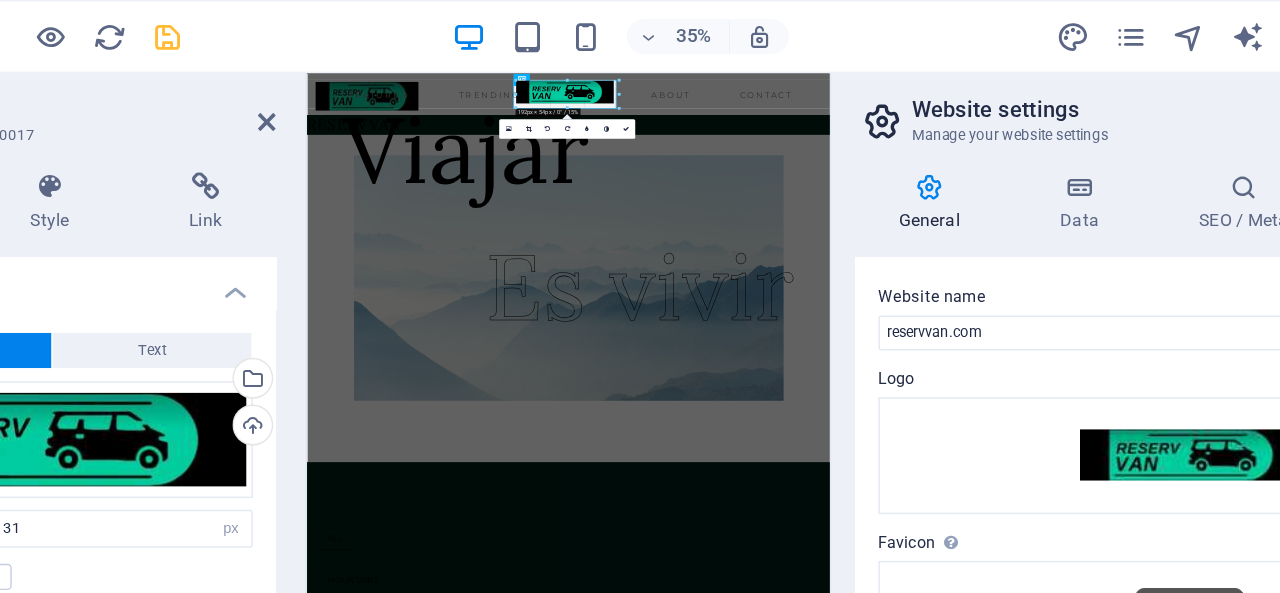 click on "Featured Trending About Contact RESERVVAN Viajar Es vivir  ALL MOUNTAINS LAKES CITY LIFE WILD LIFE TRENDING Orange Views From the Top READ MORE → 01/05/2023 Misty Waterfall READ MORE → 01/04/2023 Deep Caves in New Zealand READ MORE → 01/03/2023 City Sunsets READ MORE → 01/02/2023 Riverside READ MORE → 01/01/2023 Lake in the Woods READ MORE → 12/31/2022 Colors of Autumn Trees READ MORE → 12/30/2022 Concrete Jungle READ MORE → 12/29/2022  Previous Next  TRENDING Mathew Johnson Seeing with “fresh eyes” to understand the nature around Lorem ipsum dolor sit amet, consectetur adipiscing elit. Nunc vulputate libero et velit interdum, ac aliquet odio mattis. Class aptent taciti sociosqu ad litora elit torquent per conubia nostra, per aliquet inceptos himenaeos. Curabitur tempus urna at turpis condimentum at lobortis. READ MORE → 12/28/2022 Ella Travis Dandelion: Search for the perfect antioxidant READ MORE → 12/27/2022  Previous Next  FEATURED TRENDING ABOUT CONTACT GET UPDATES        |" at bounding box center [817, 4208] 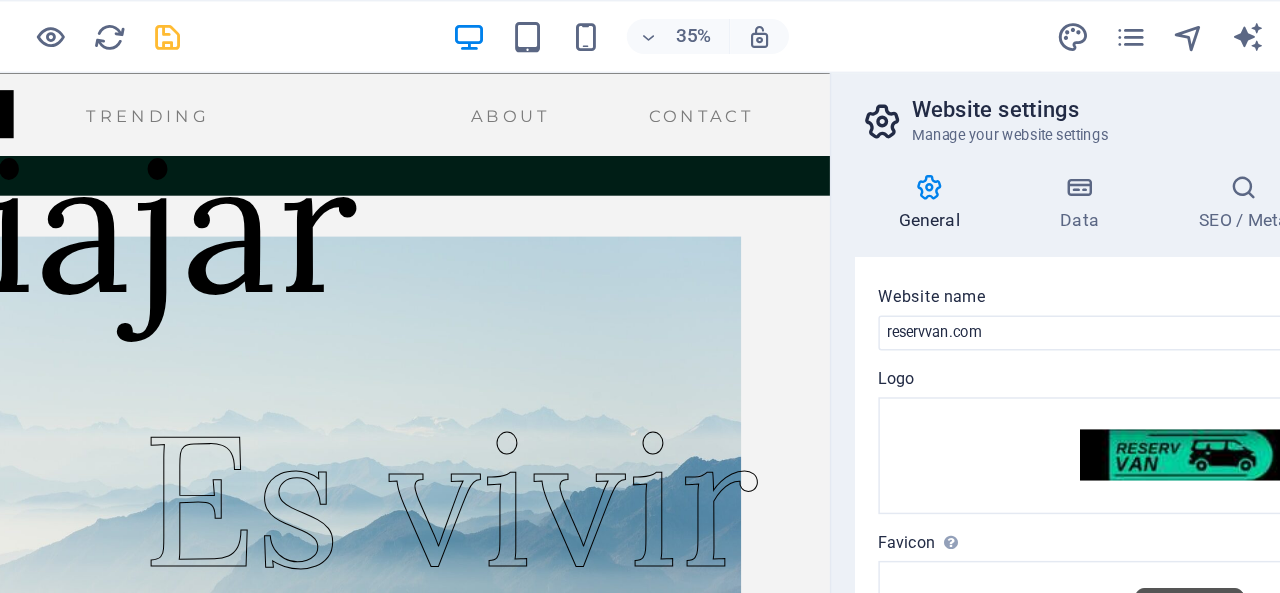 click on "Featured Trending About Contact" at bounding box center (300, 113) 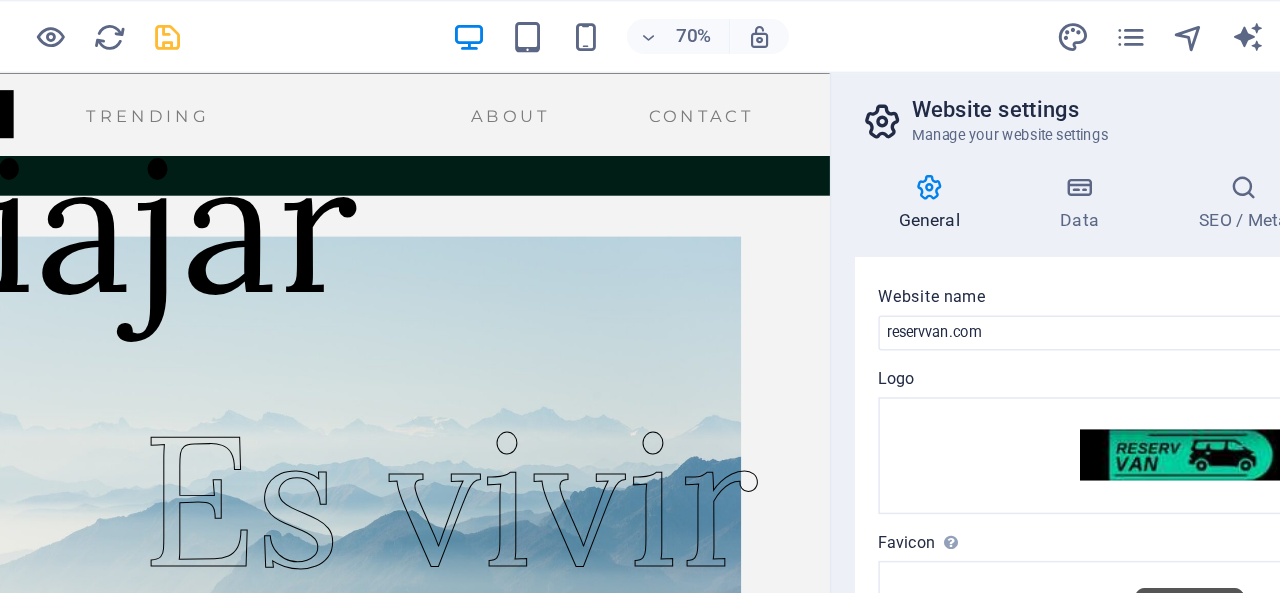 click on "Featured Trending About Contact" at bounding box center [300, 113] 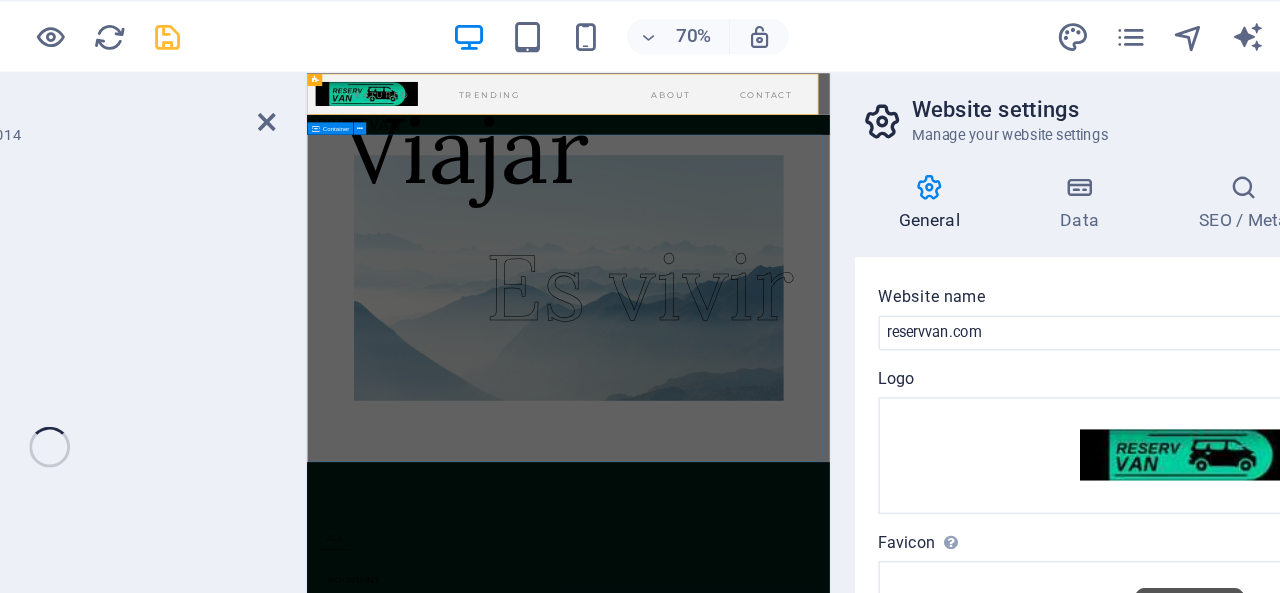 click on "Viajar Es vivir" at bounding box center [817, 512] 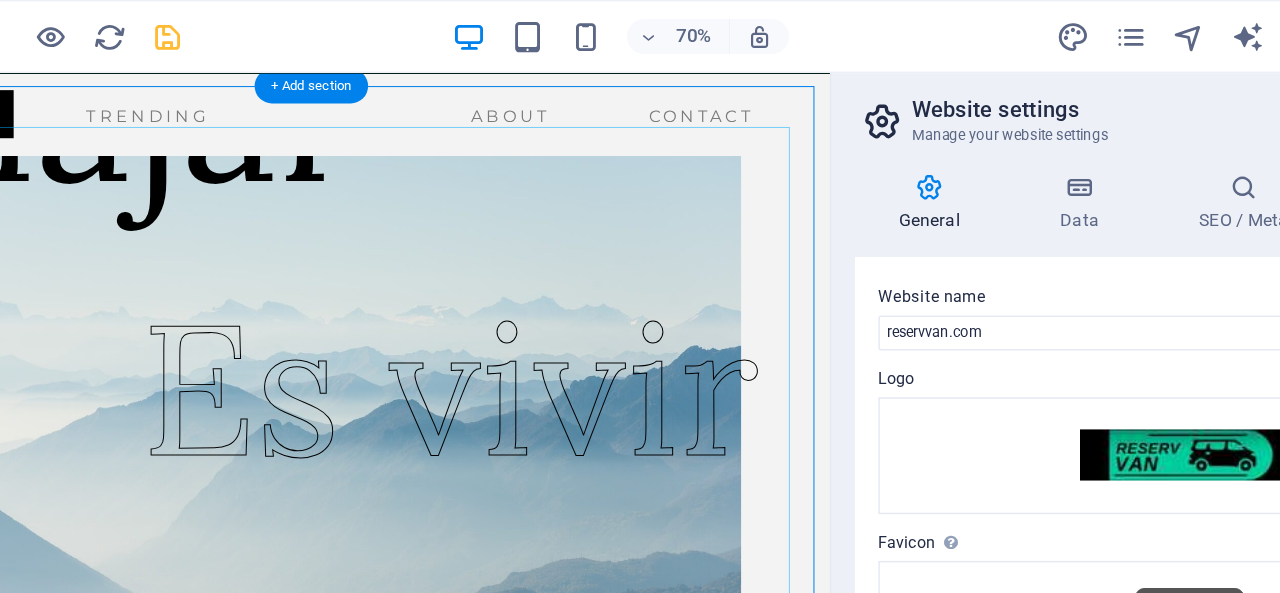 scroll, scrollTop: 0, scrollLeft: 0, axis: both 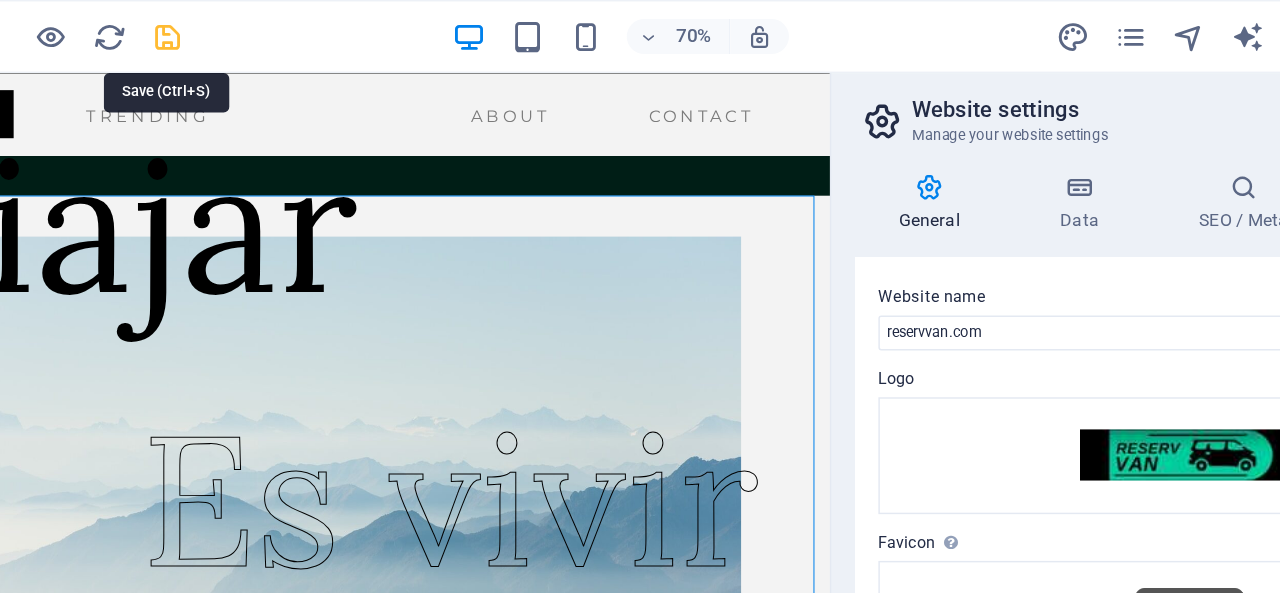 click at bounding box center [337, 25] 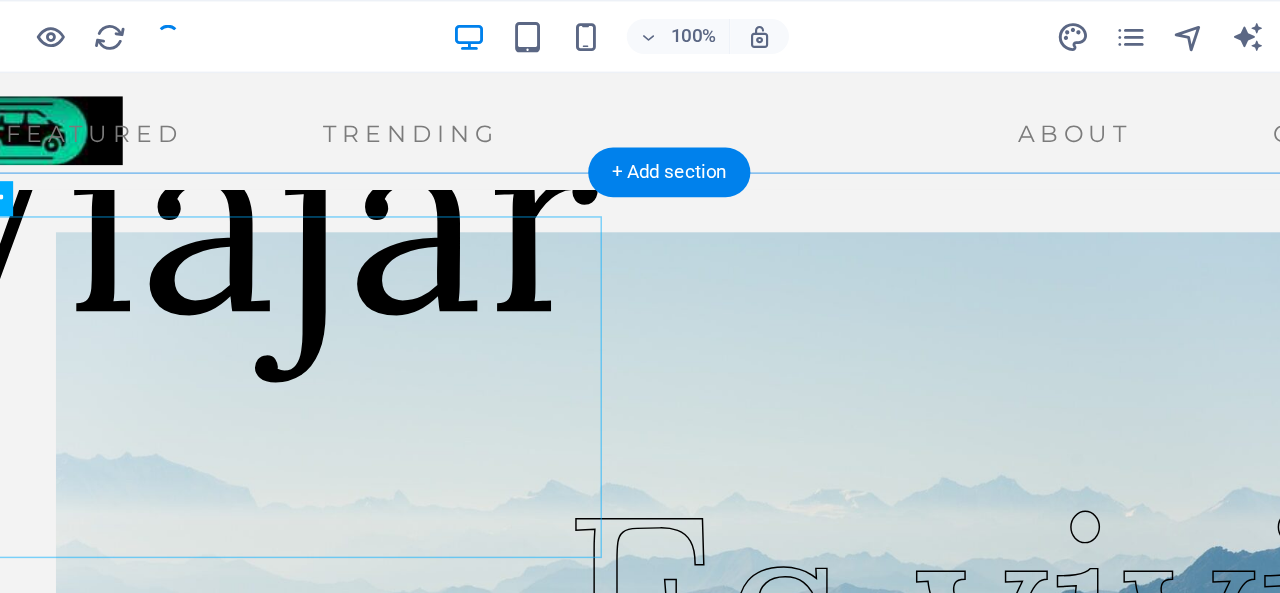 scroll, scrollTop: 51, scrollLeft: 0, axis: vertical 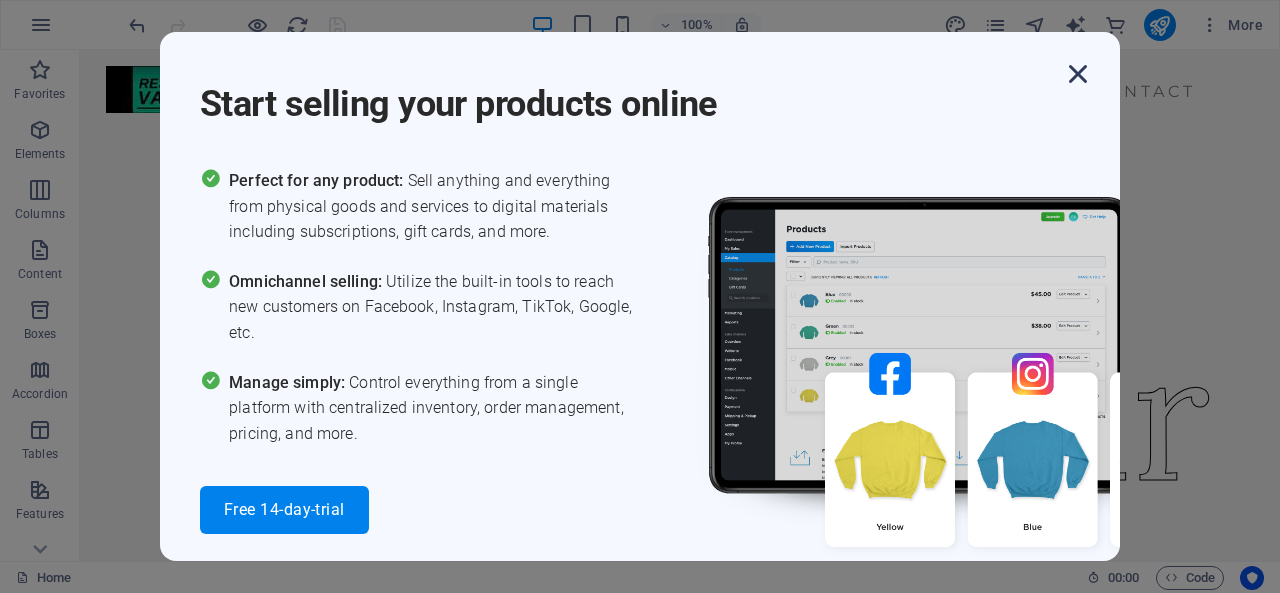 click at bounding box center (1078, 74) 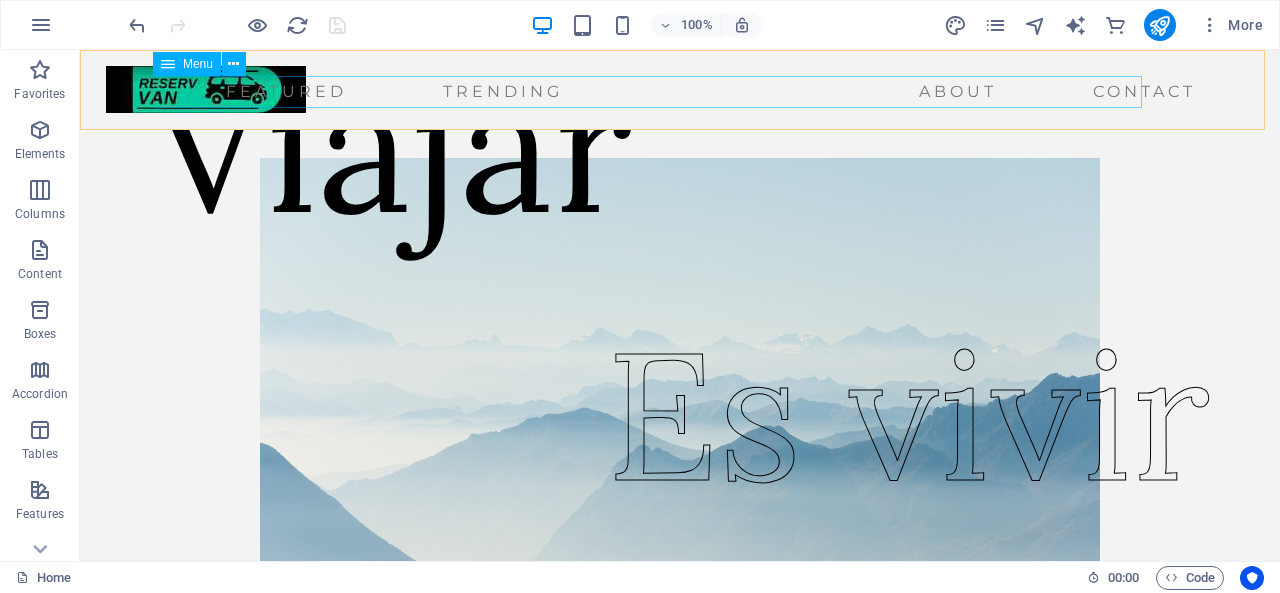 click on "Featured Trending About Contact" at bounding box center (655, 92) 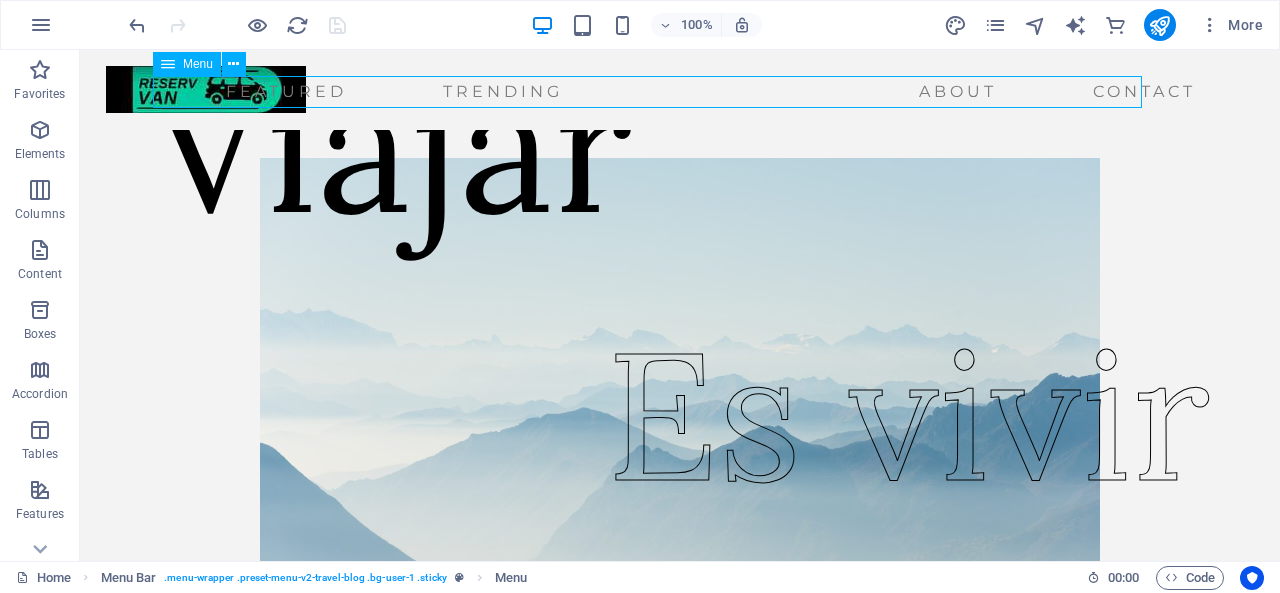 click on "Featured Trending About Contact" at bounding box center (655, 92) 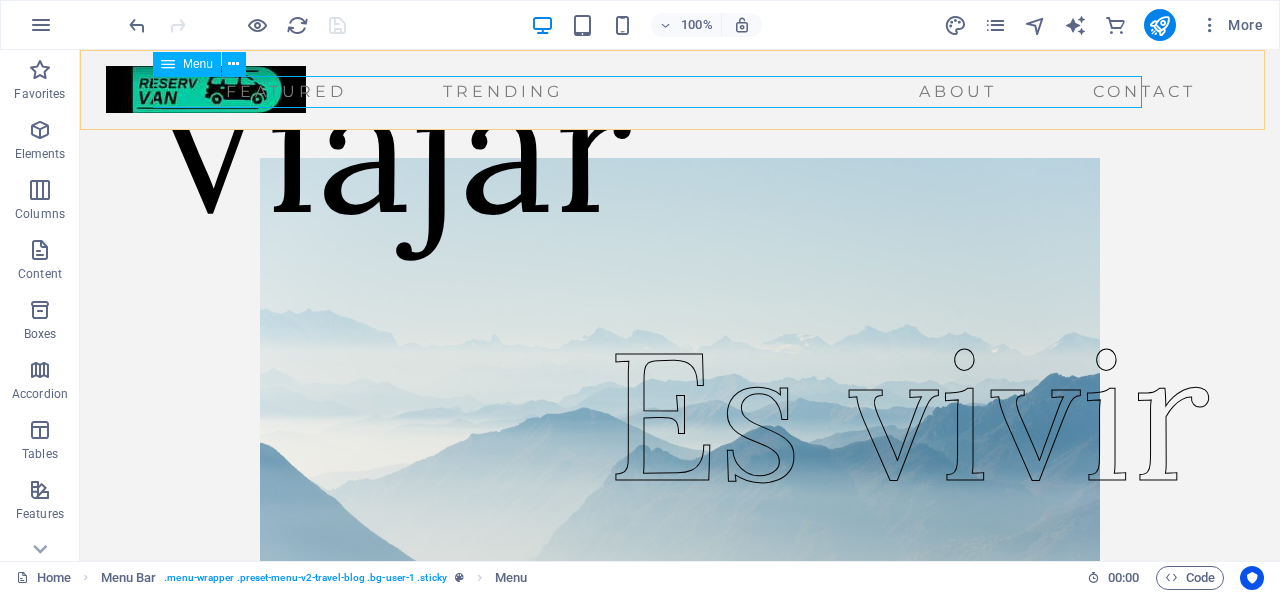 click on "Featured Trending About Contact" at bounding box center [655, 92] 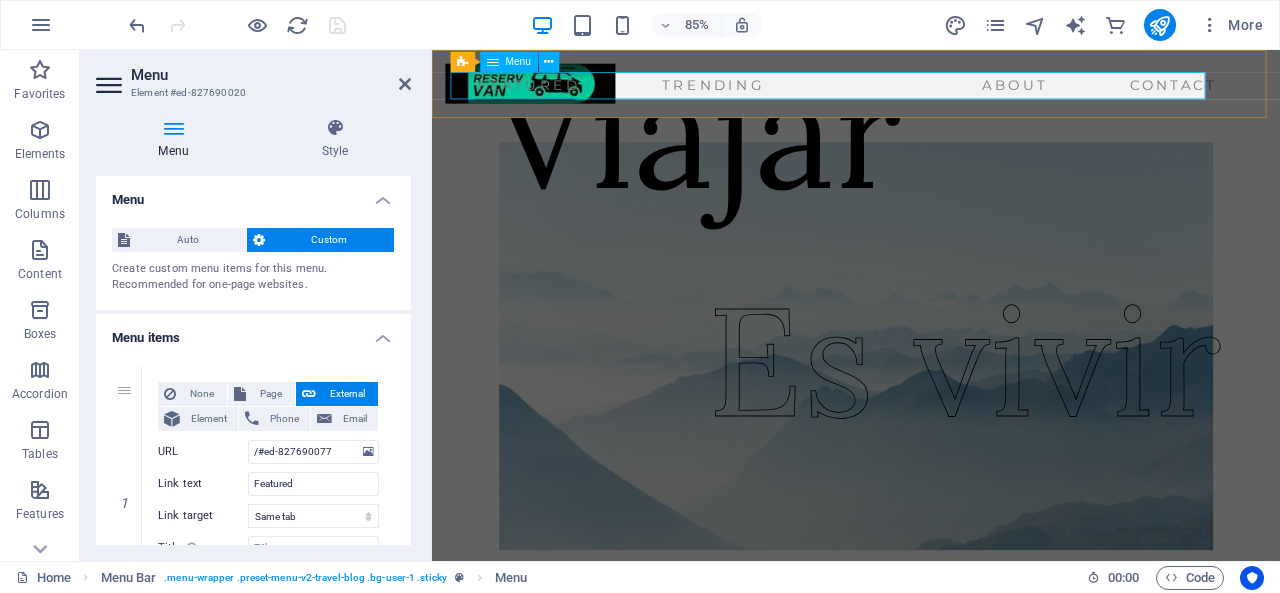 click on "Featured Trending About Contact" at bounding box center (906, 92) 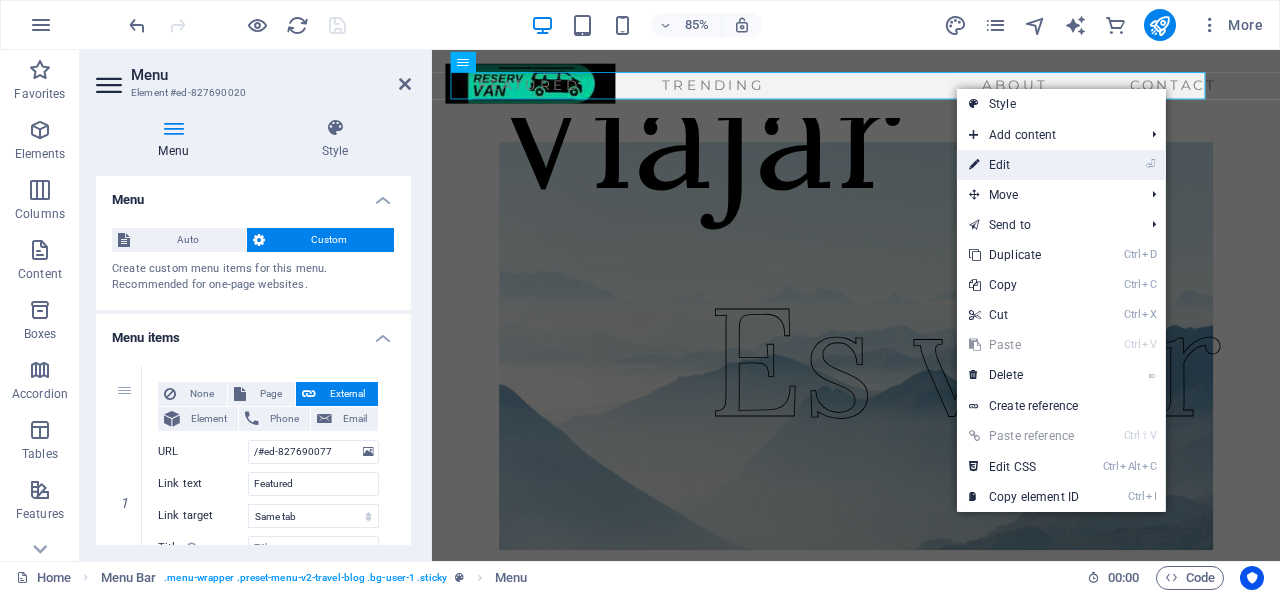 click on "⏎  Edit" at bounding box center (1024, 165) 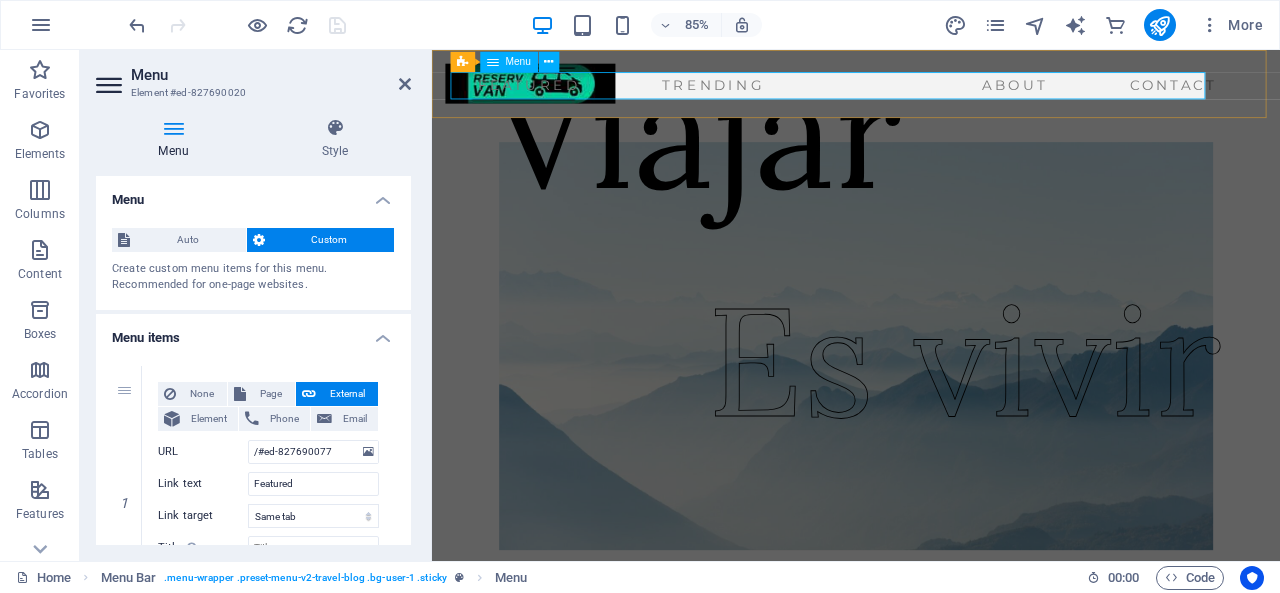 click on "Featured Trending About Contact" at bounding box center (906, 92) 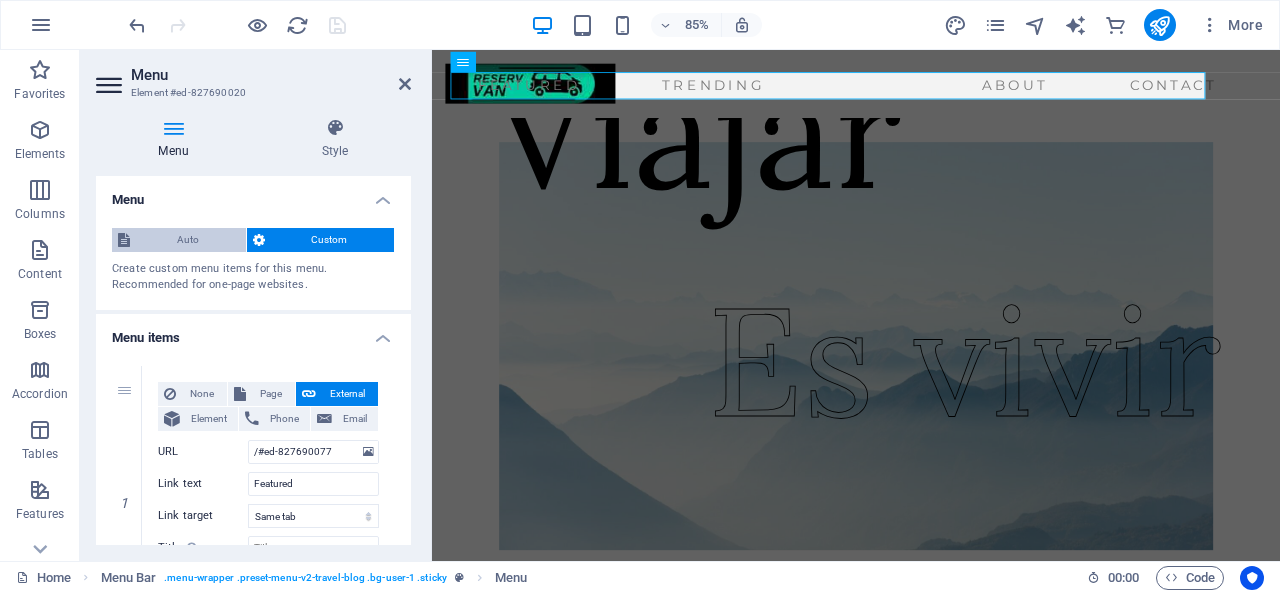 click on "Auto" at bounding box center (188, 240) 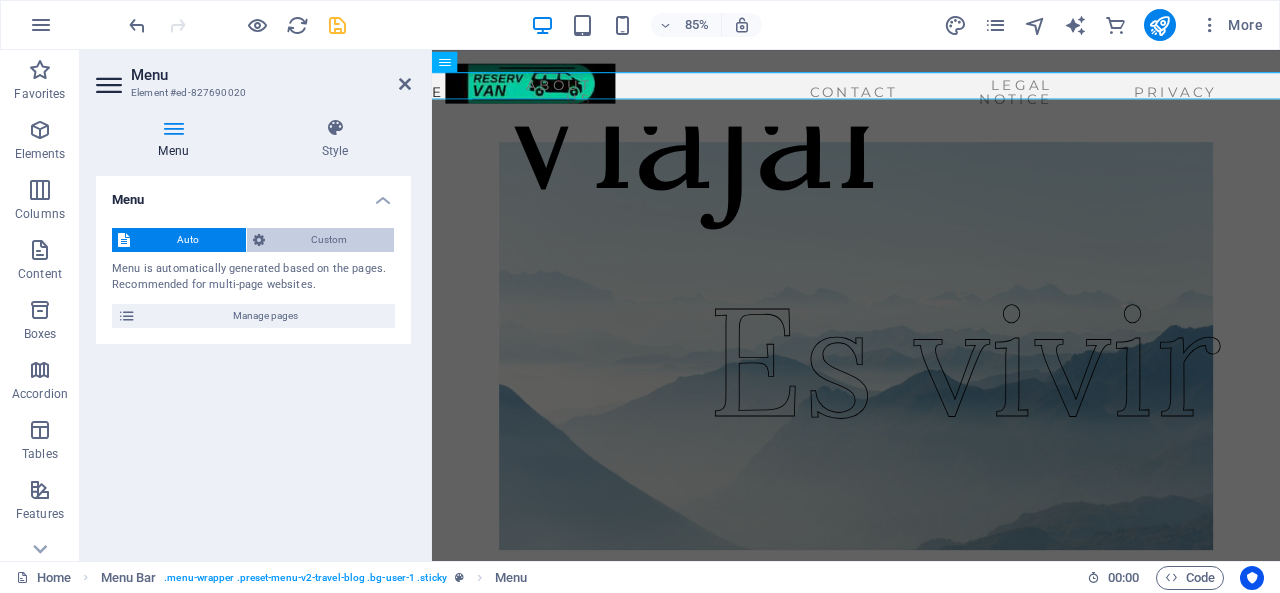 click on "Custom" at bounding box center [330, 240] 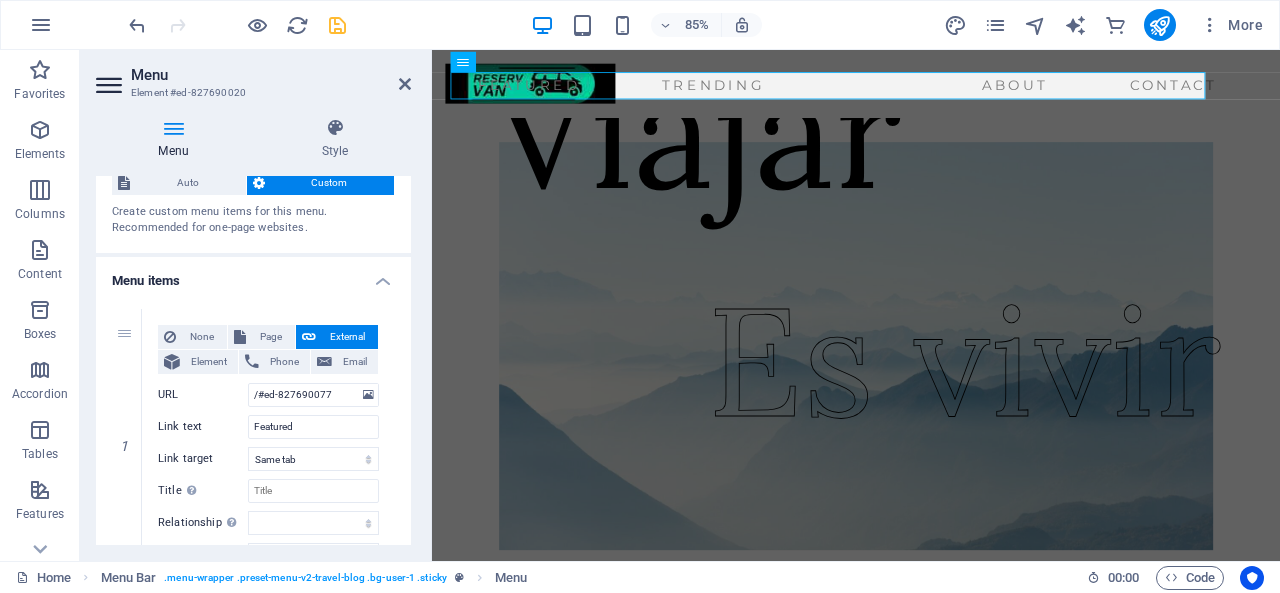 scroll, scrollTop: 37, scrollLeft: 0, axis: vertical 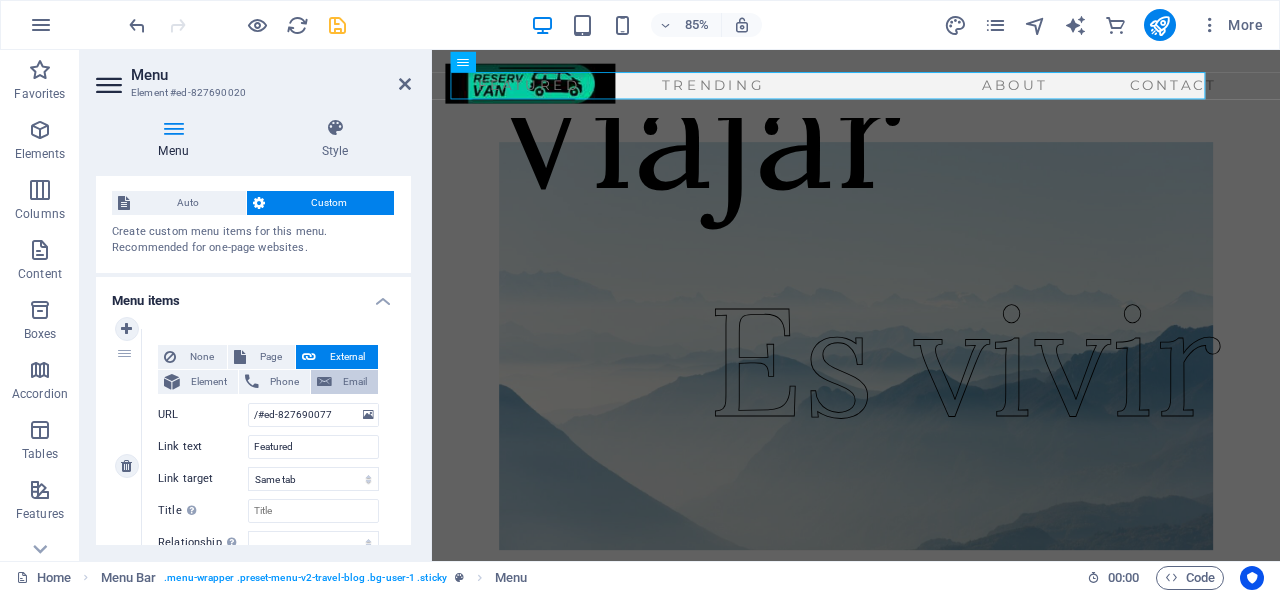 click on "Email" at bounding box center (355, 382) 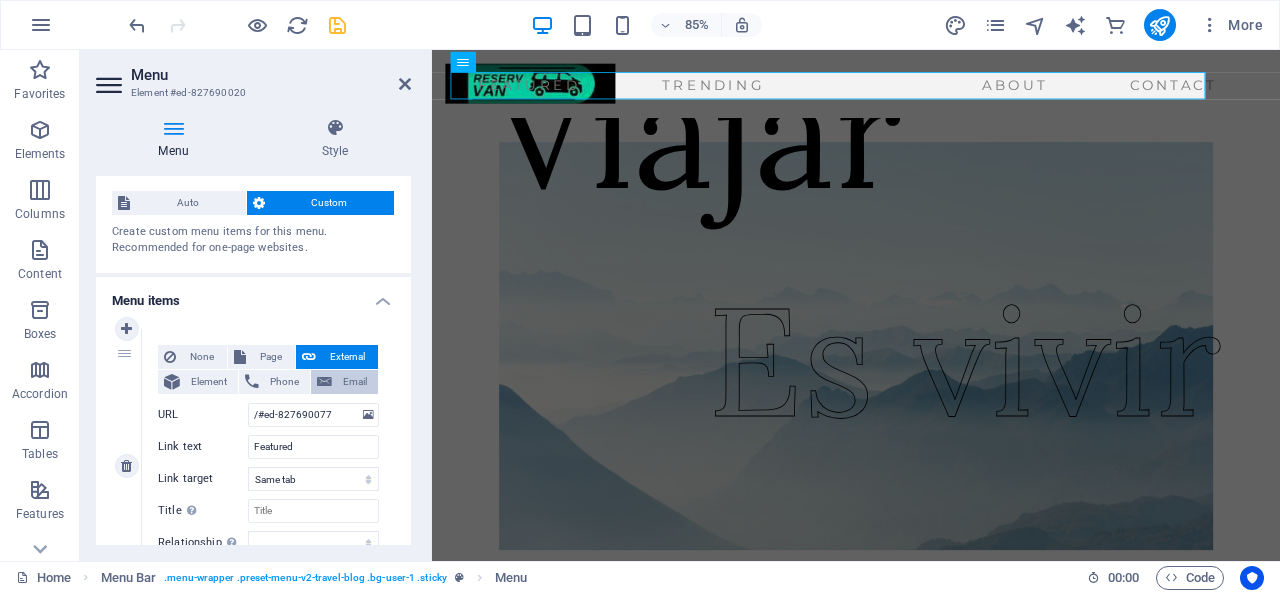 select 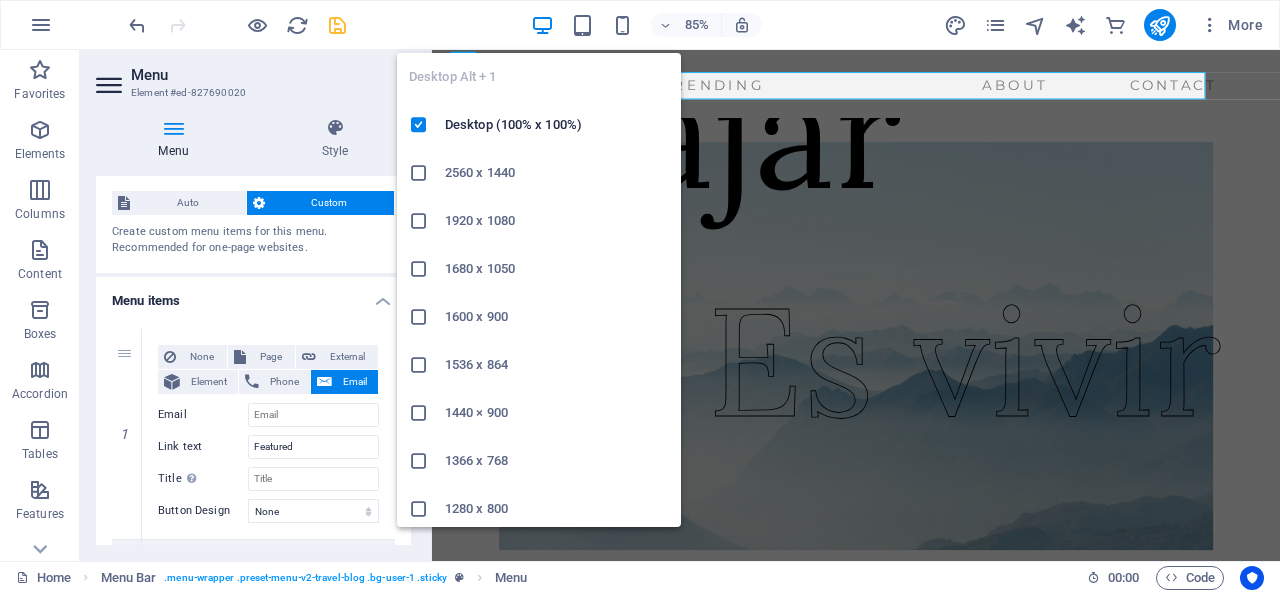 click on "1920 x 1080" at bounding box center [557, 221] 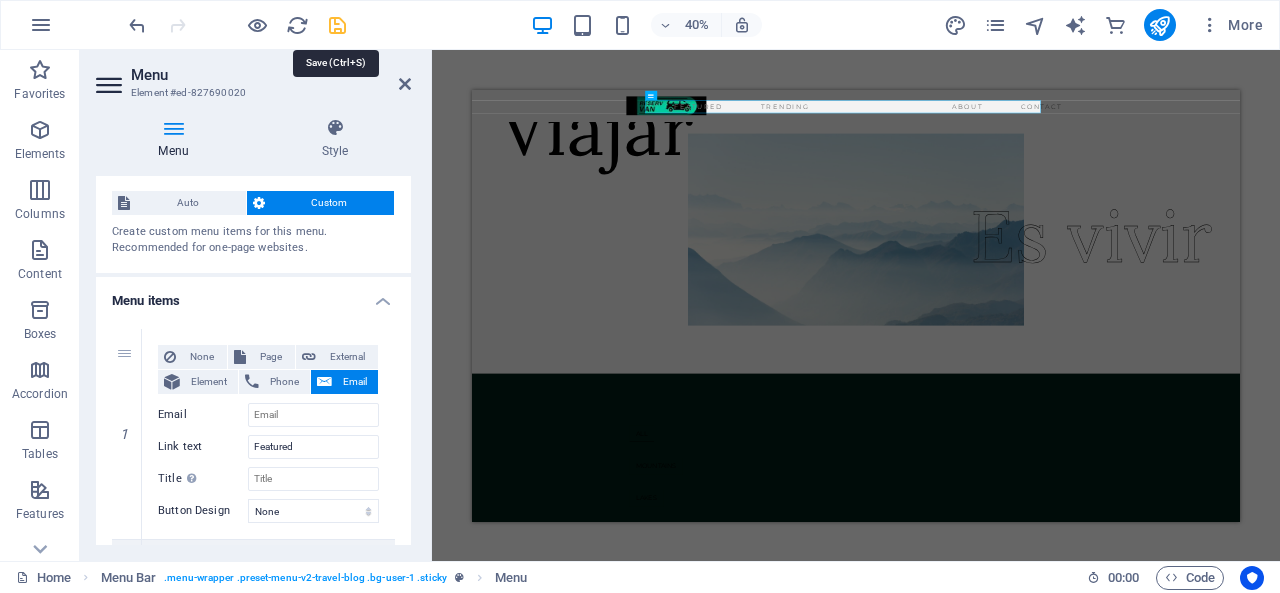 click at bounding box center [337, 25] 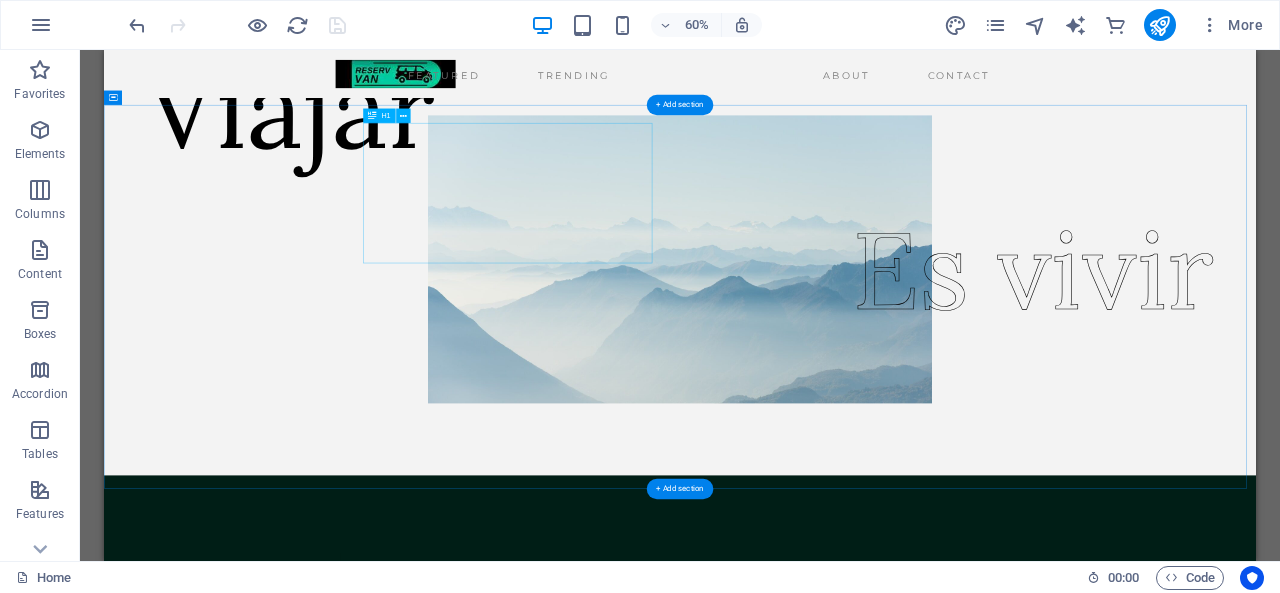 scroll, scrollTop: 0, scrollLeft: 0, axis: both 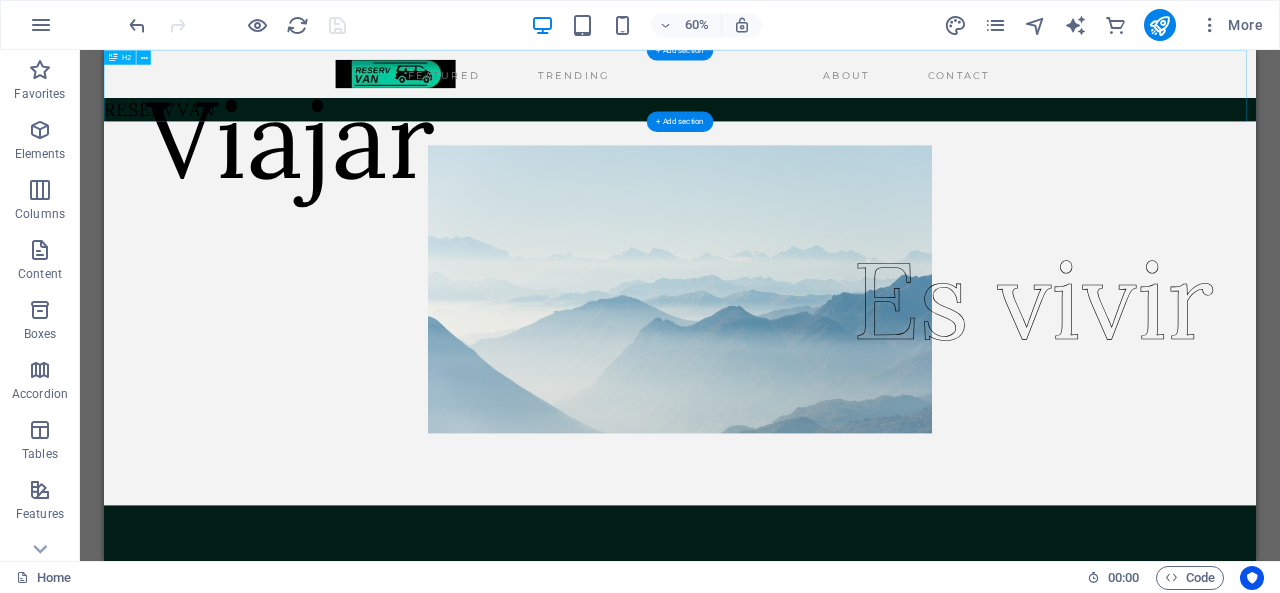 click on "RESERVVAN" at bounding box center (1064, 109) 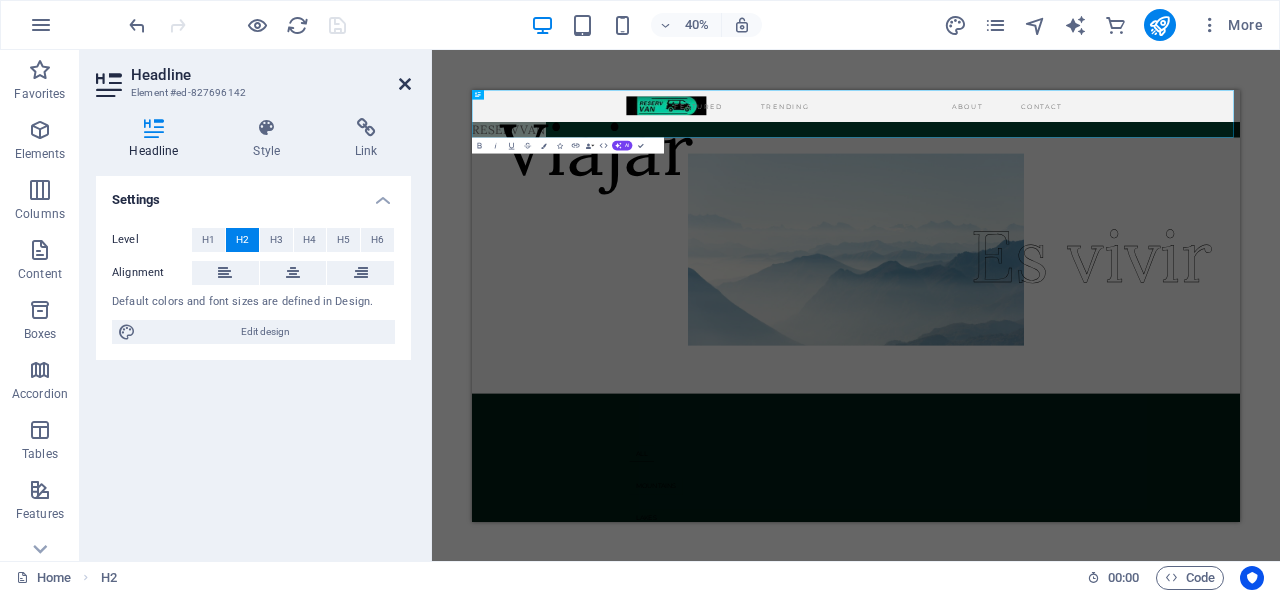 click at bounding box center (405, 84) 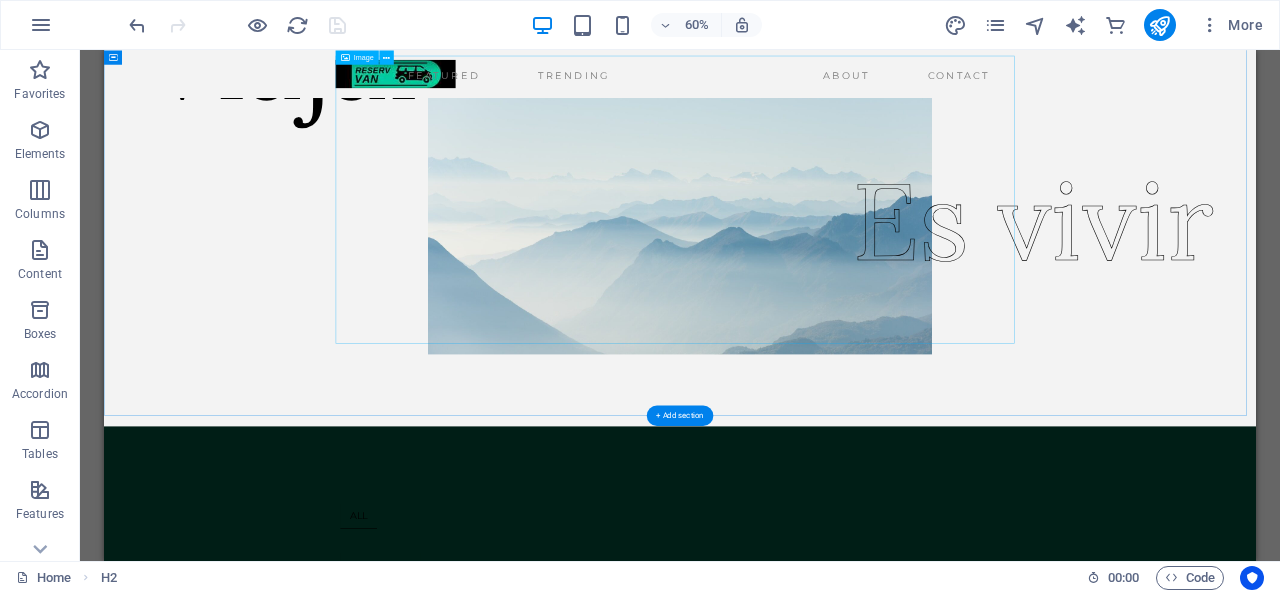 scroll, scrollTop: 0, scrollLeft: 0, axis: both 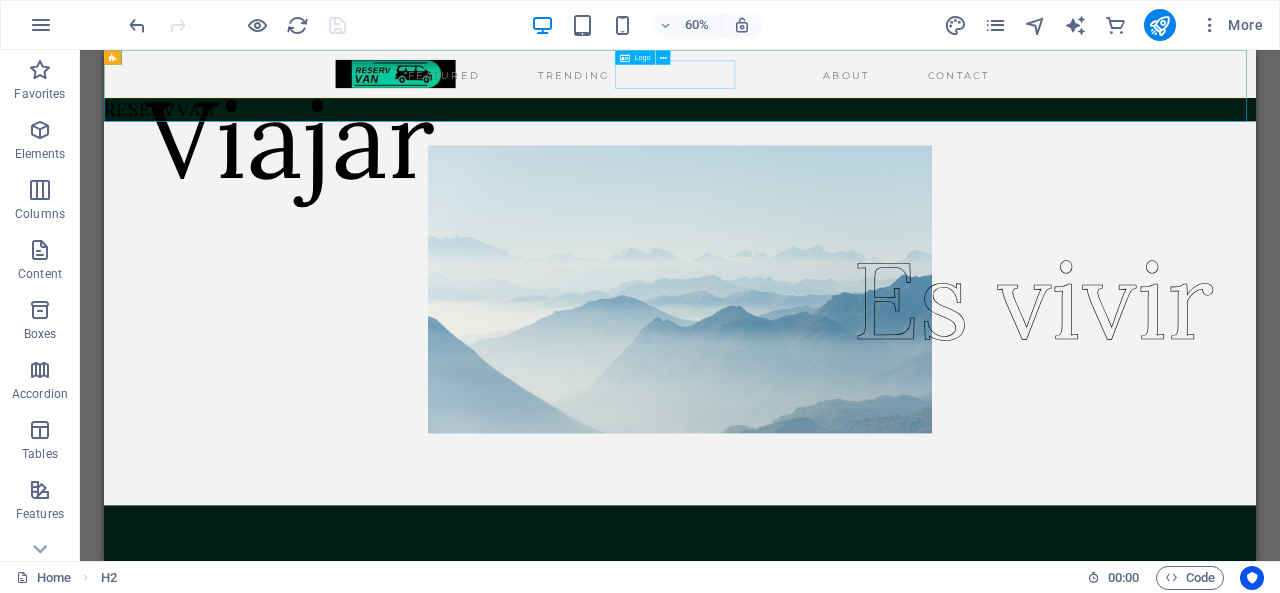 click at bounding box center [590, 89] 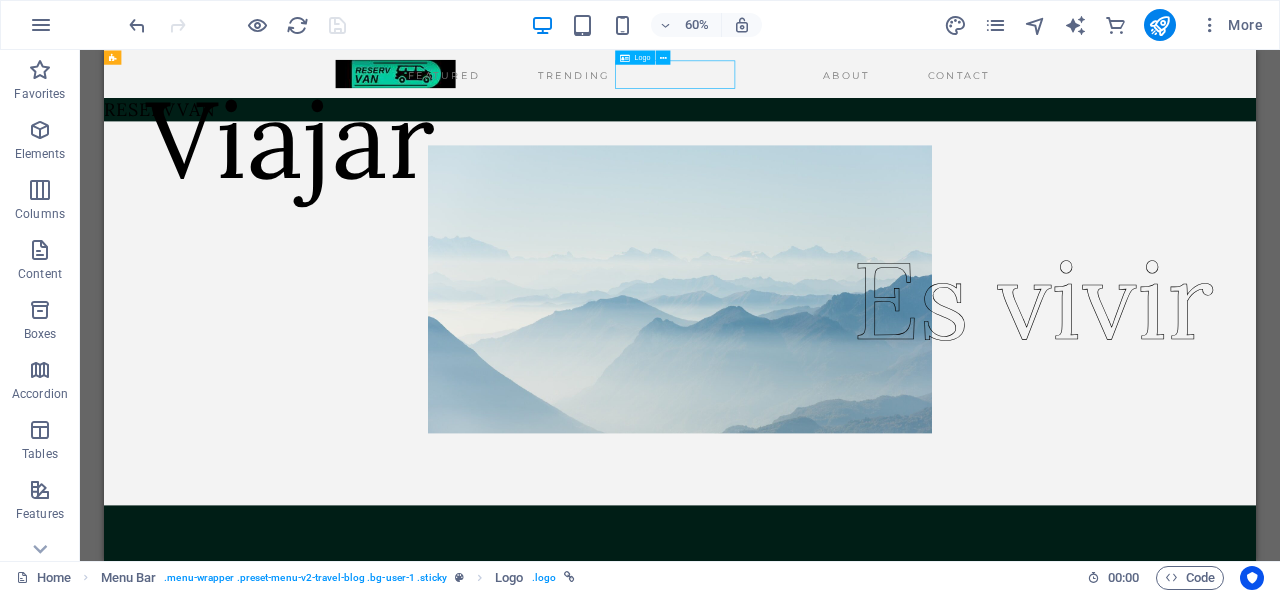 click at bounding box center (590, 89) 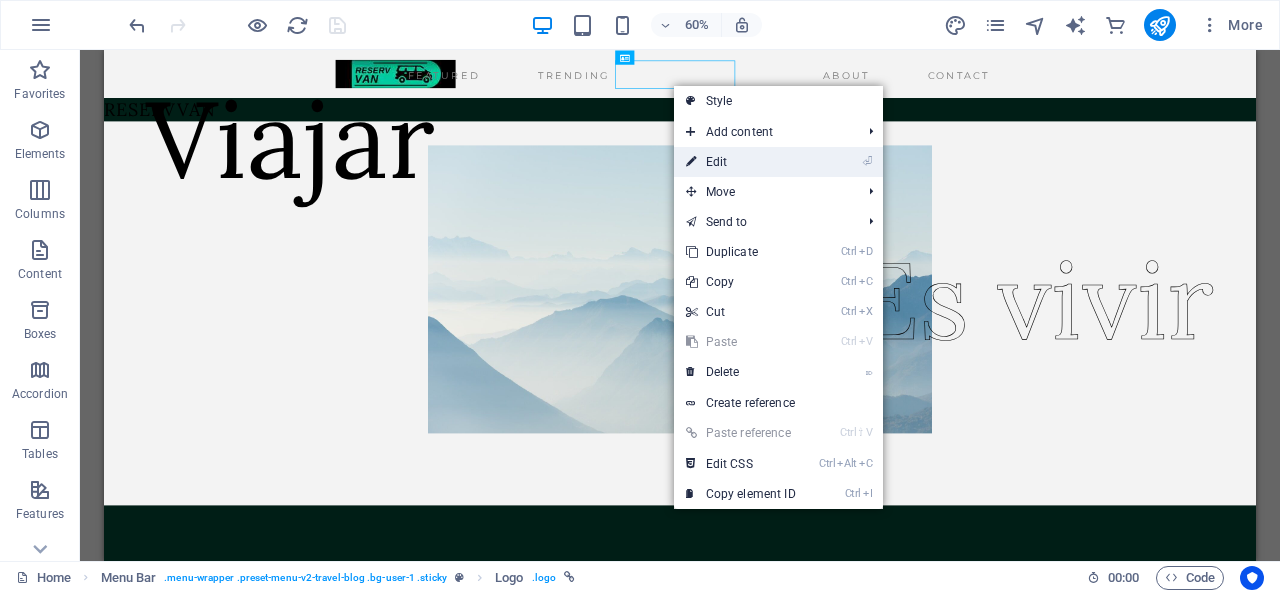 click on "⏎  Edit" at bounding box center (741, 162) 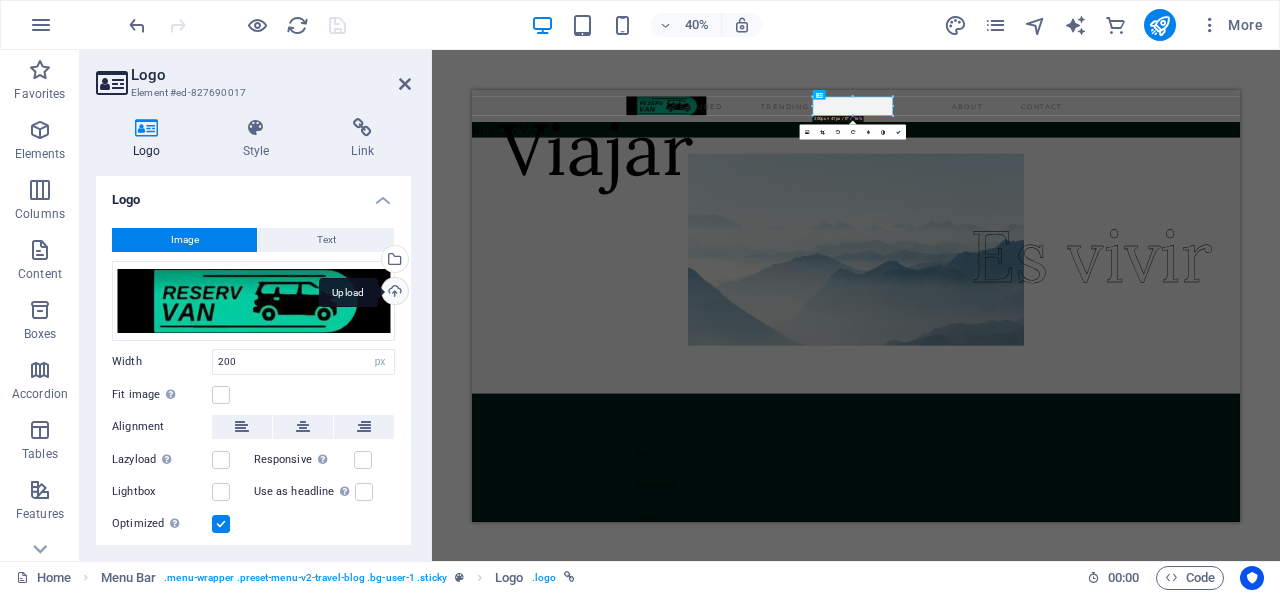 click on "Upload" at bounding box center [393, 293] 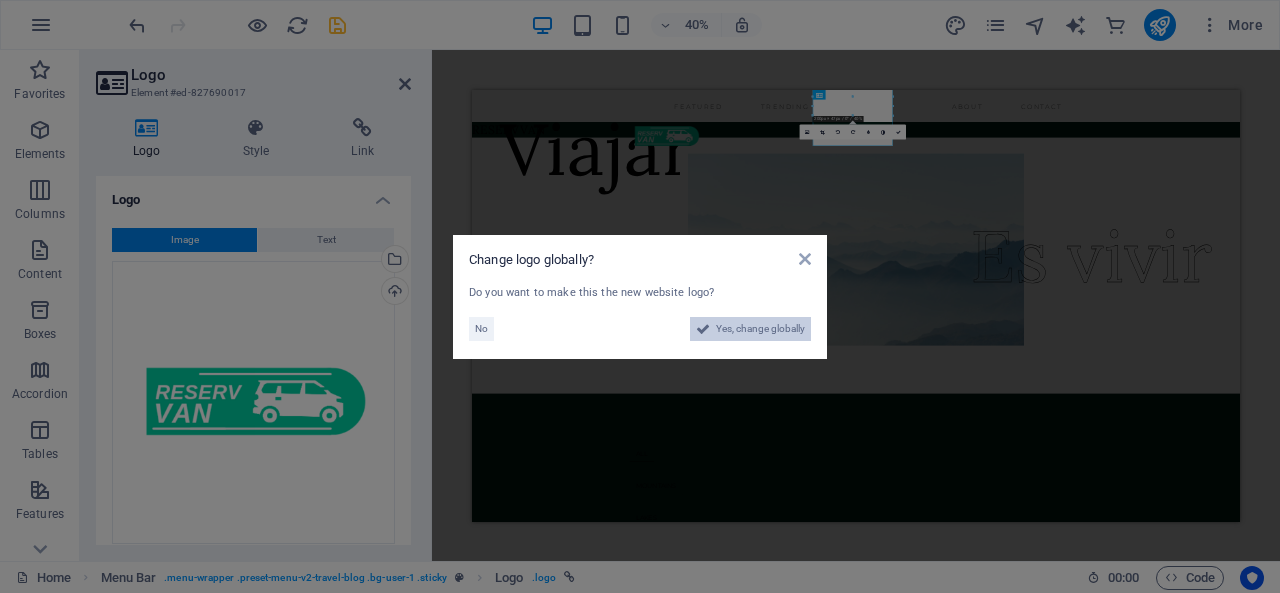 click on "Yes, change globally" at bounding box center [760, 329] 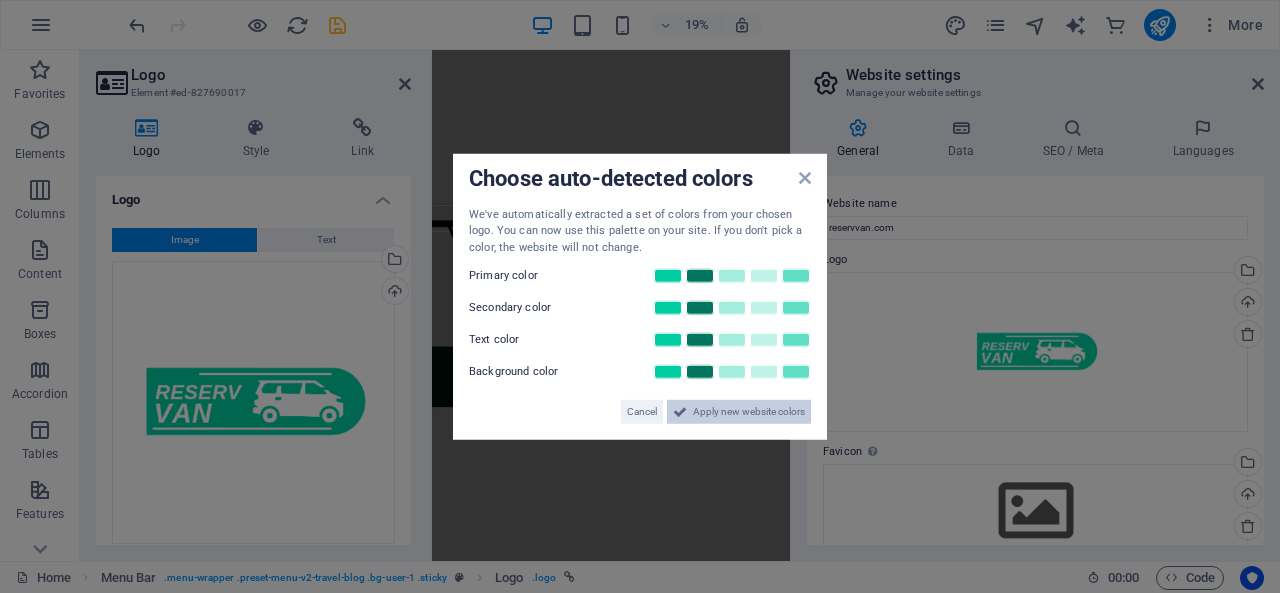 click on "Apply new website colors" at bounding box center [749, 412] 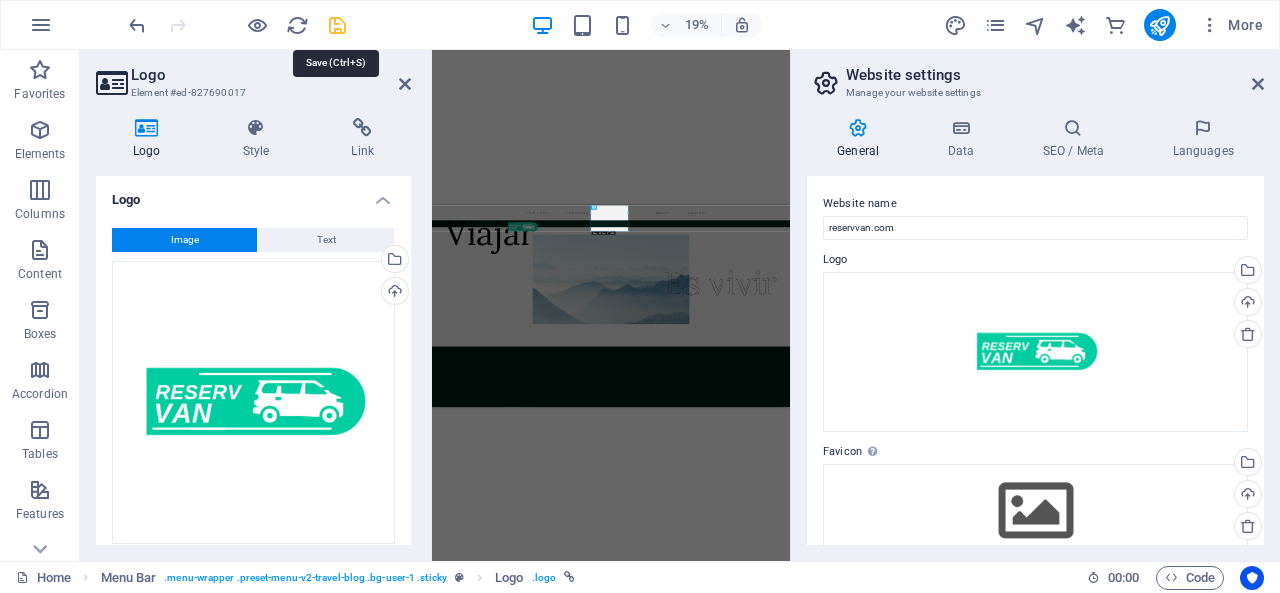 click at bounding box center [337, 25] 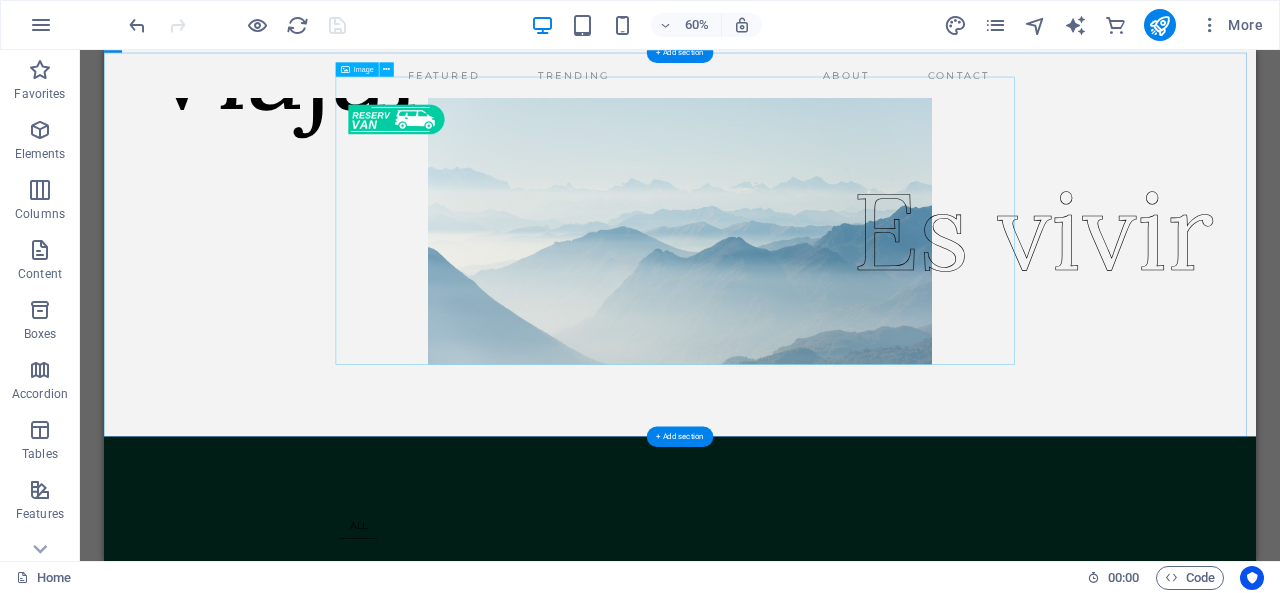 scroll, scrollTop: 0, scrollLeft: 0, axis: both 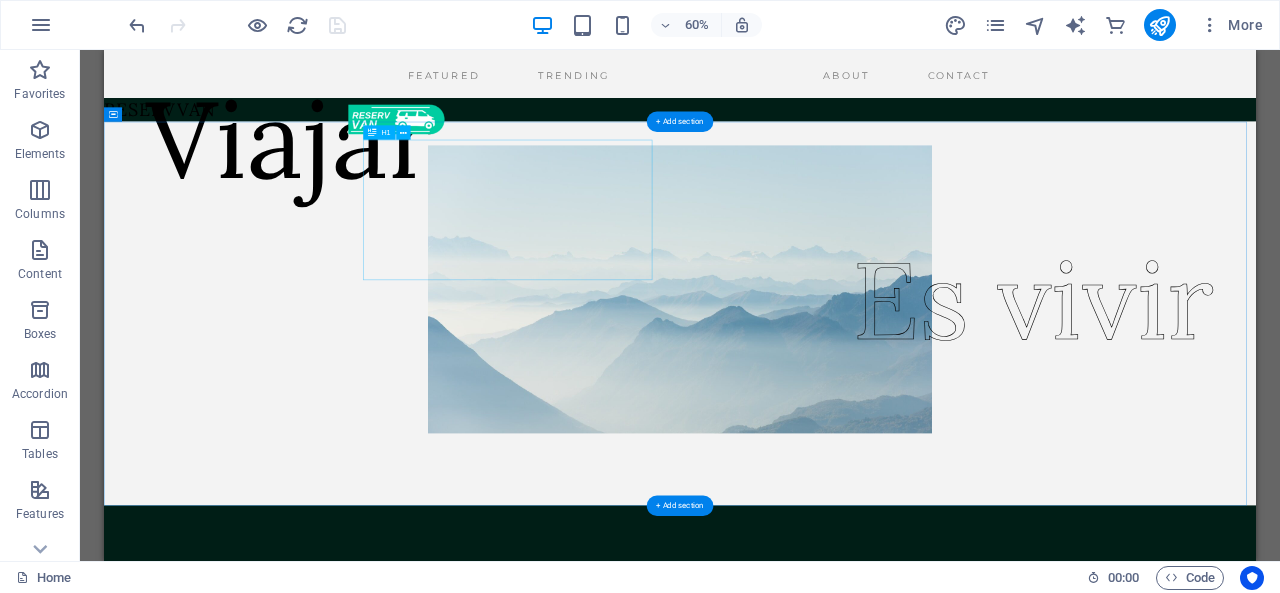 click on "Viajar" at bounding box center [415, 197] 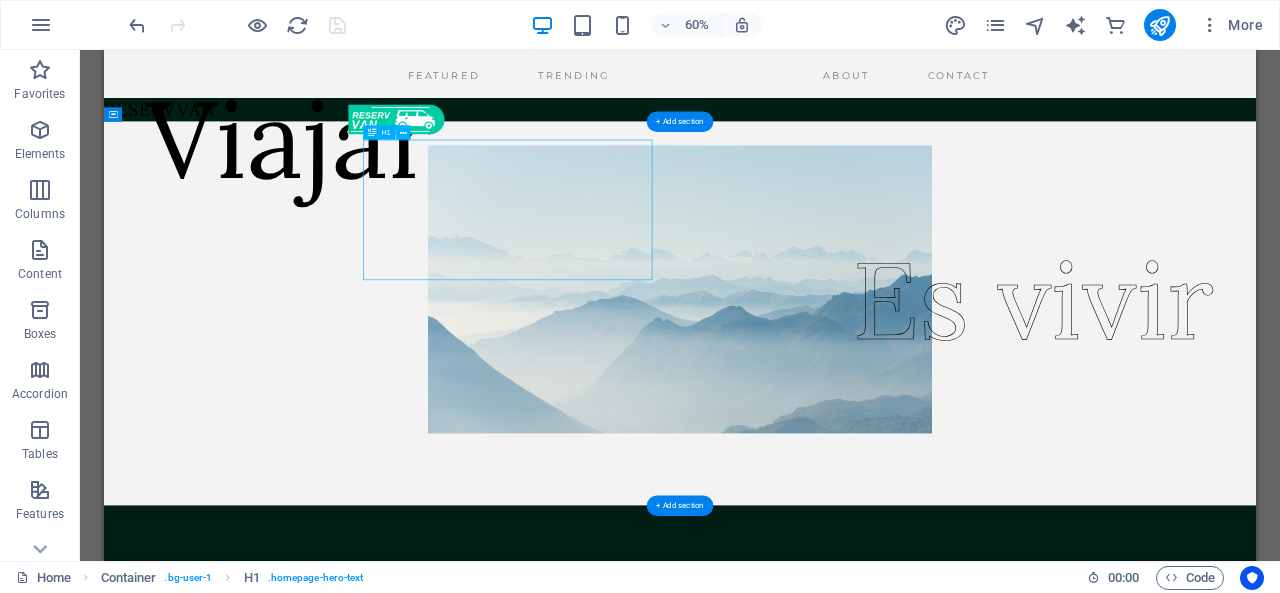 click on "Viajar" at bounding box center (415, 197) 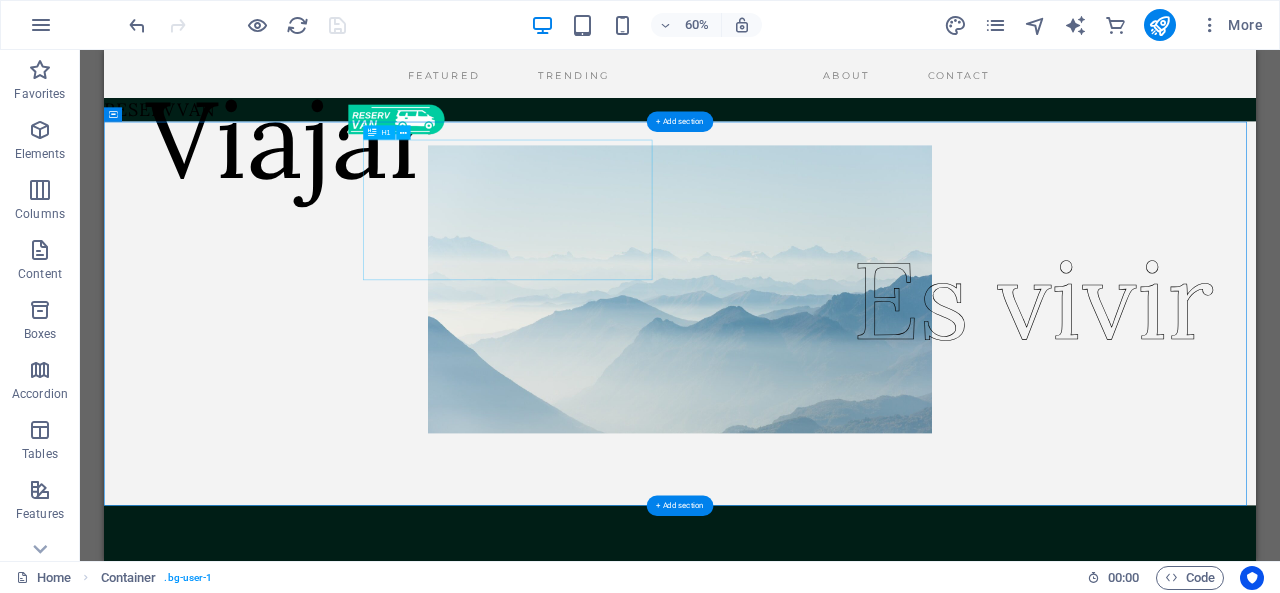 click on "Viajar" at bounding box center (415, 197) 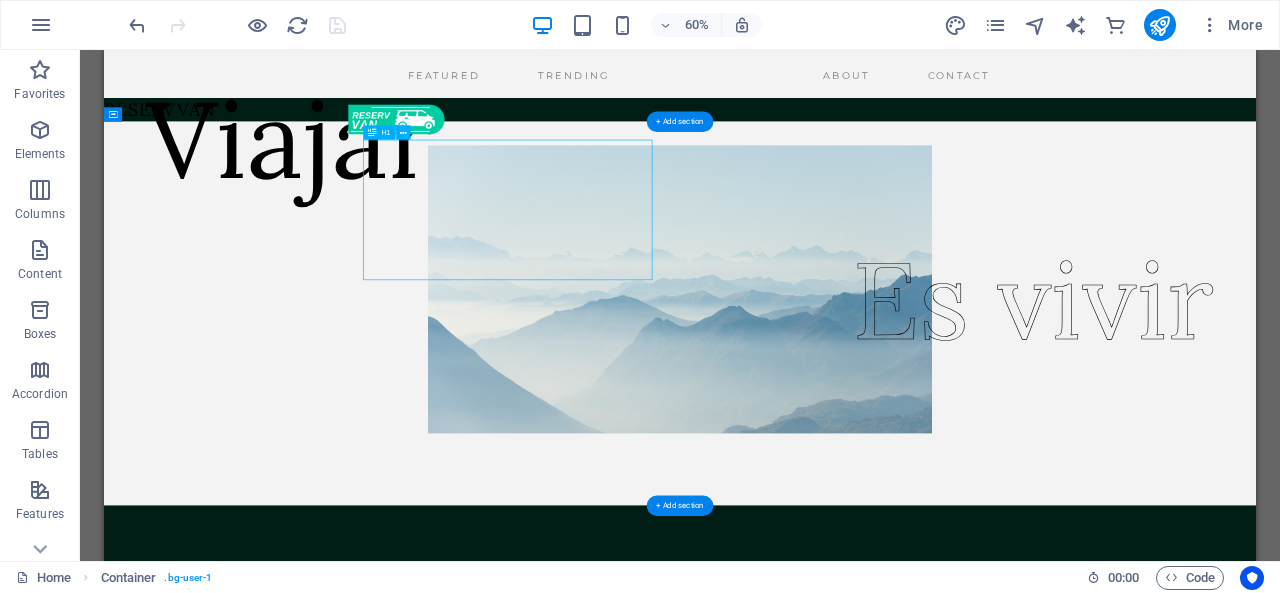 click on "Viajar" at bounding box center [415, 197] 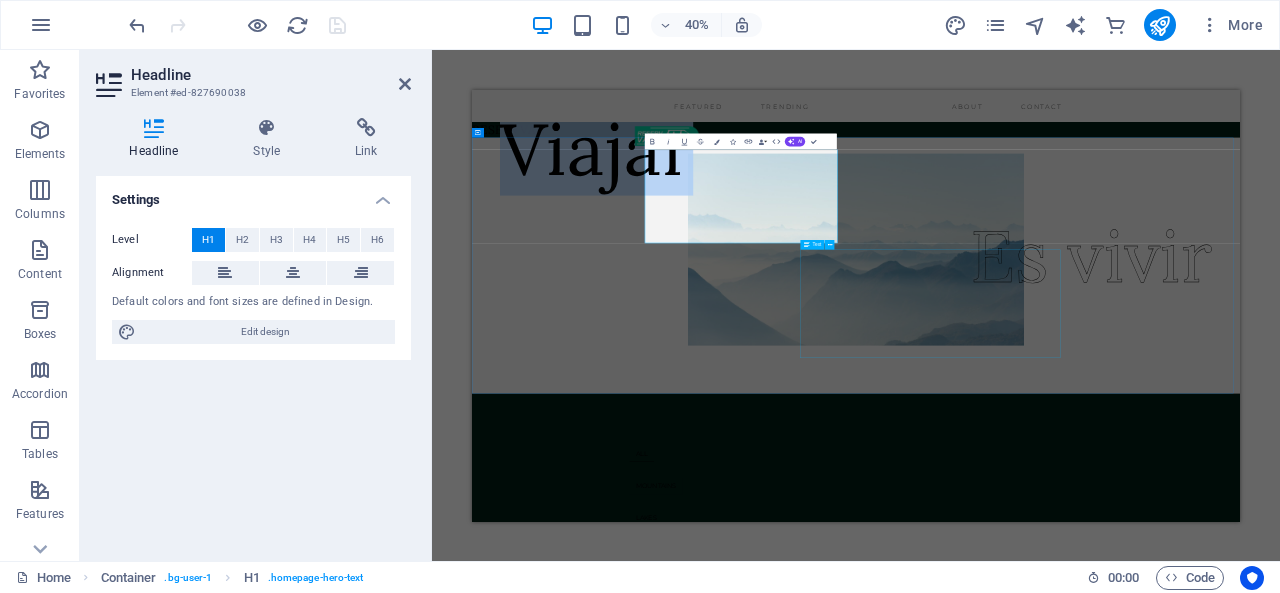 click on "Es vivir" at bounding box center [2020, 505] 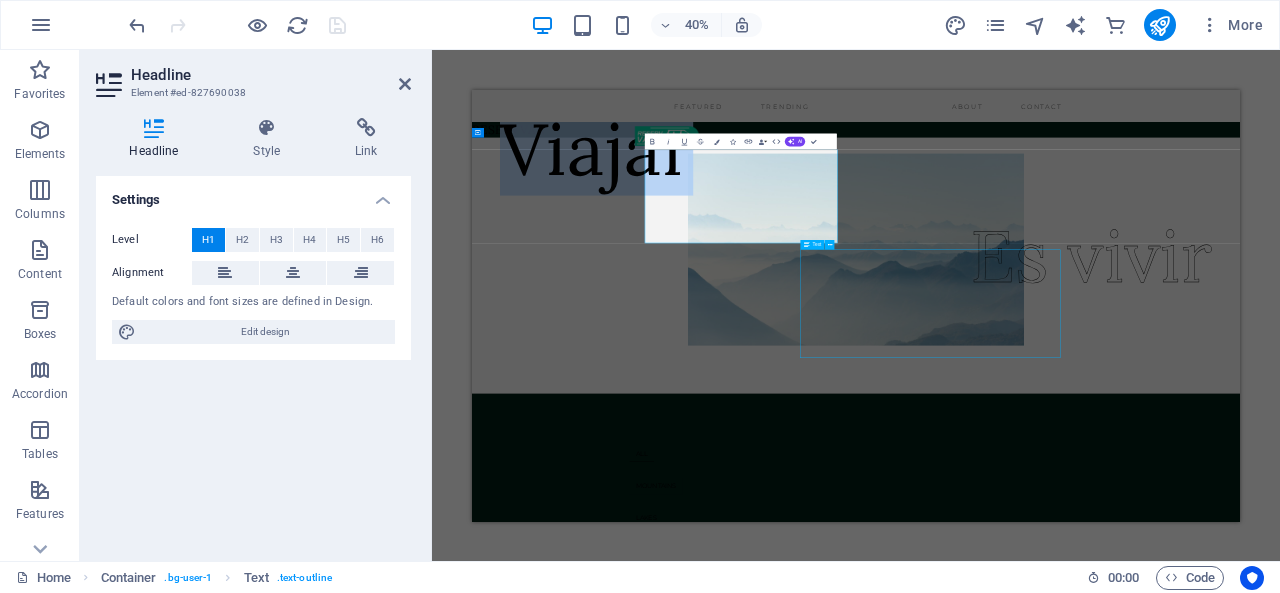 click on "Es vivir" at bounding box center [2020, 505] 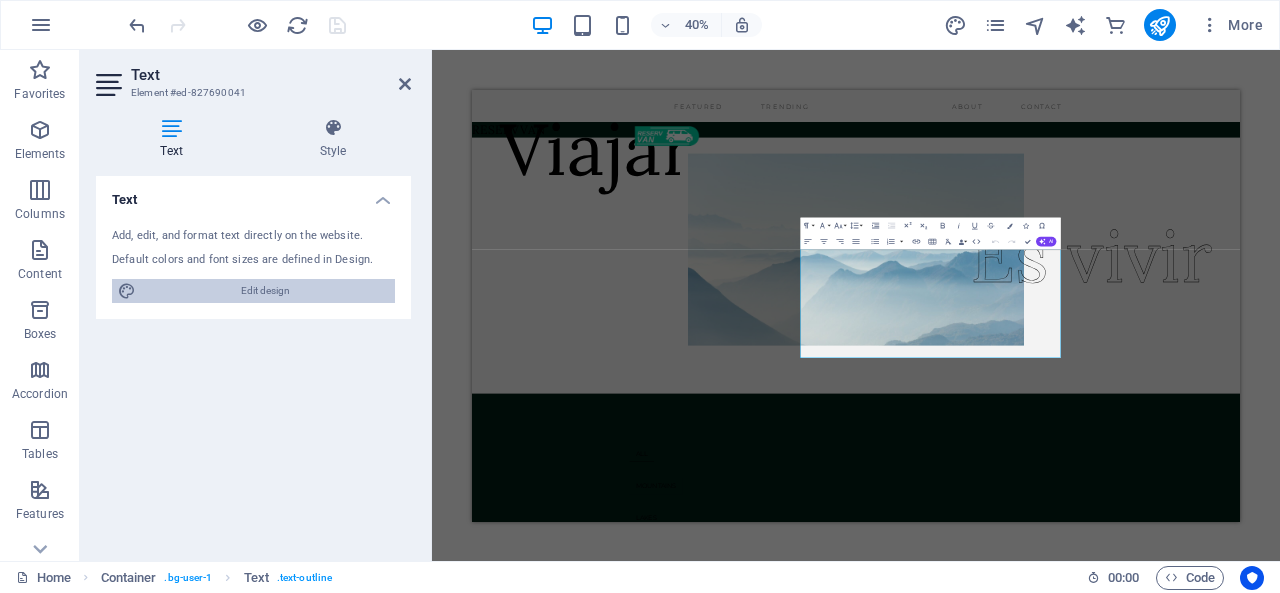 click on "Edit design" at bounding box center [265, 291] 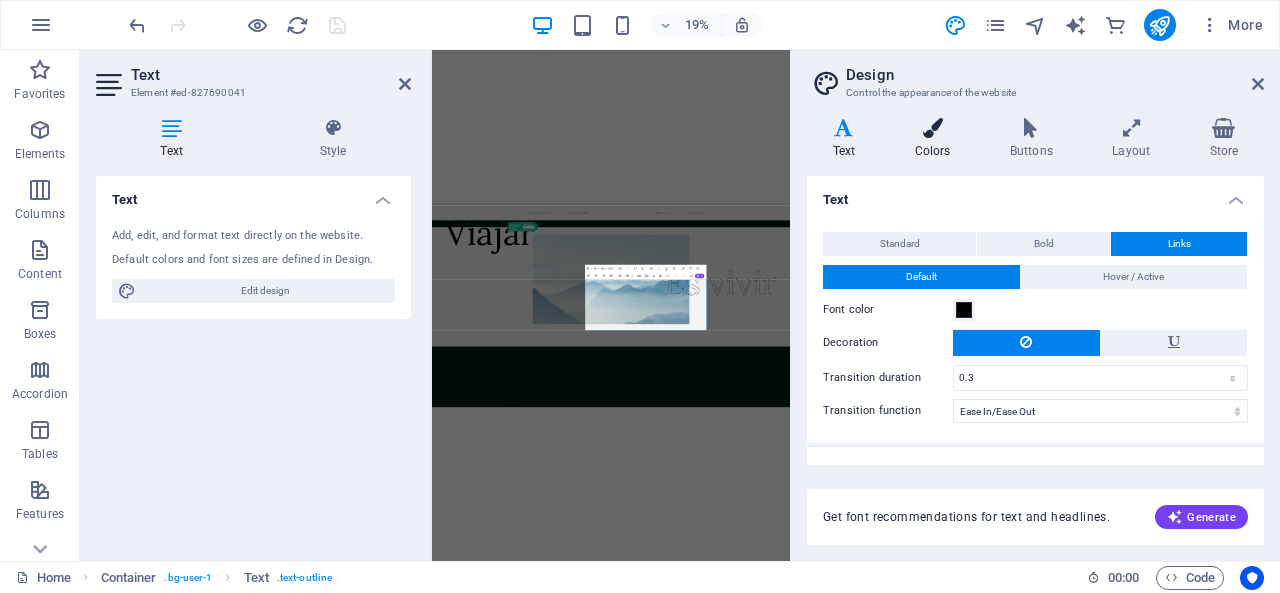 click on "Colors" at bounding box center (936, 139) 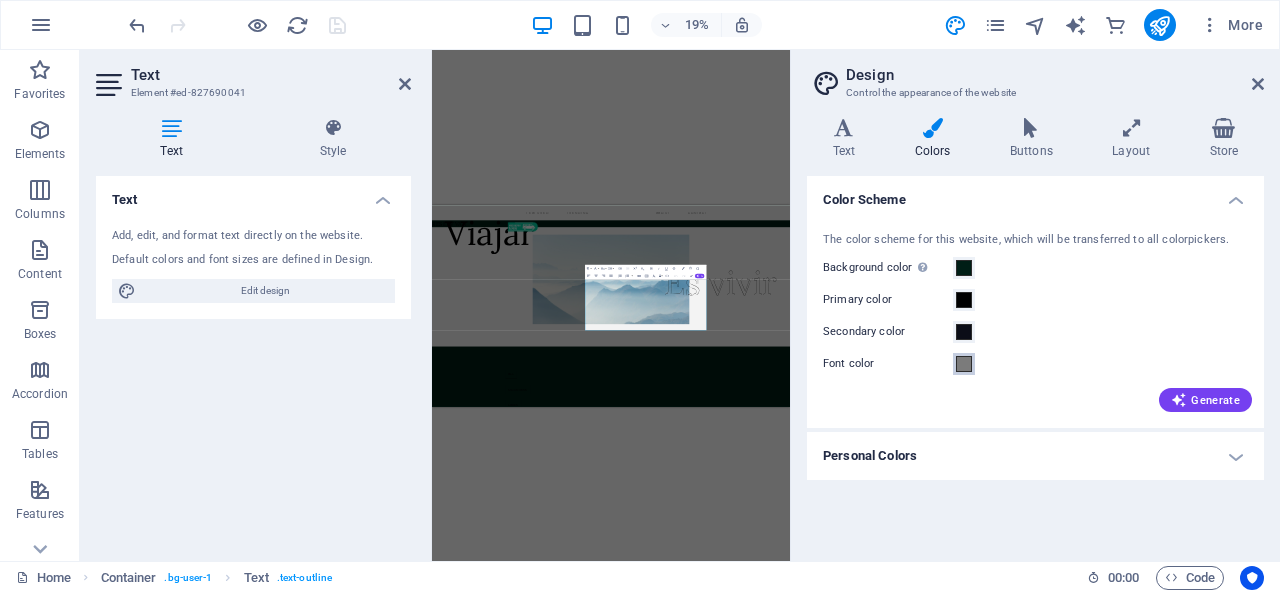 click at bounding box center (964, 364) 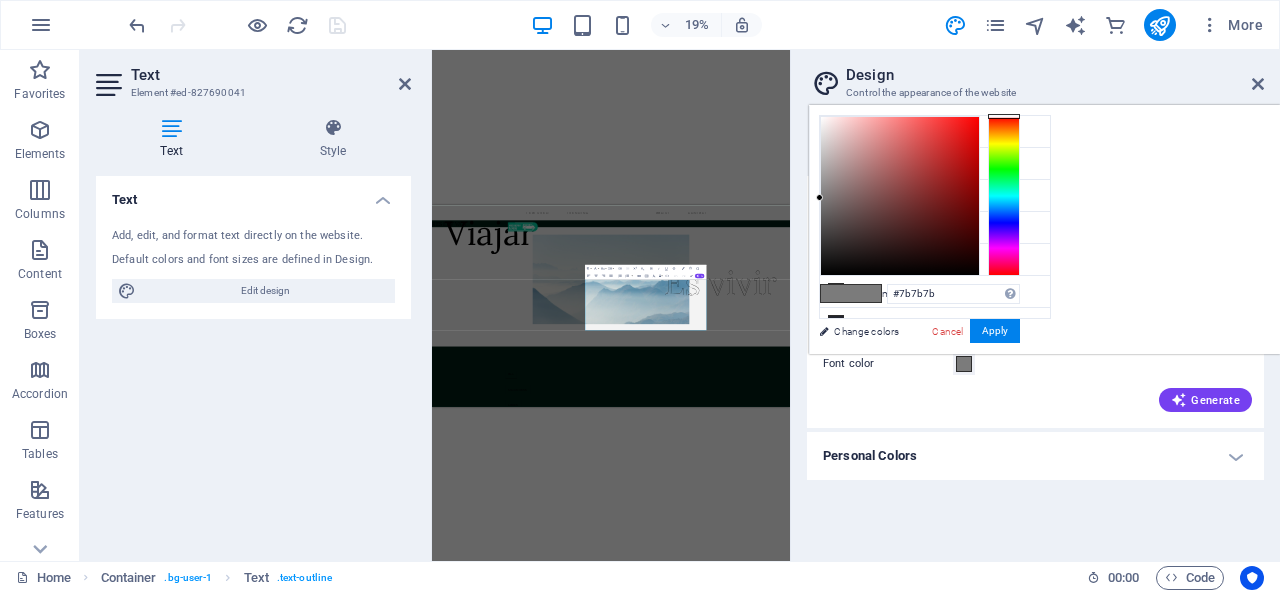type on "#0a0909" 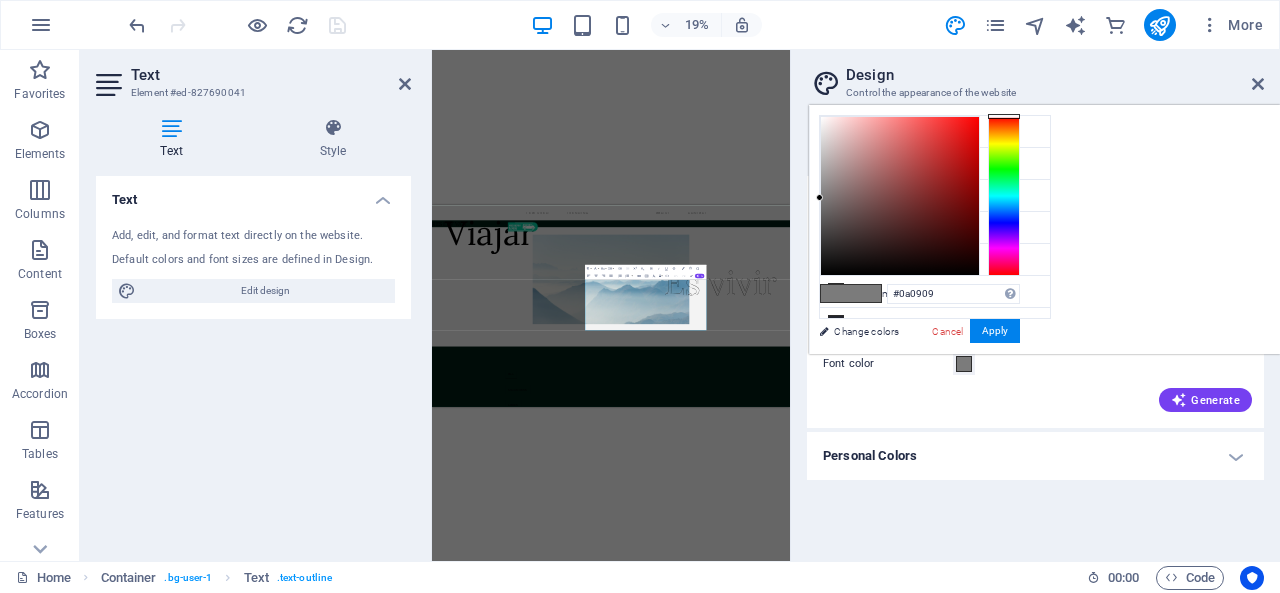 click at bounding box center [900, 196] 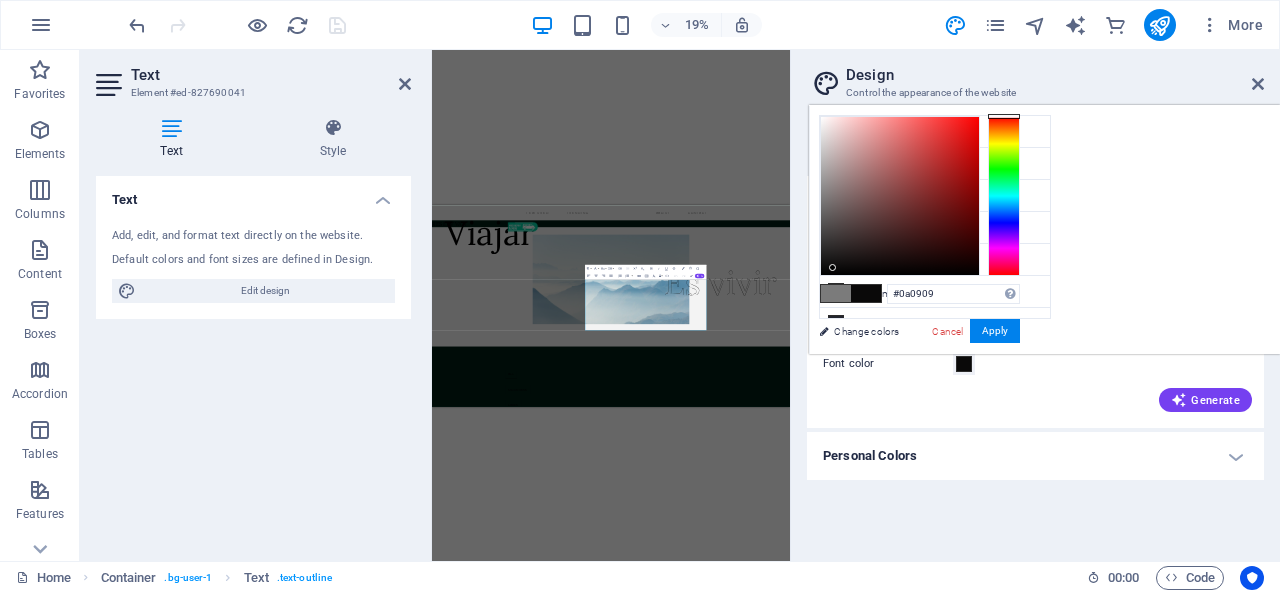 click at bounding box center [866, 293] 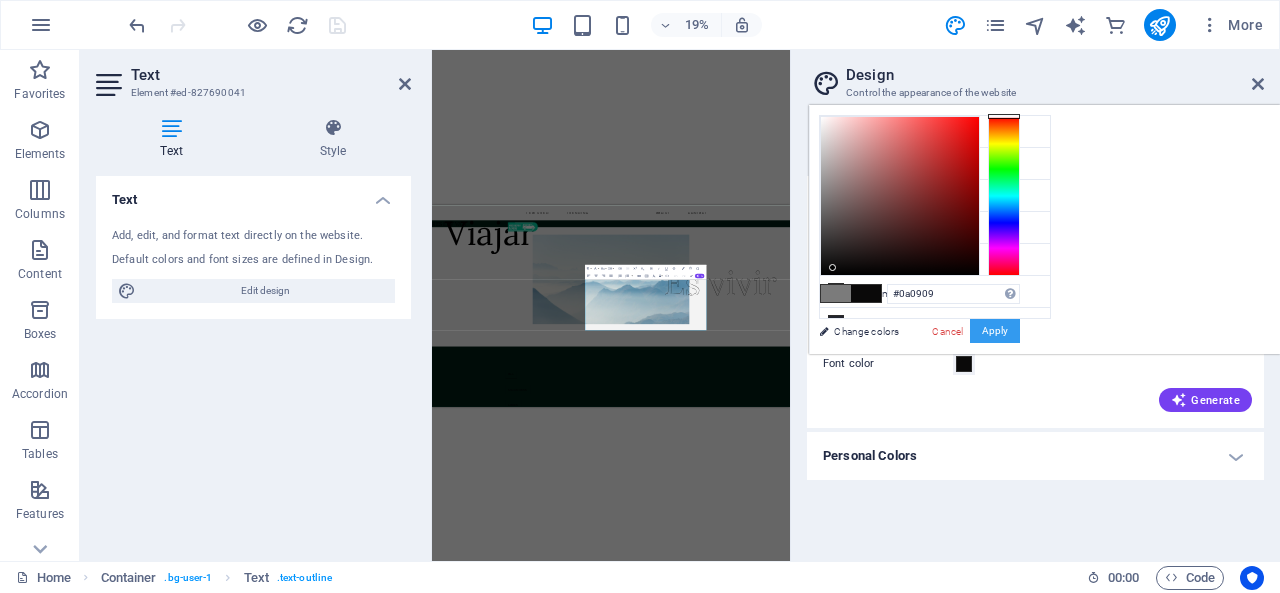 click on "Apply" at bounding box center [995, 331] 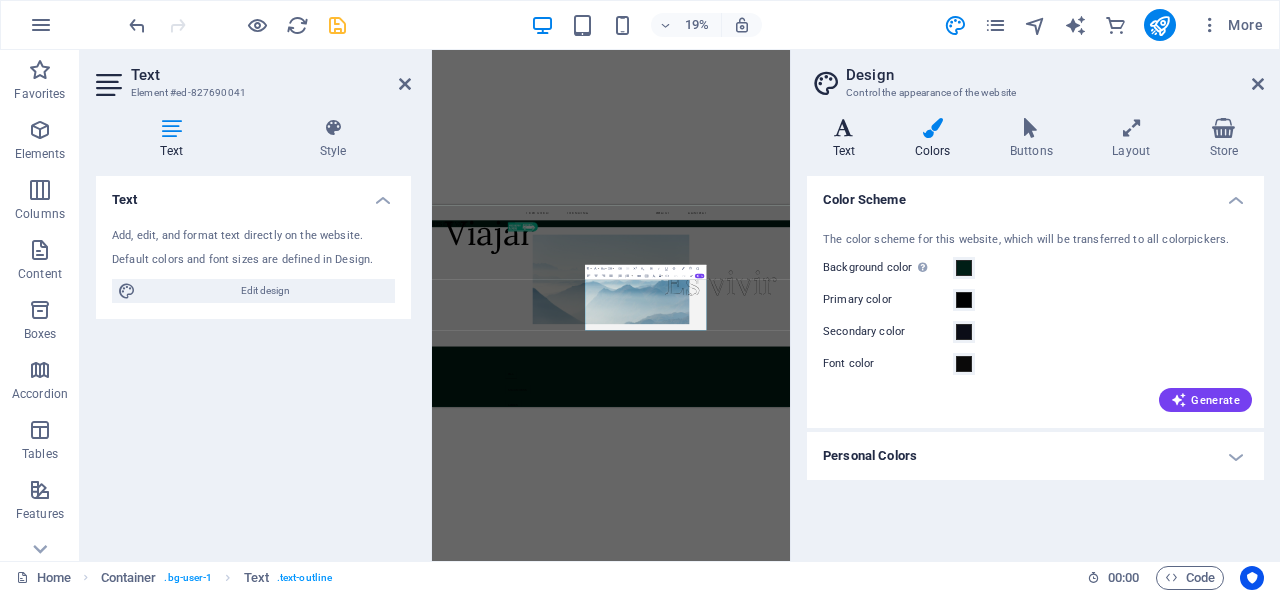 click at bounding box center (844, 128) 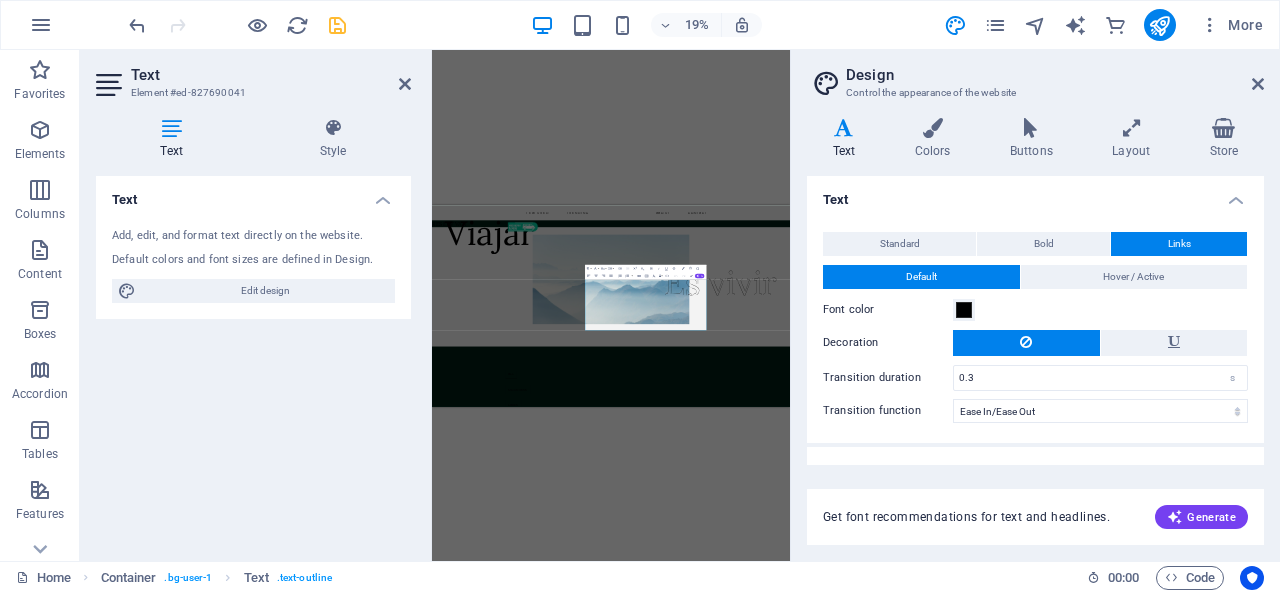 scroll, scrollTop: 28, scrollLeft: 0, axis: vertical 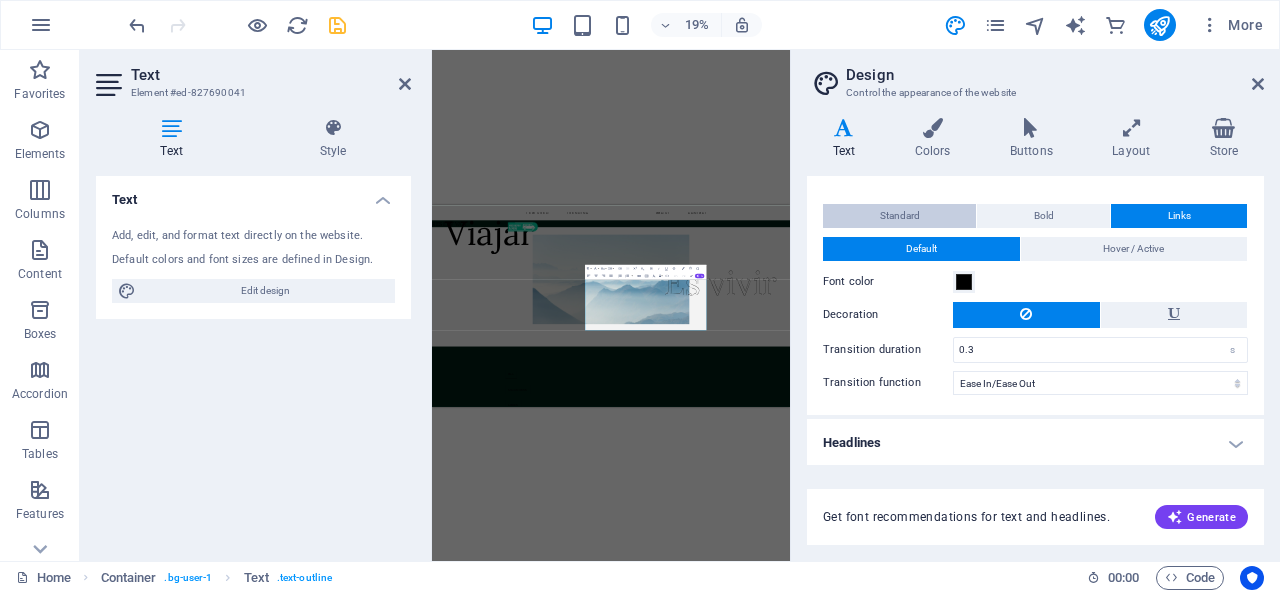 click on "Standard" at bounding box center [899, 216] 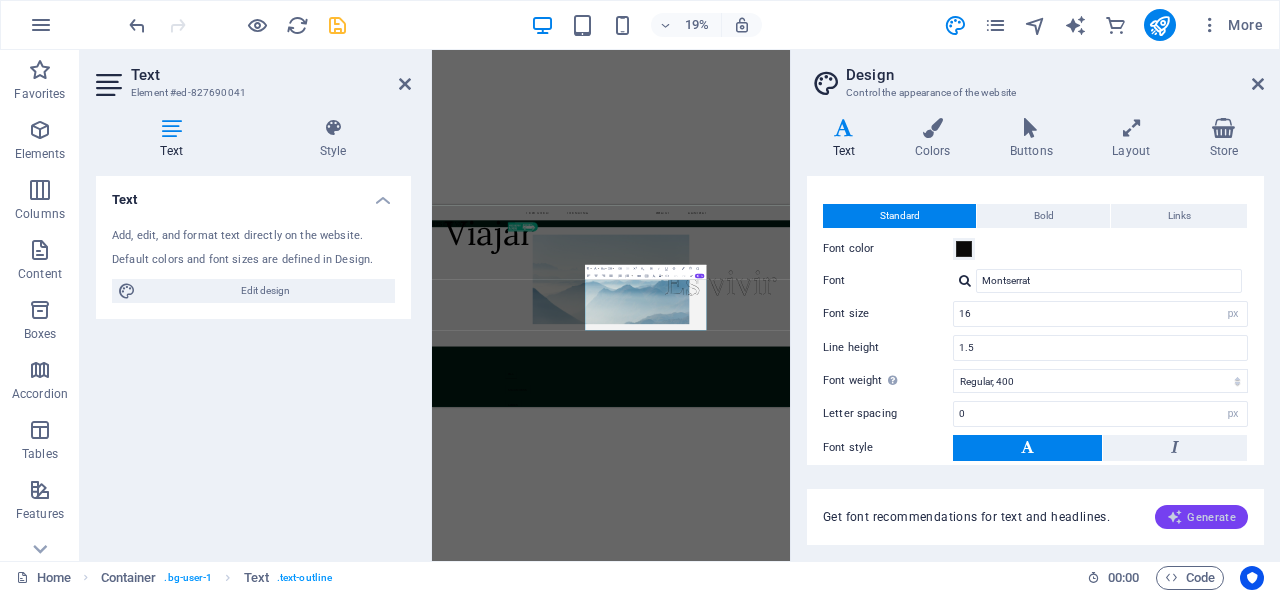 click on "Generate" at bounding box center (1201, 517) 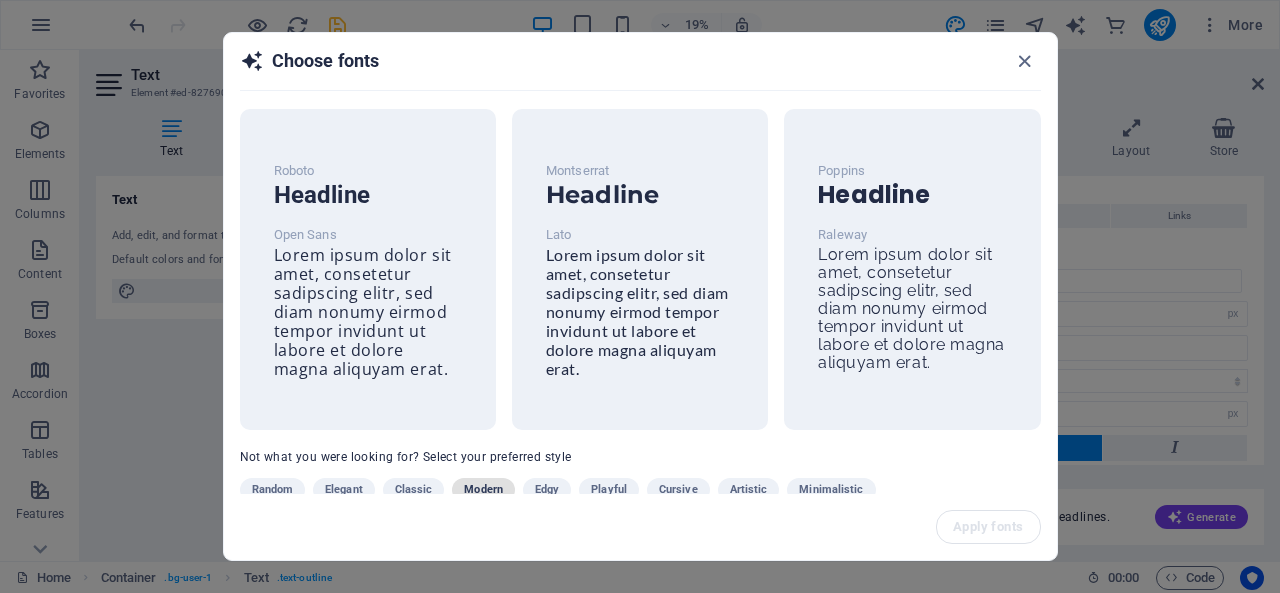 click on "Modern" at bounding box center [483, 490] 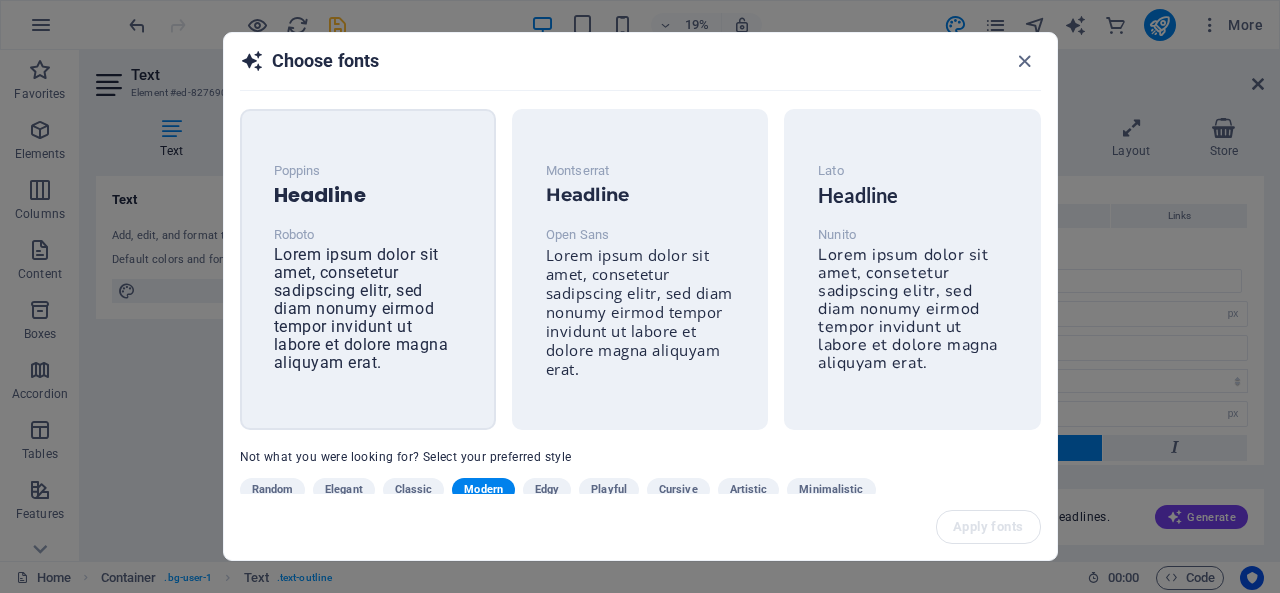click on "Headline" at bounding box center [368, 195] 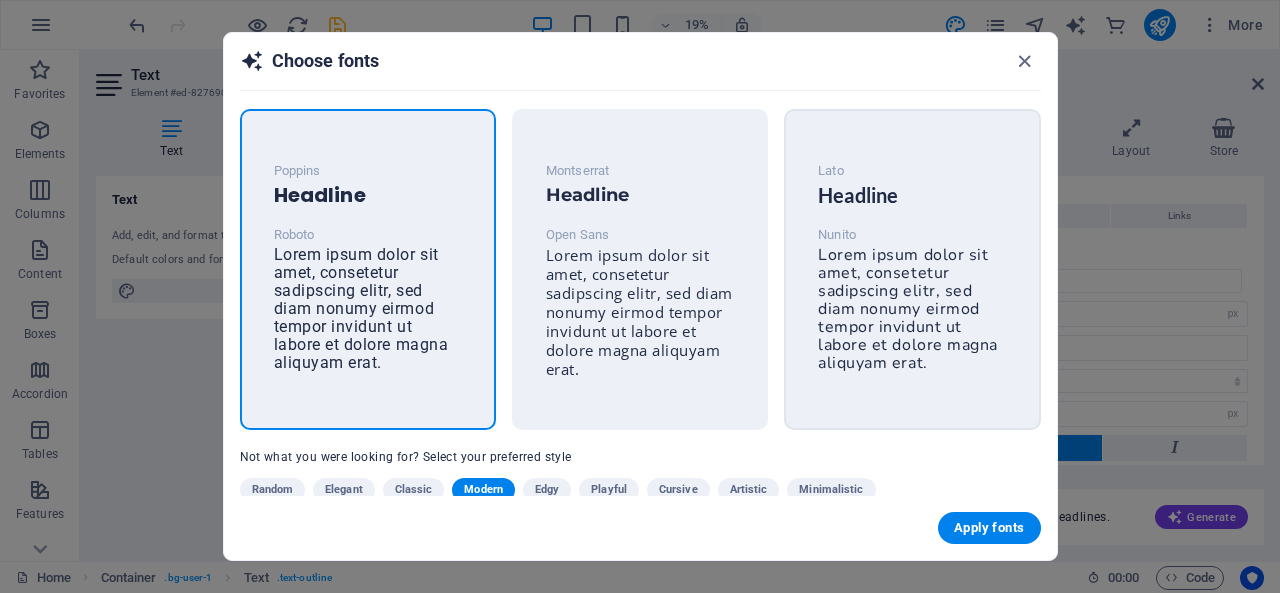 click on "Lato Headline Nunito Lorem ipsum dolor sit amet, consetetur sadipscing elitr, sed diam nonumy eirmod tempor invidunt ut labore et dolore magna aliquyam erat." at bounding box center [912, 266] 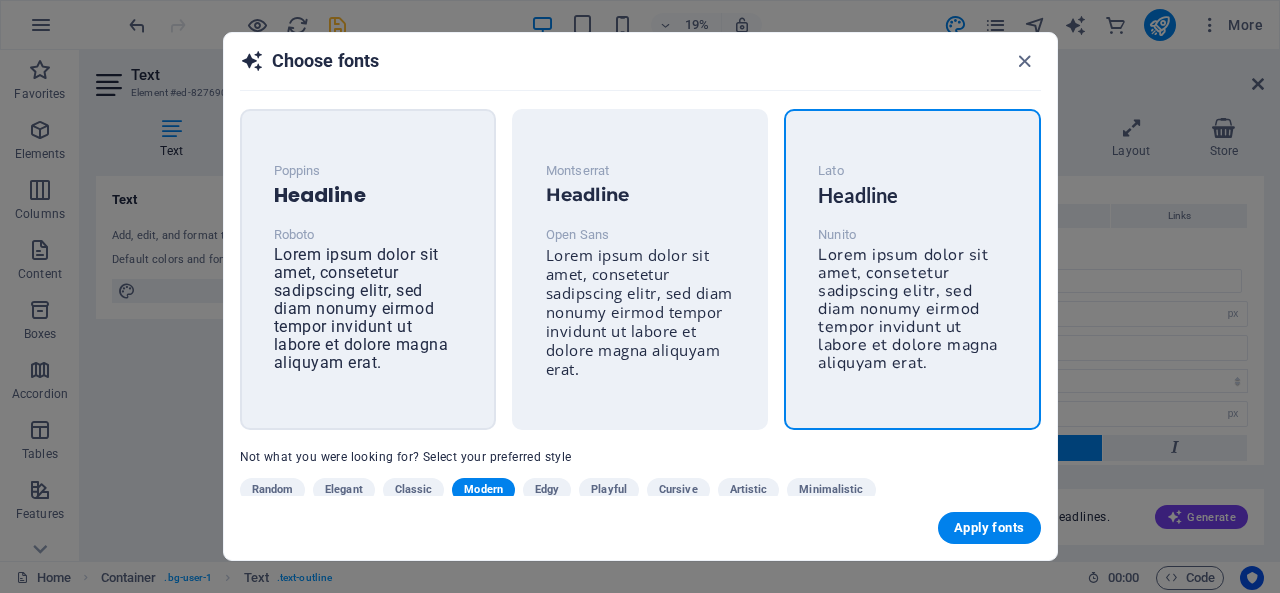 click on "Headline" at bounding box center [368, 195] 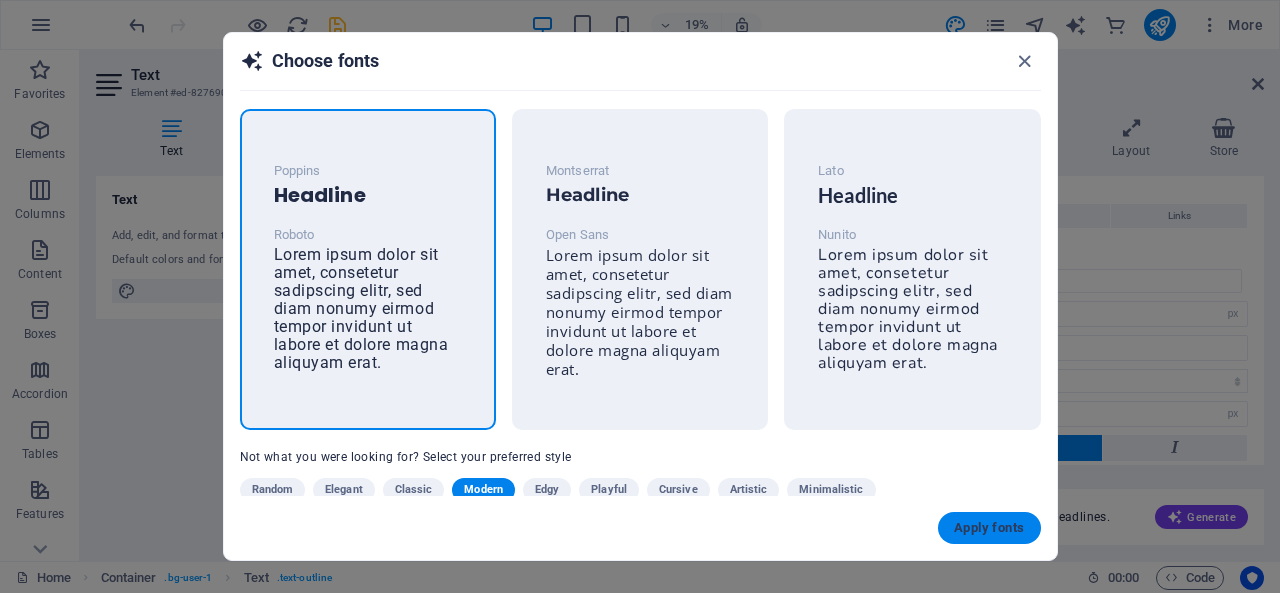 click on "Apply fonts" at bounding box center [989, 528] 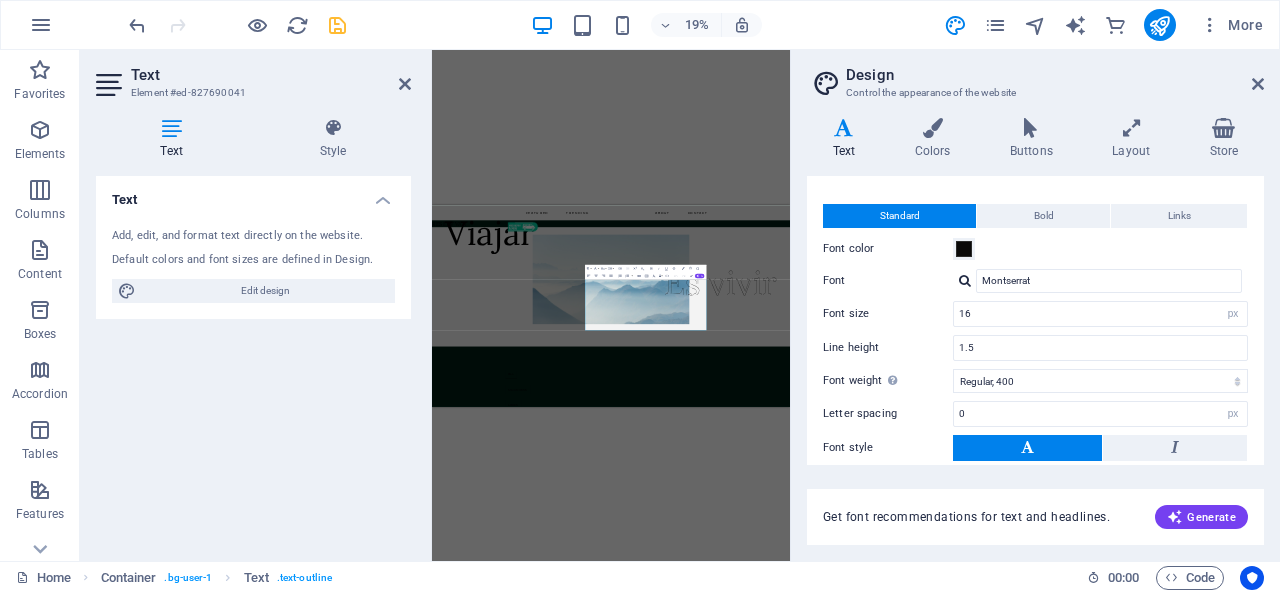 type on "Roboto" 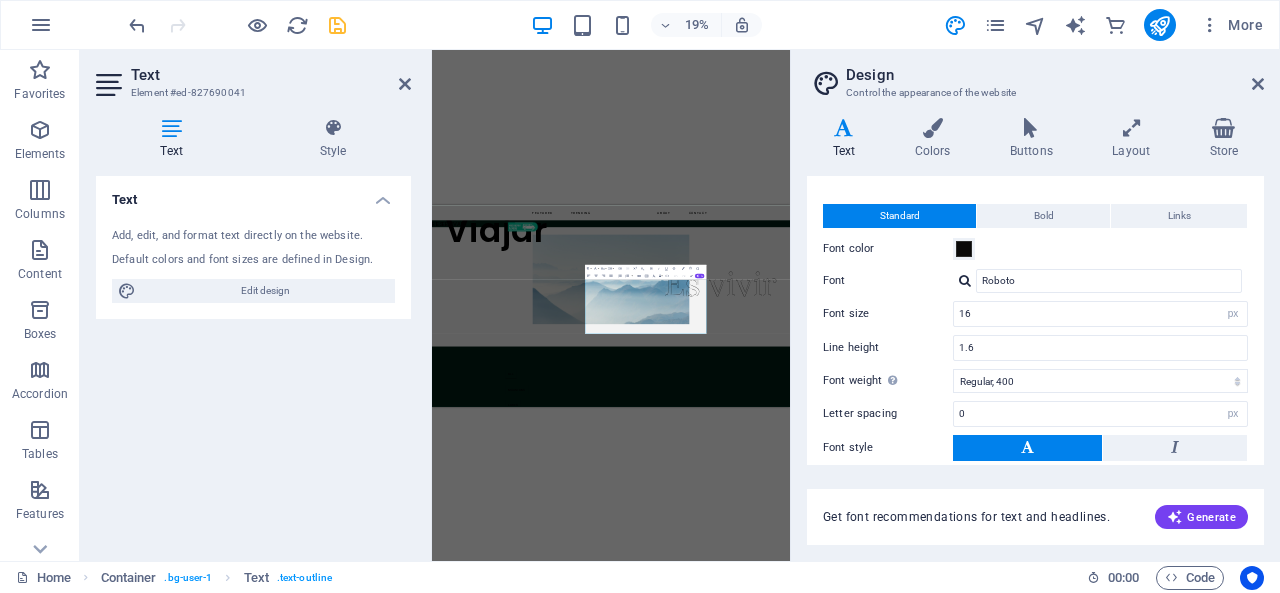 click on "Drag here to replace the existing content. Press “Ctrl” if you want to create a new element.
H2   Image   Container   Text   Menu Bar   Logo   H1   Collection filter-buttons   Container   Button   Menu   Collection   Collection item   Image   Collection item   Collection item   Image   Collection item Paragraph Format Normal Heading 1 Heading 2 Heading 3 Heading 4 Heading 5 Heading 6 Code Font Family Arial Georgia Impact Tahoma Times New Roman Verdana Lora Montserrat Font Size 8 9 10 11 12 14 18 24 30 36 48 60 72 96 Line Height Default Single 1.15 1.5 Double Increase Indent Decrease Indent Superscript Subscript Bold Italic Underline Strikethrough Colors Icons Special Characters Align Left Align Center Align Right Align Justify Unordered List   Default Circle Disc Square    Ordered List   Default Lower Alpha Lower Greek Lower Roman Upper Alpha Upper Roman    Insert Link Insert Table Clear Formatting Data Bindings Company [FIRST] [LAST] [STREET] [ZIP] [CITY] [EMAIL] [PHONE] [MOBILE] [FAX]" at bounding box center [611, 305] 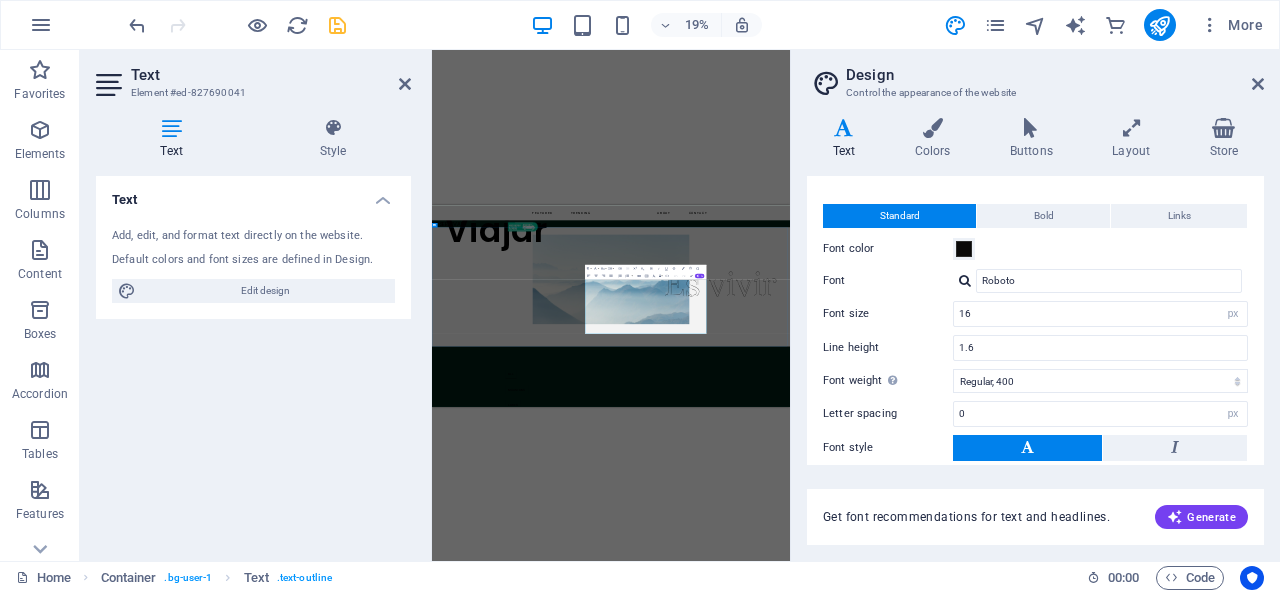 click on "Es vivir" at bounding box center (1980, 628) 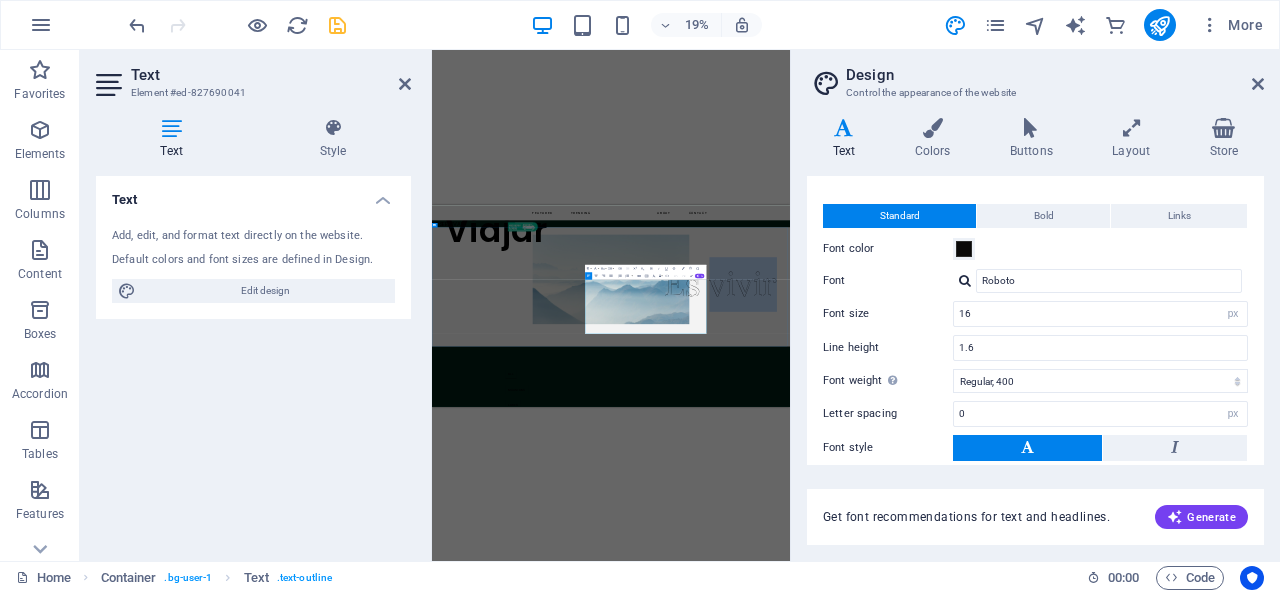 click on "Es vivir" at bounding box center [1980, 628] 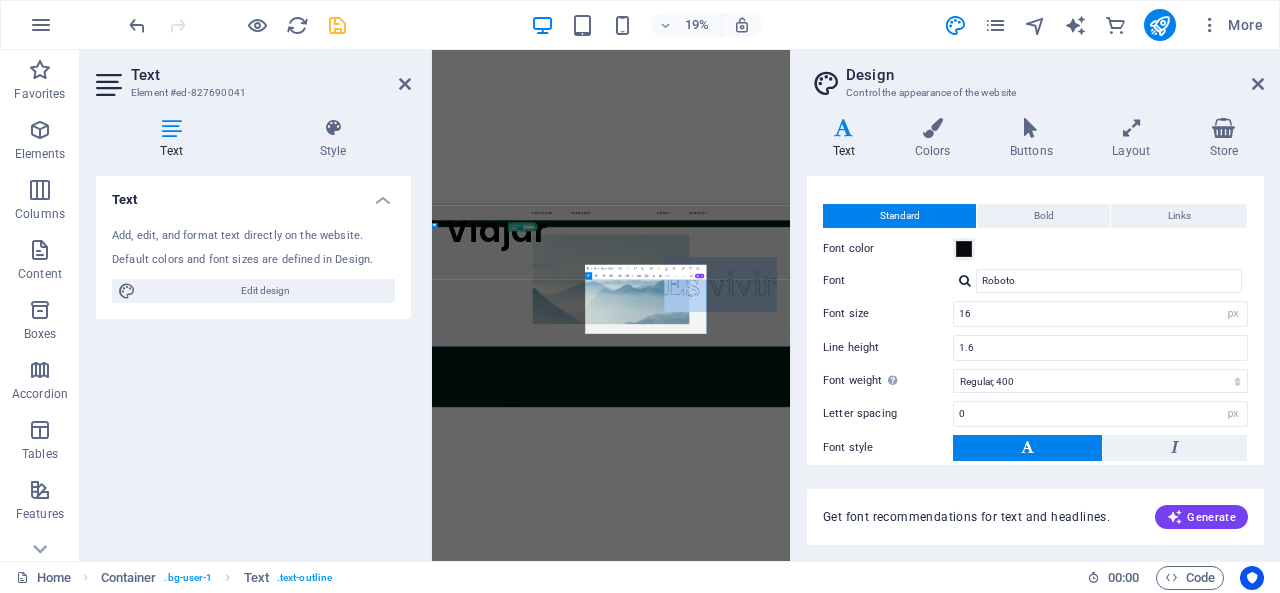 drag, startPoint x: 1293, startPoint y: 761, endPoint x: 1847, endPoint y: 772, distance: 554.1092 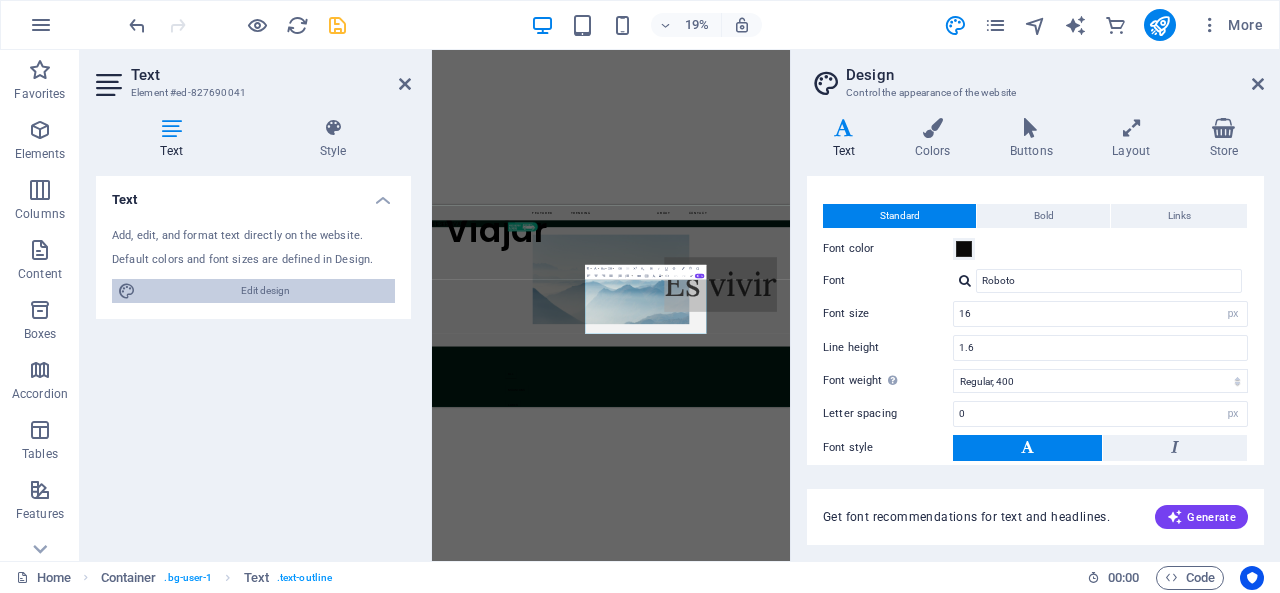 click on "Edit design" at bounding box center (265, 291) 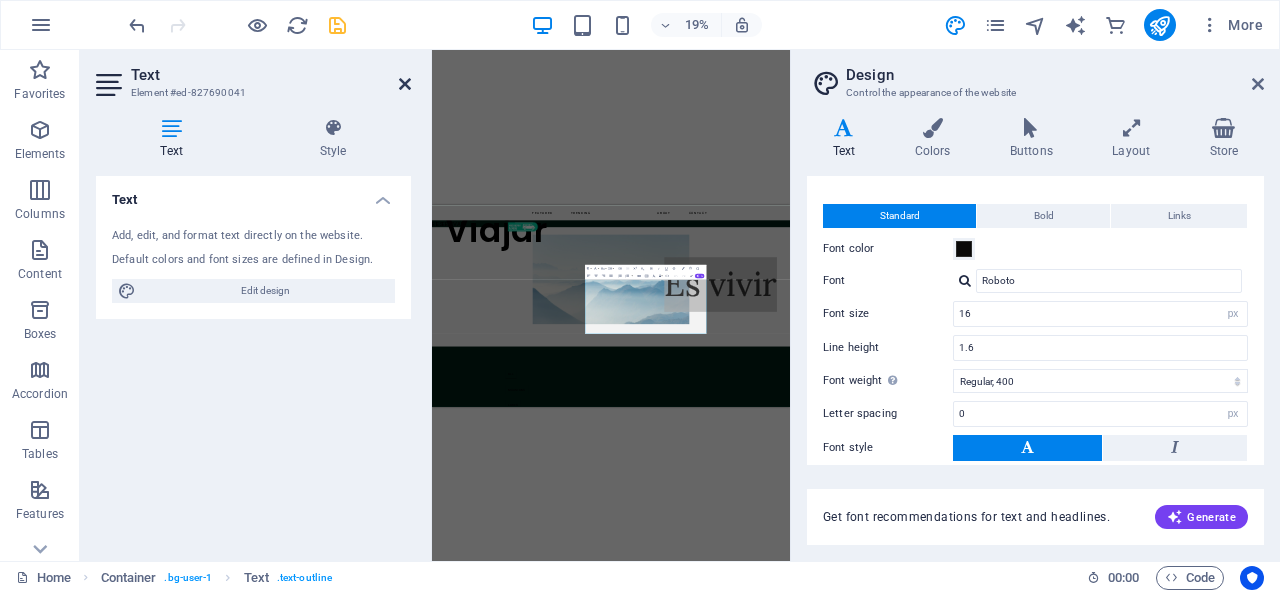 click at bounding box center (405, 84) 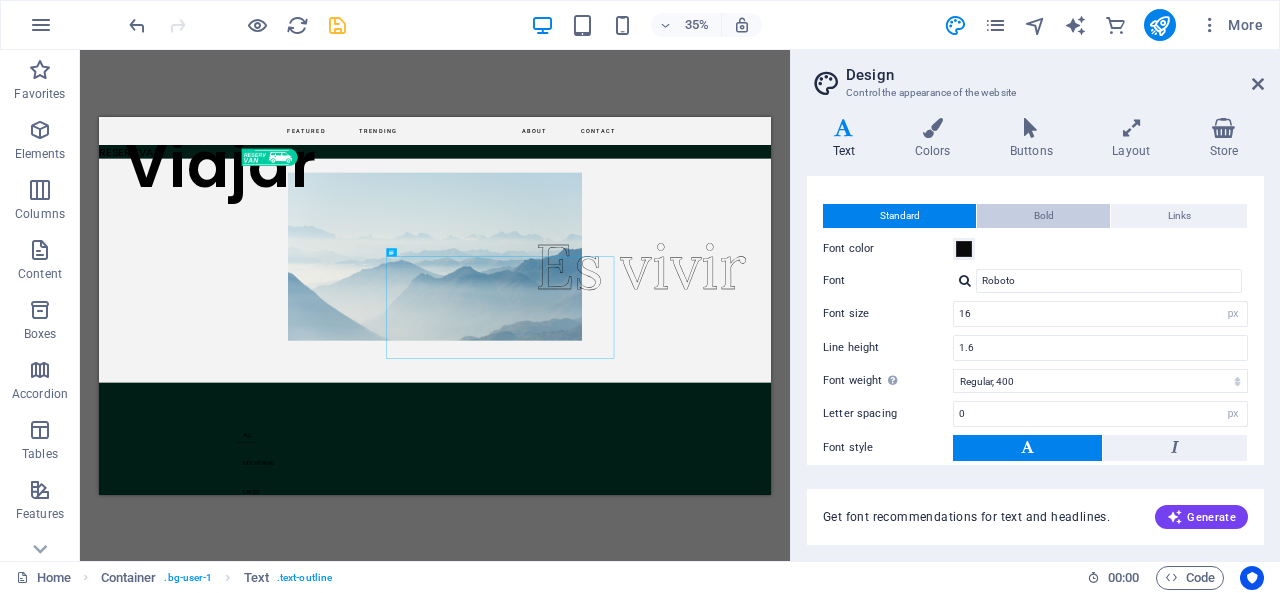 click on "Bold" at bounding box center [1043, 216] 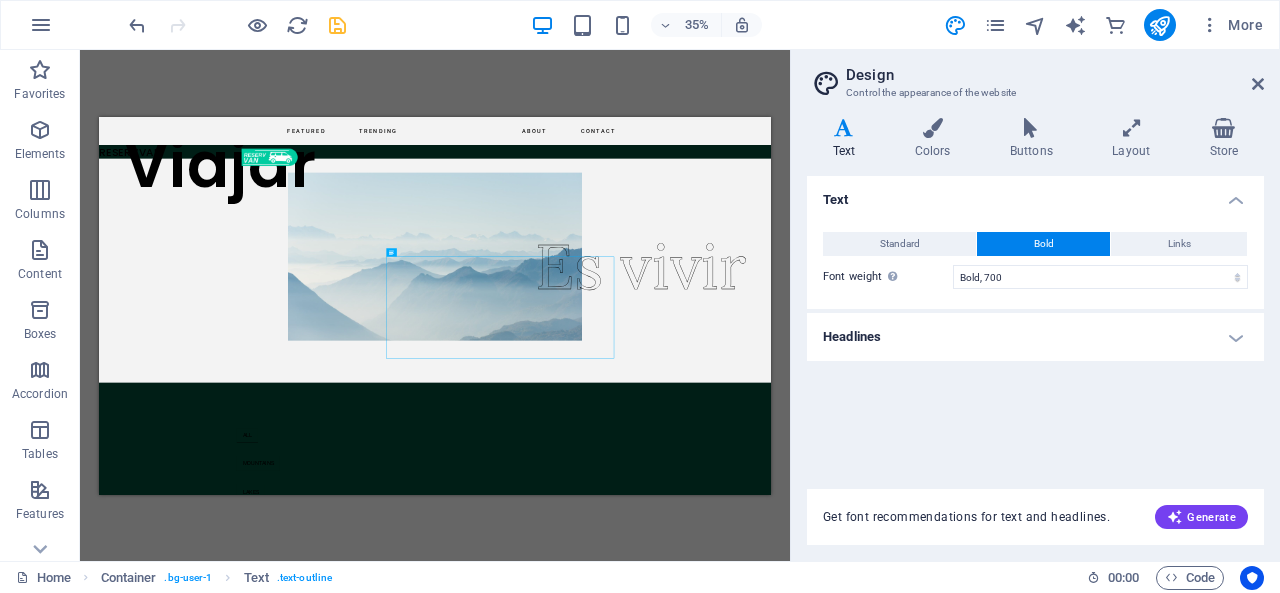 scroll, scrollTop: 0, scrollLeft: 0, axis: both 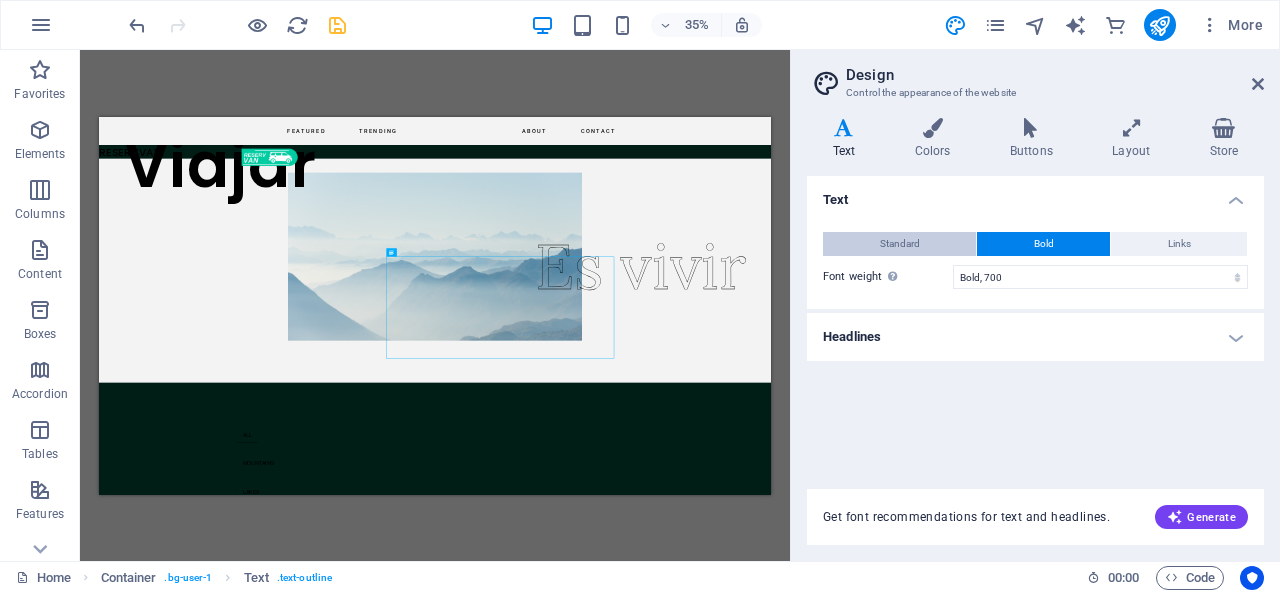 click on "Standard" at bounding box center [899, 244] 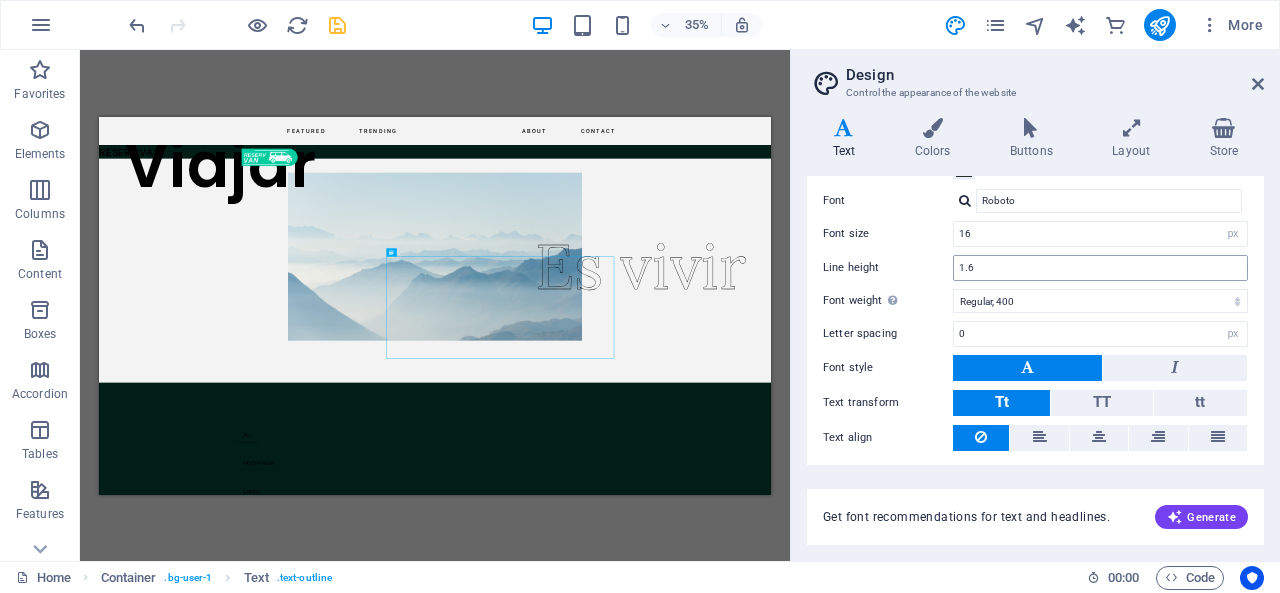 scroll, scrollTop: 162, scrollLeft: 0, axis: vertical 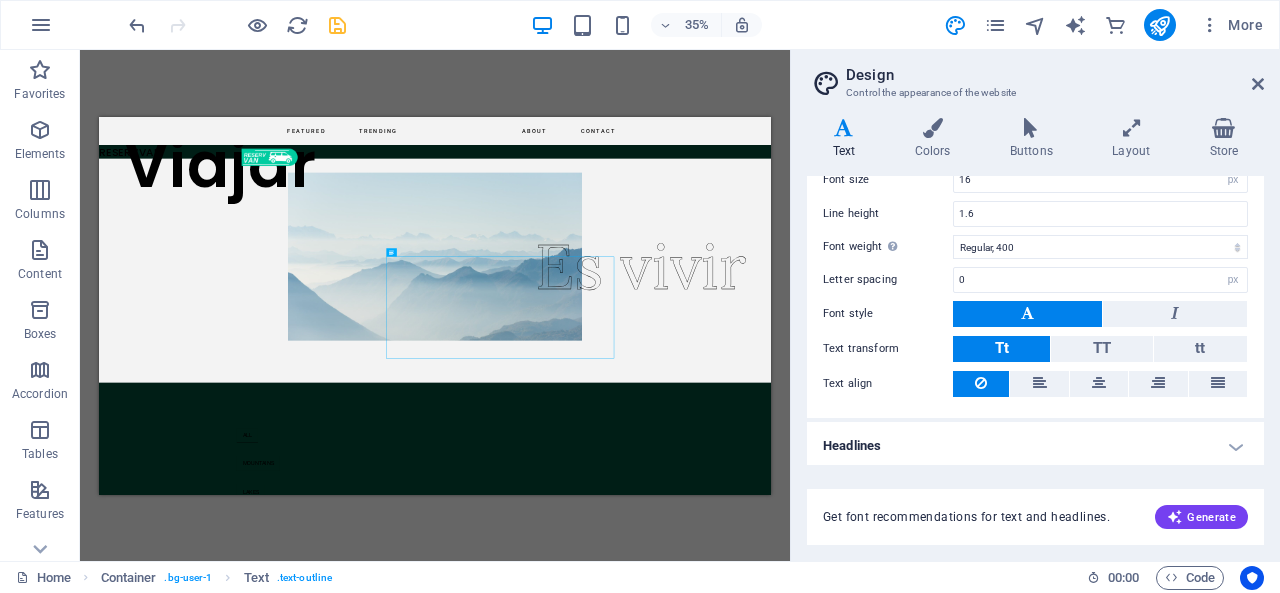 click on "Headlines" at bounding box center (1035, 446) 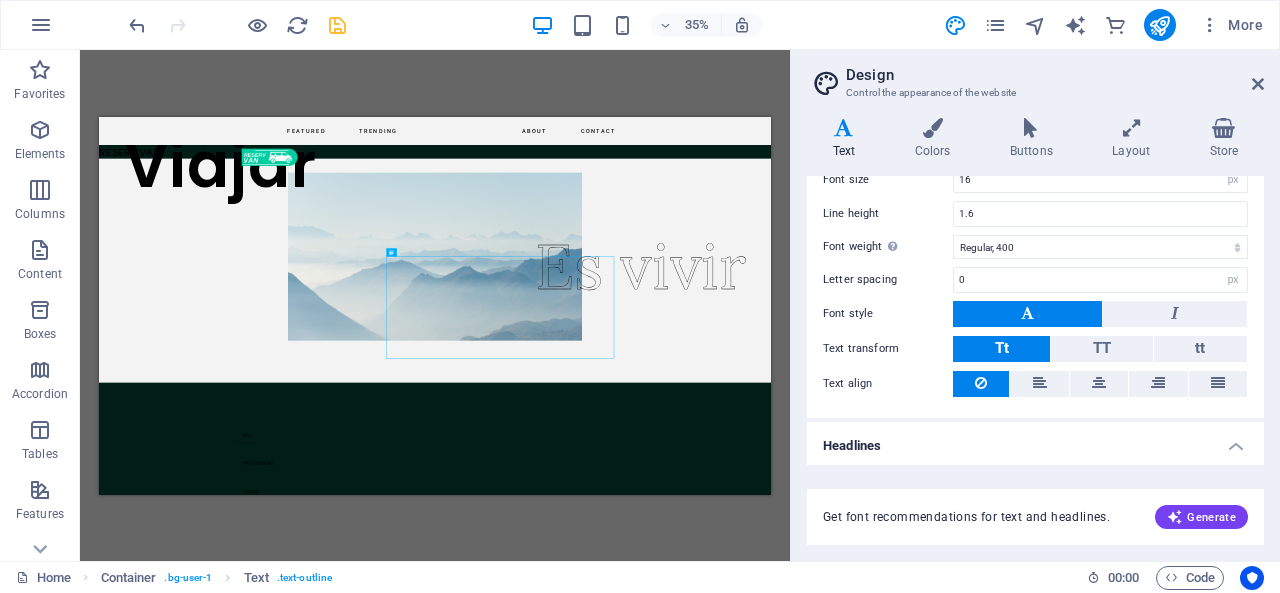 click on "Headlines" at bounding box center (1035, 440) 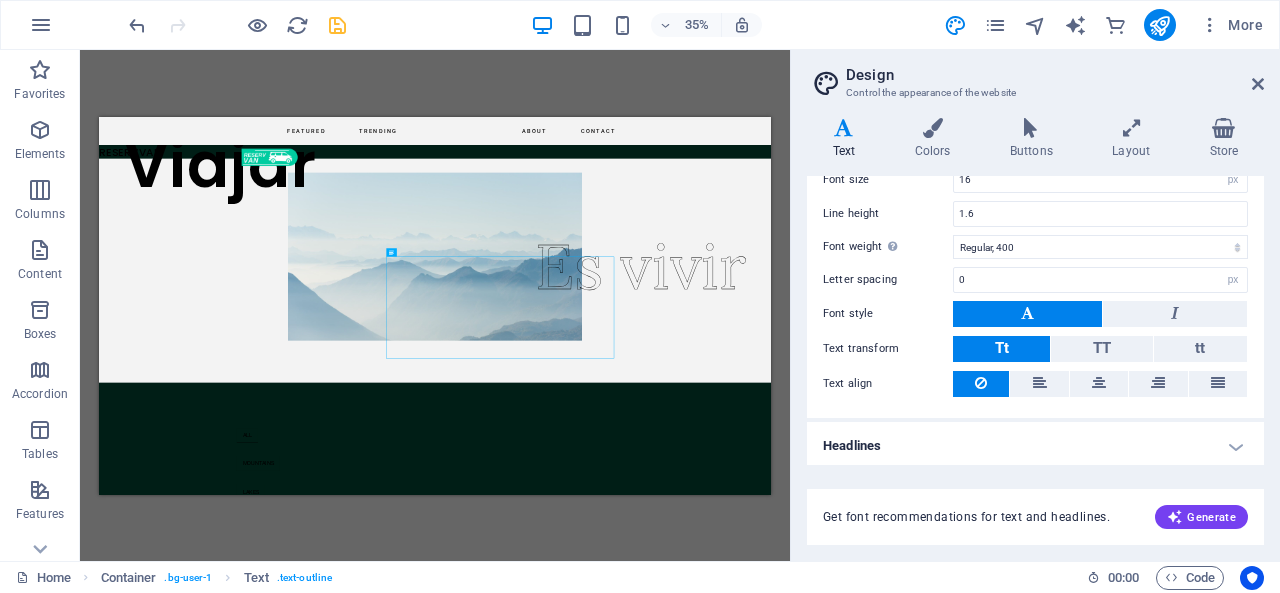 scroll, scrollTop: 0, scrollLeft: 0, axis: both 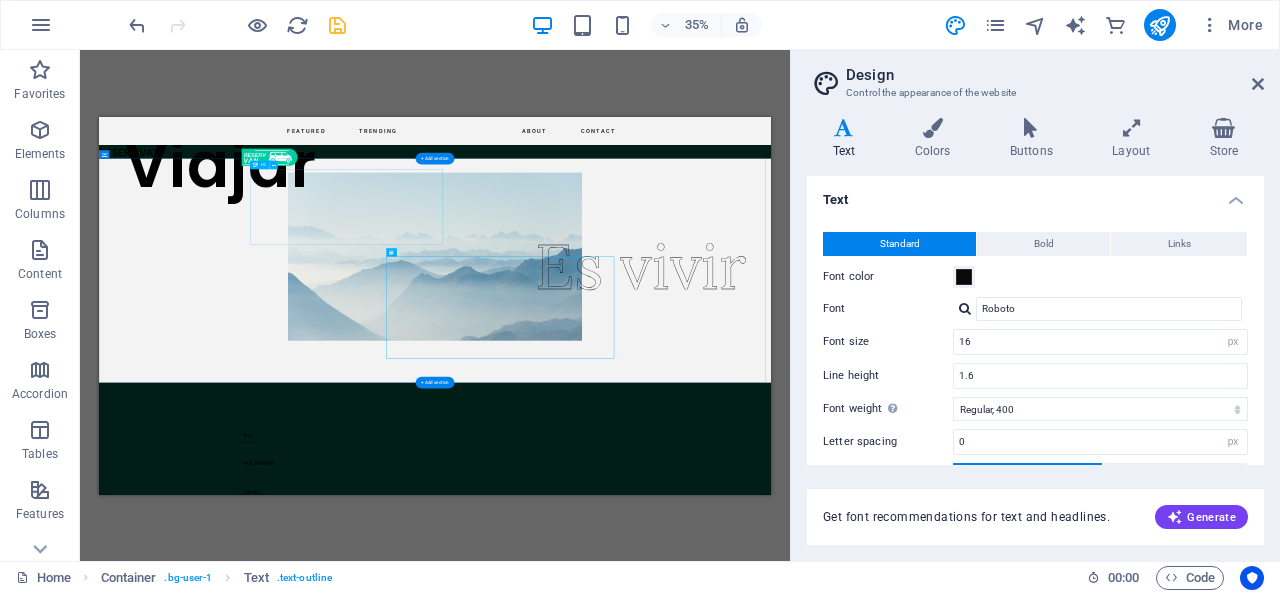 click on "Viajar" at bounding box center [445, 254] 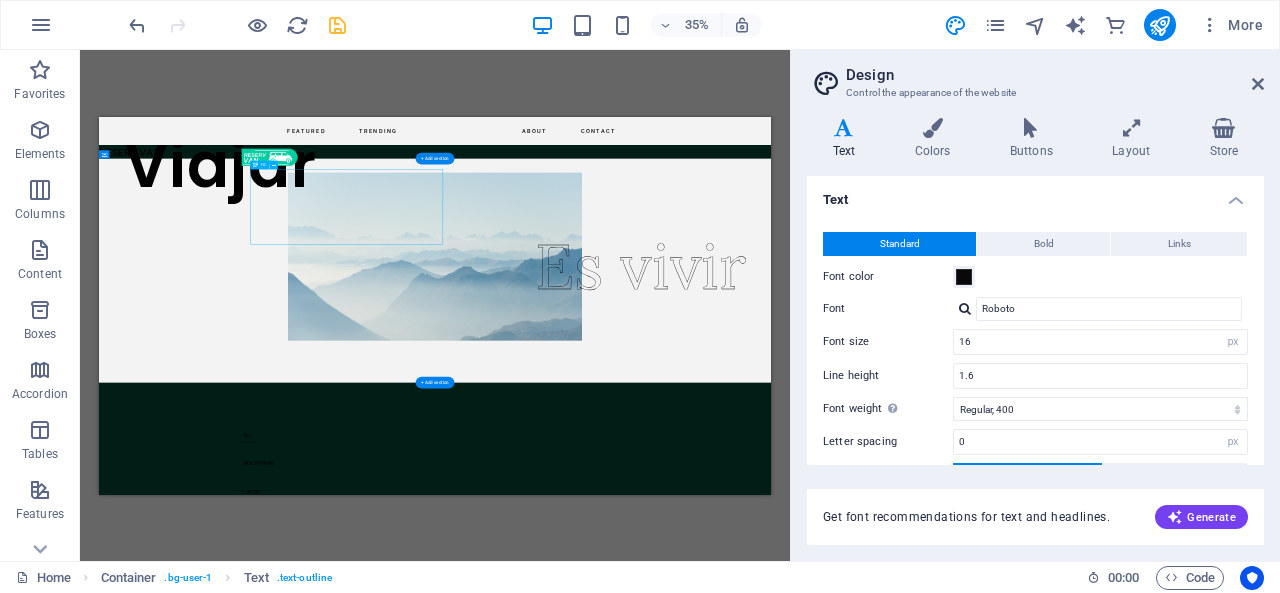 click on "Viajar" at bounding box center [445, 254] 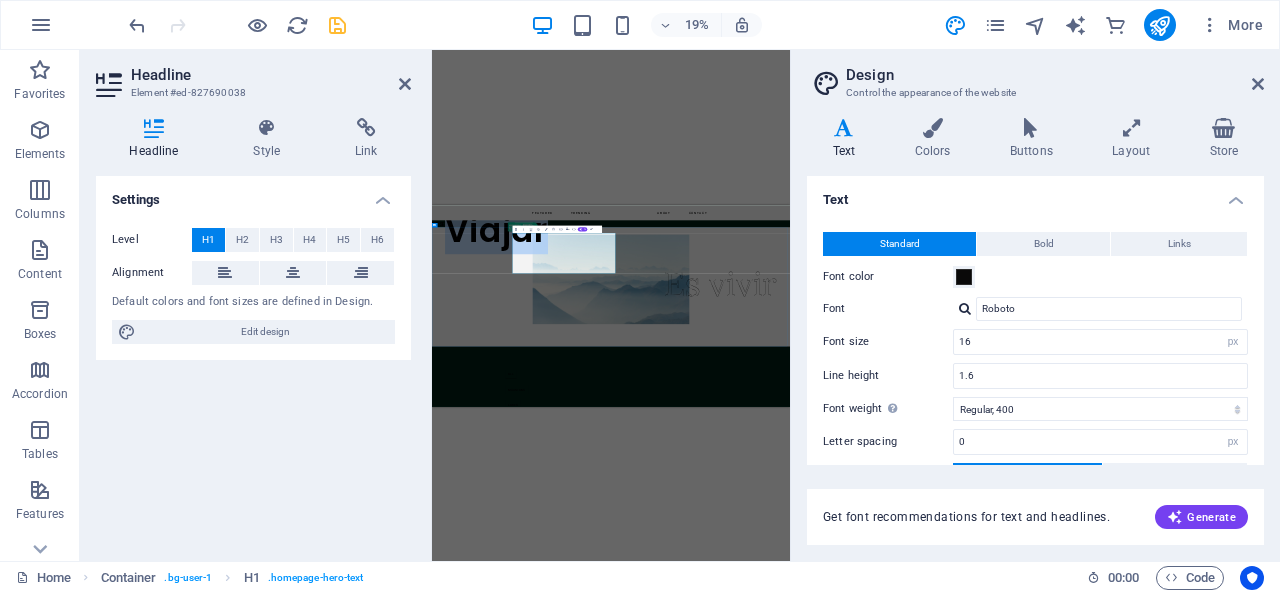 click on "Viajar" at bounding box center (778, 342) 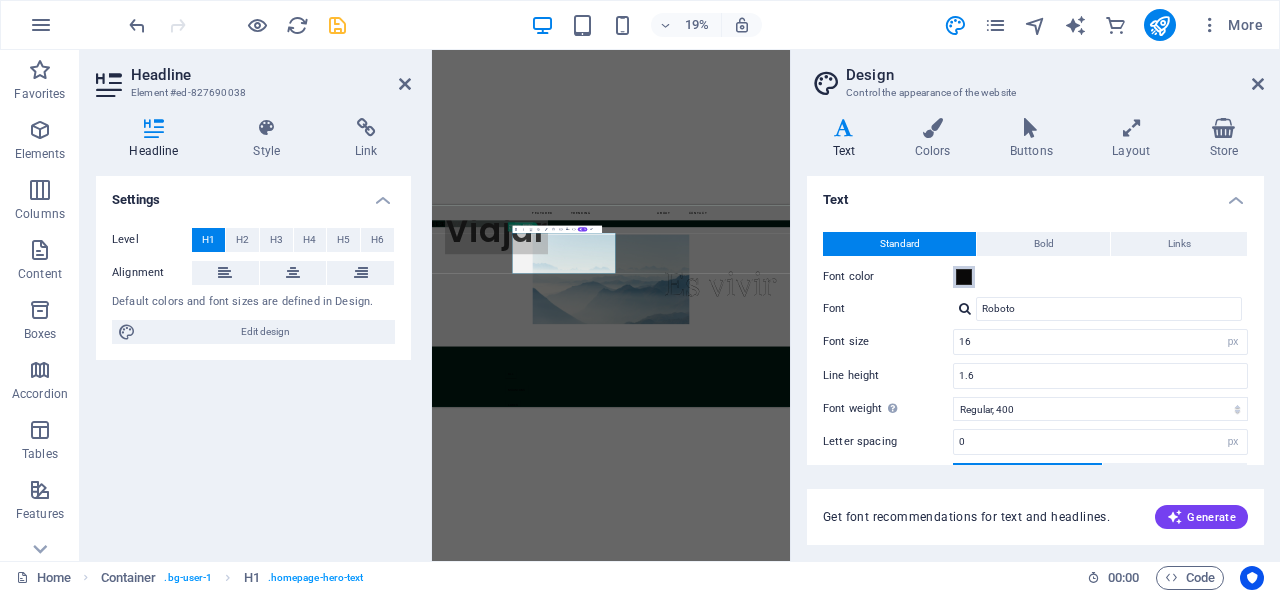 click at bounding box center [964, 277] 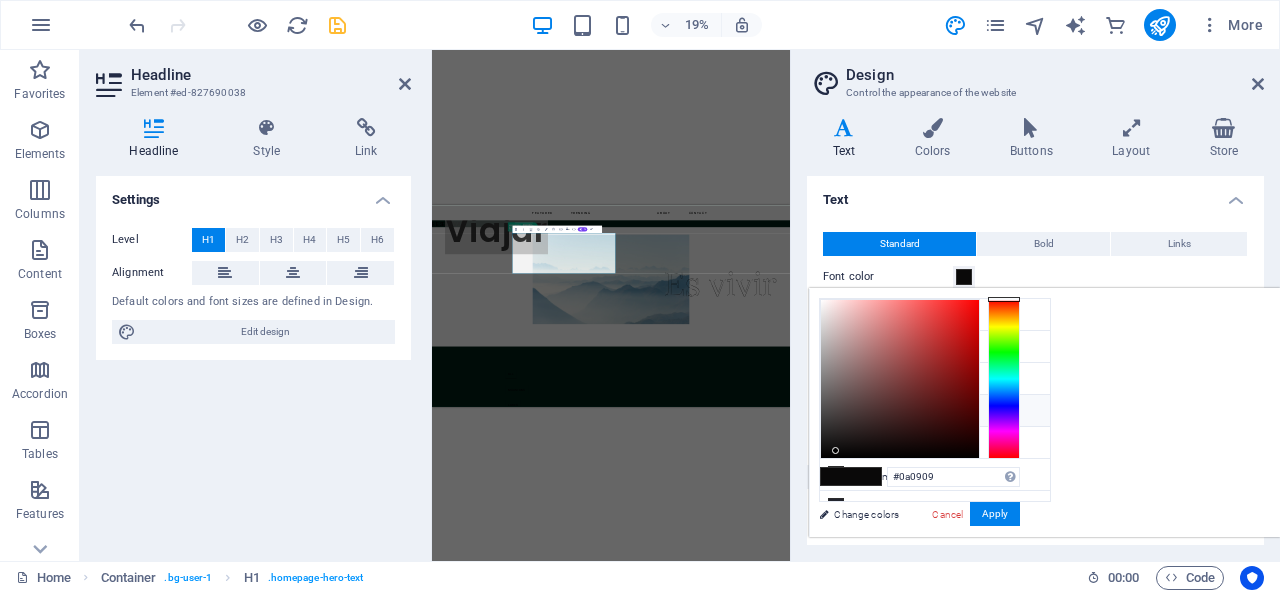 type on "#090a09" 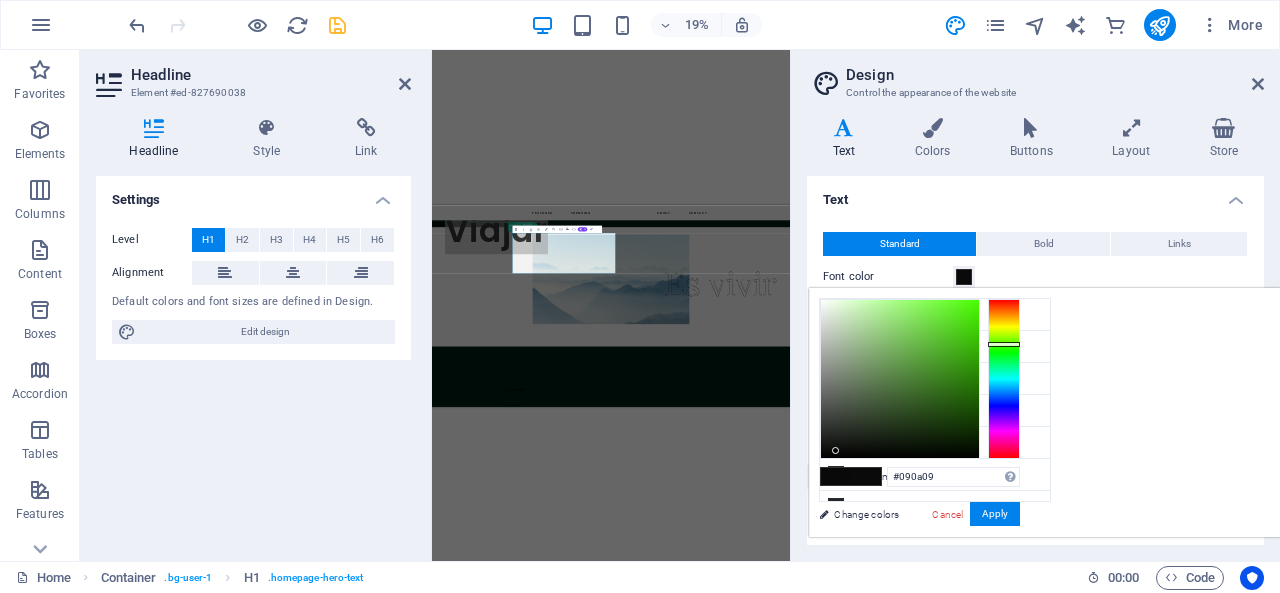click at bounding box center (1004, 379) 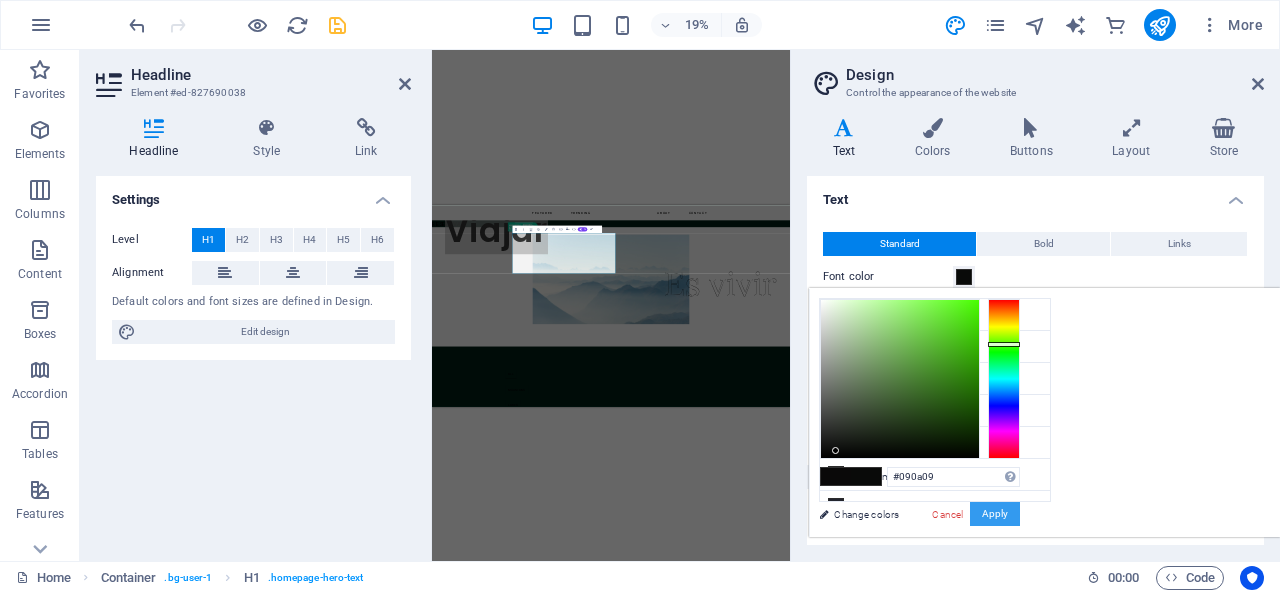 click on "Apply" at bounding box center [995, 514] 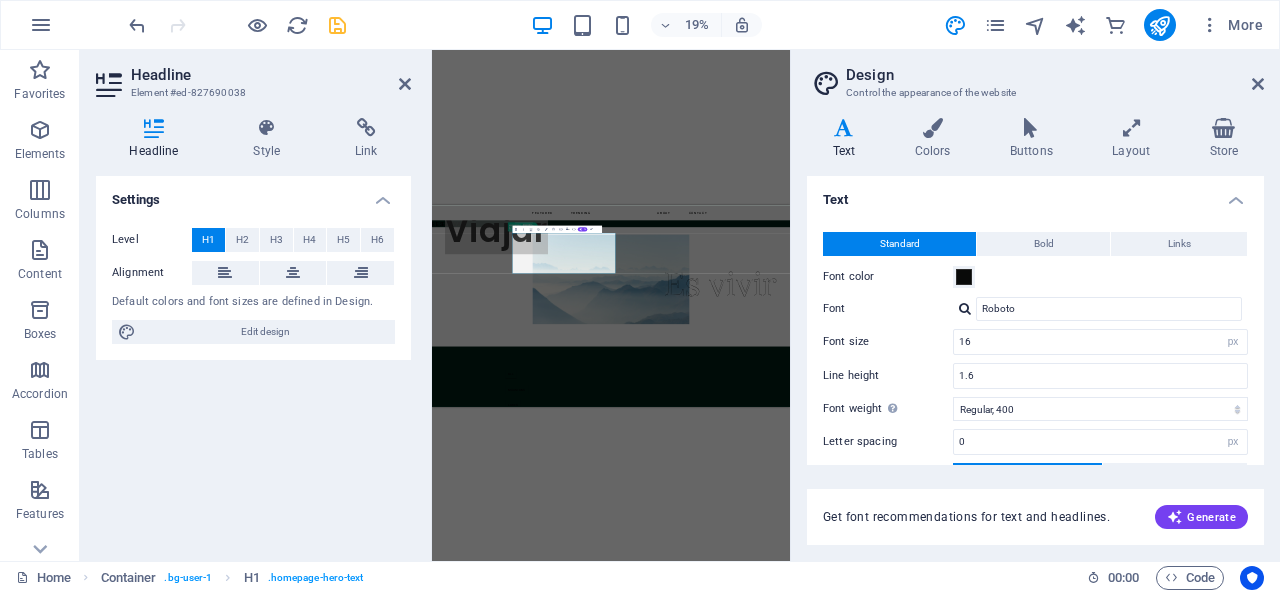 click on "Drag here to replace the existing content. Press “Ctrl” if you want to create a new element.
H2   Image   Container   Text   Menu Bar   Logo   H1   Collection filter-buttons   Container   Button   Menu   Collection   Collection item   Image   Collection item   Collection item   Image   Collection item Bold Italic Underline Strikethrough Colors Icons Link Data Bindings Company [FIRST] [LAST] [STREET] [ZIP] [CITY] [EMAIL] [PHONE] [MOBILE] [FAX] Custom field 1 Custom field 2 Custom field 3 Custom field 4 Custom field 5 Custom field 6 HTML AI Improve Make shorter Make longer Fix spelling & grammar Translate to English Generate text Confirm (Ctrl+⏎)" at bounding box center [611, 305] 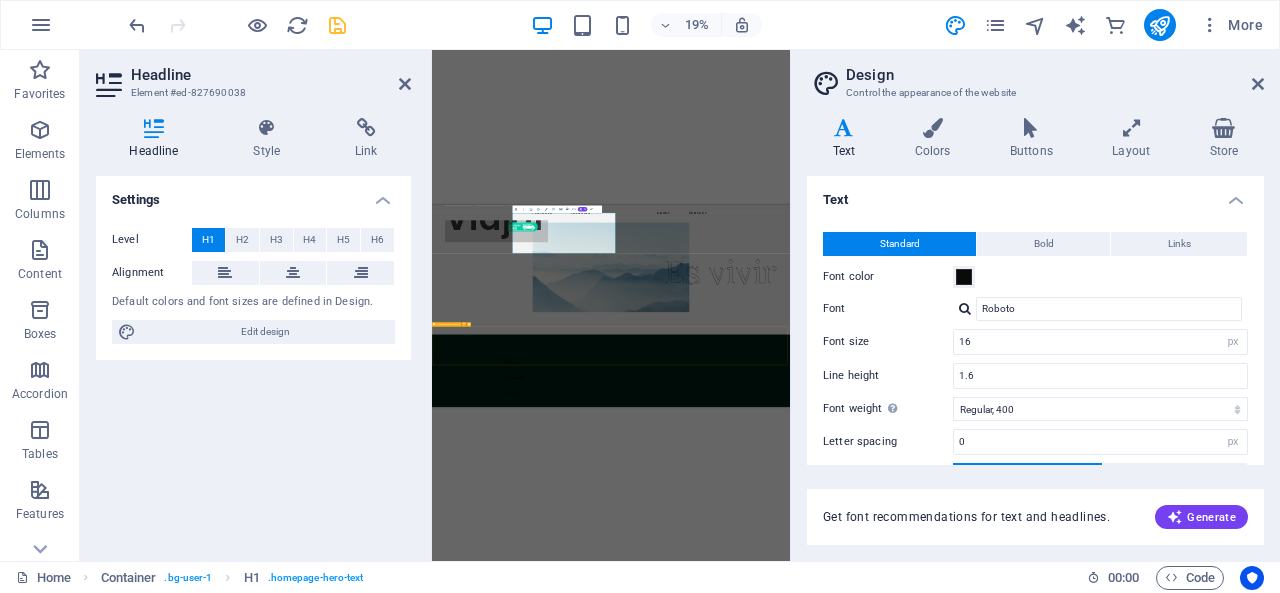 scroll, scrollTop: 0, scrollLeft: 0, axis: both 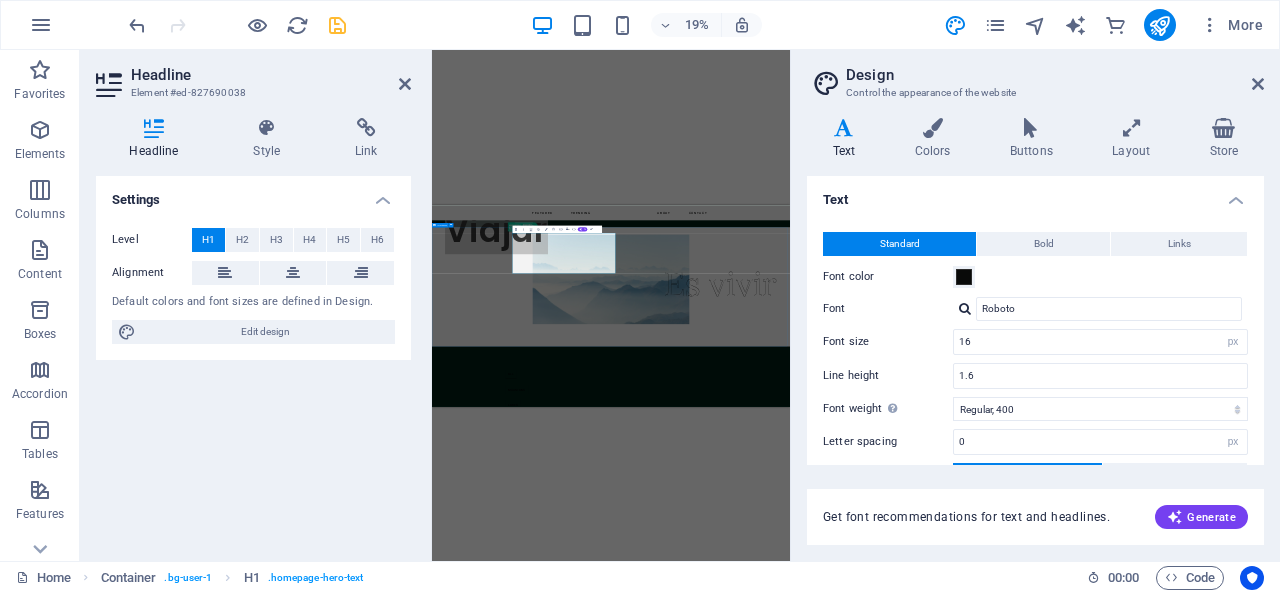 click on "Viajar Es vivir" at bounding box center [1392, 643] 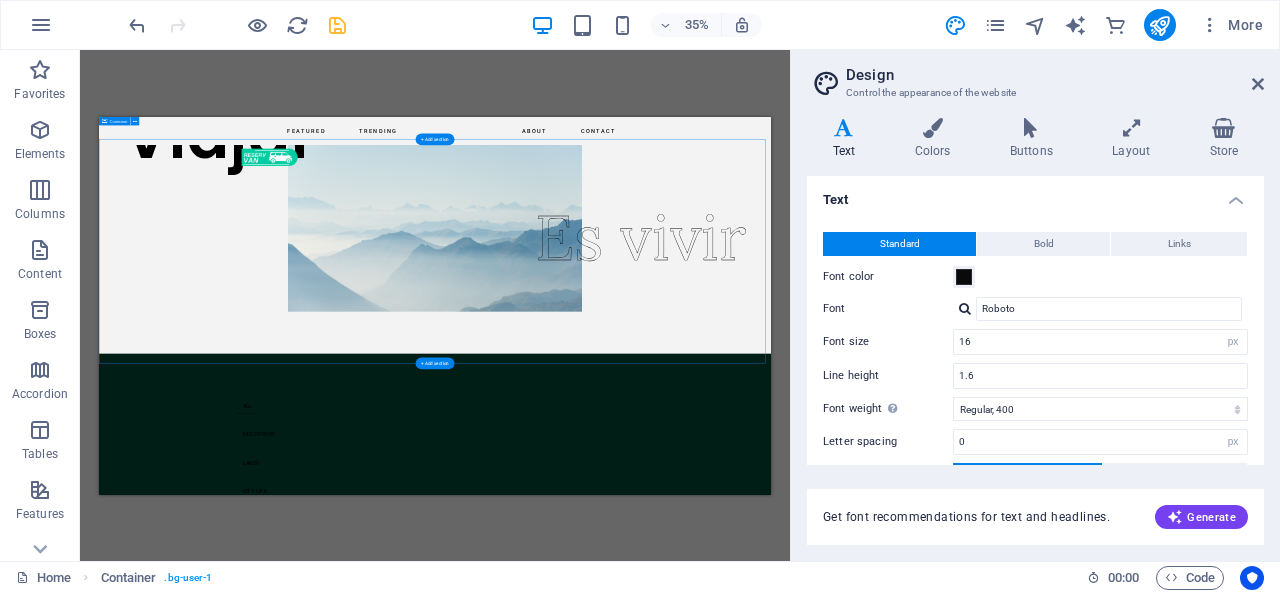 scroll, scrollTop: 0, scrollLeft: 0, axis: both 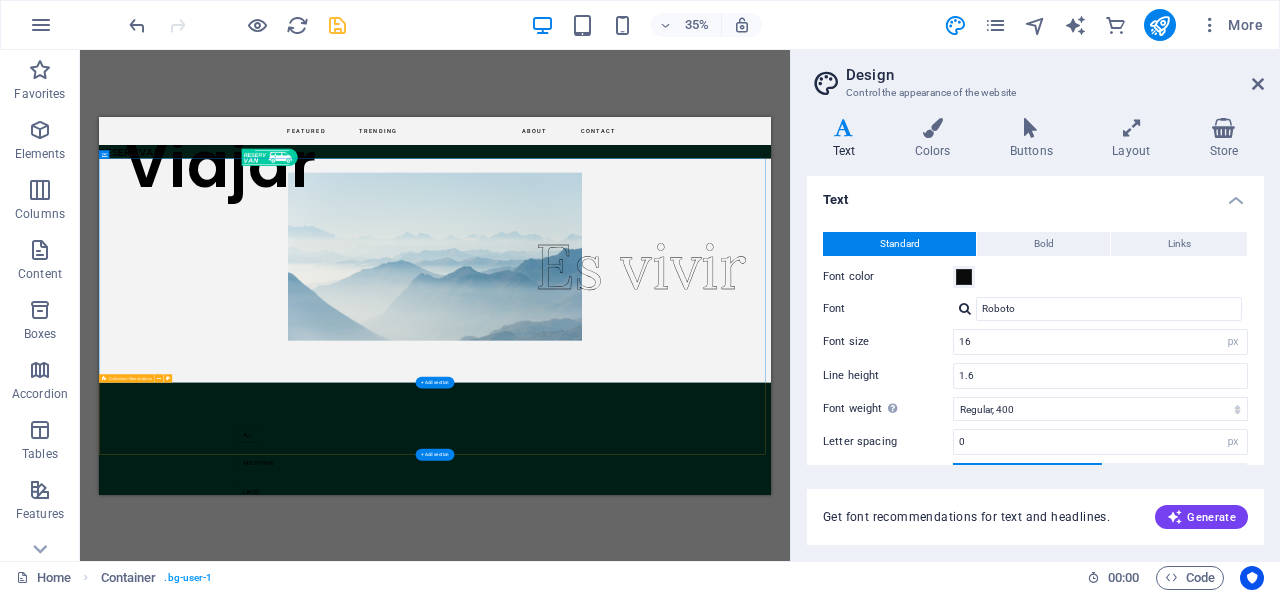click on "ALL MOUNTAINS LAKES CITY LIFE WILD LIFE TRENDING" at bounding box center (1059, 1180) 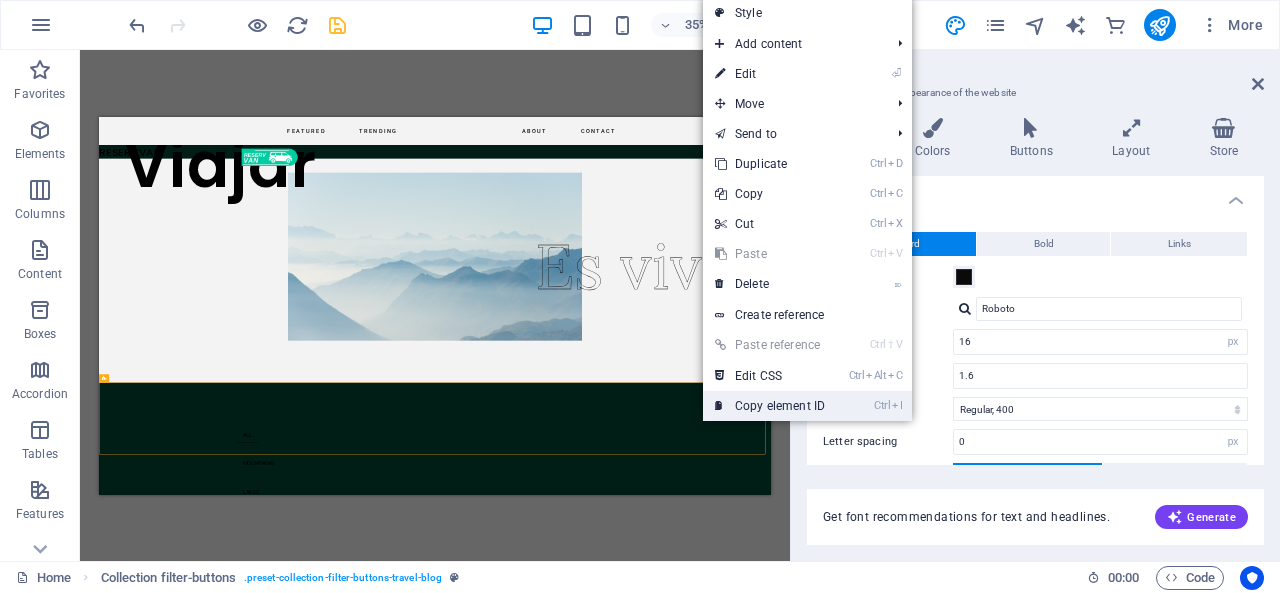 click on "Ctrl I  Copy element ID" at bounding box center (770, 406) 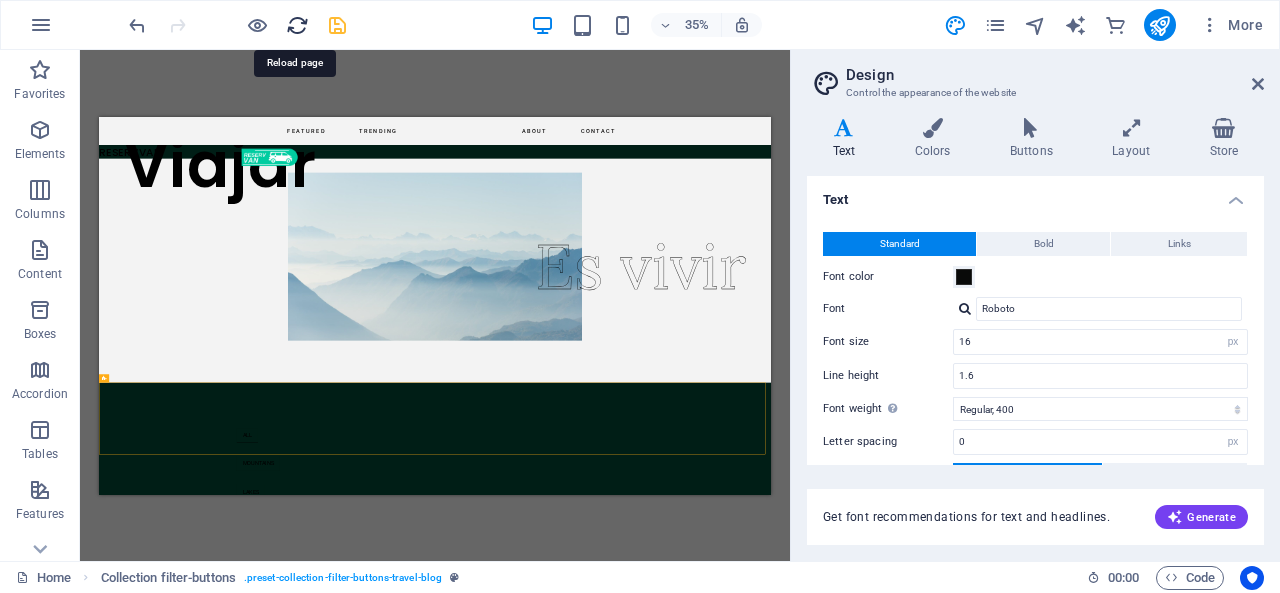 drag, startPoint x: 298, startPoint y: 21, endPoint x: 1700, endPoint y: 40, distance: 1402.1288 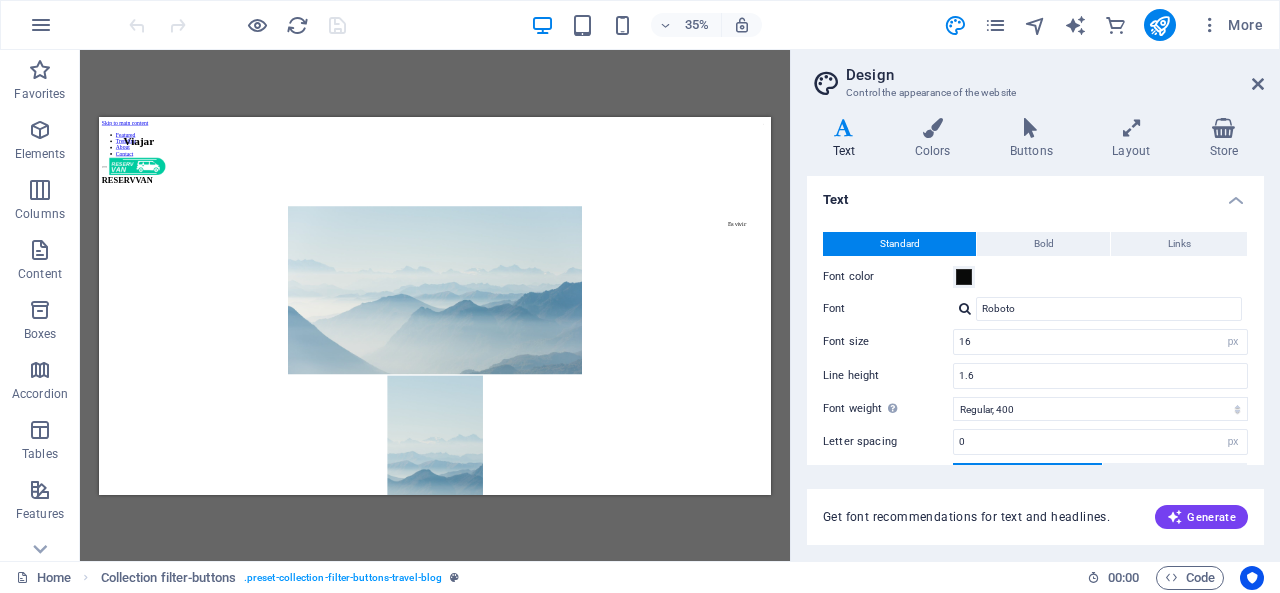 scroll, scrollTop: 0, scrollLeft: 0, axis: both 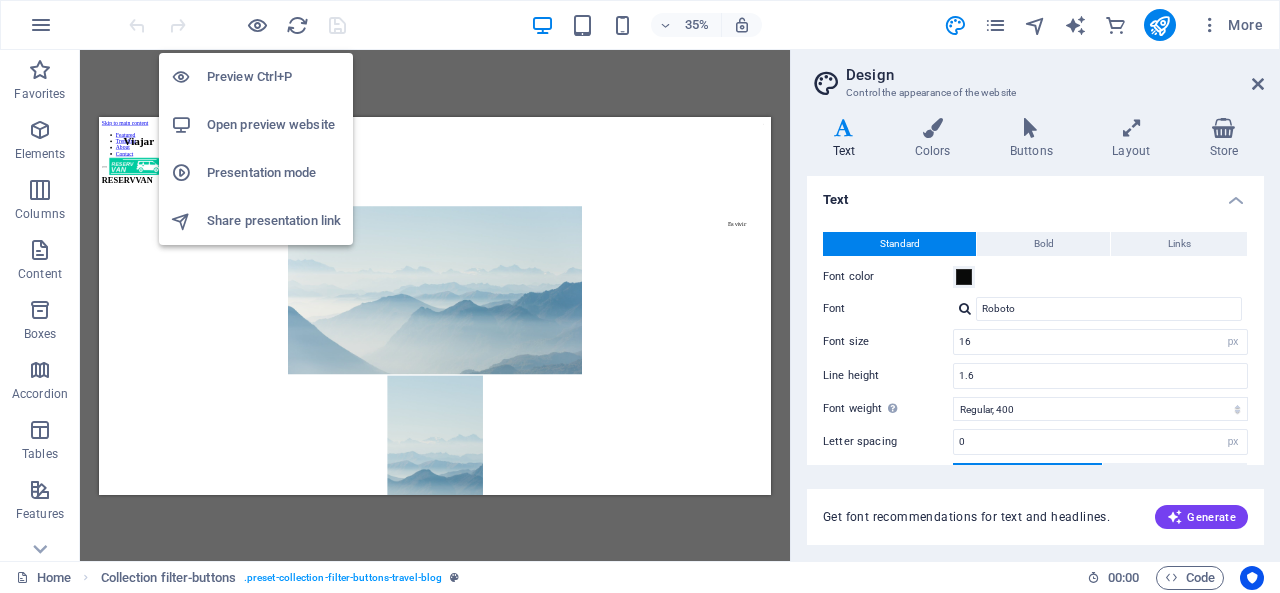 click on "Open preview website" at bounding box center [274, 125] 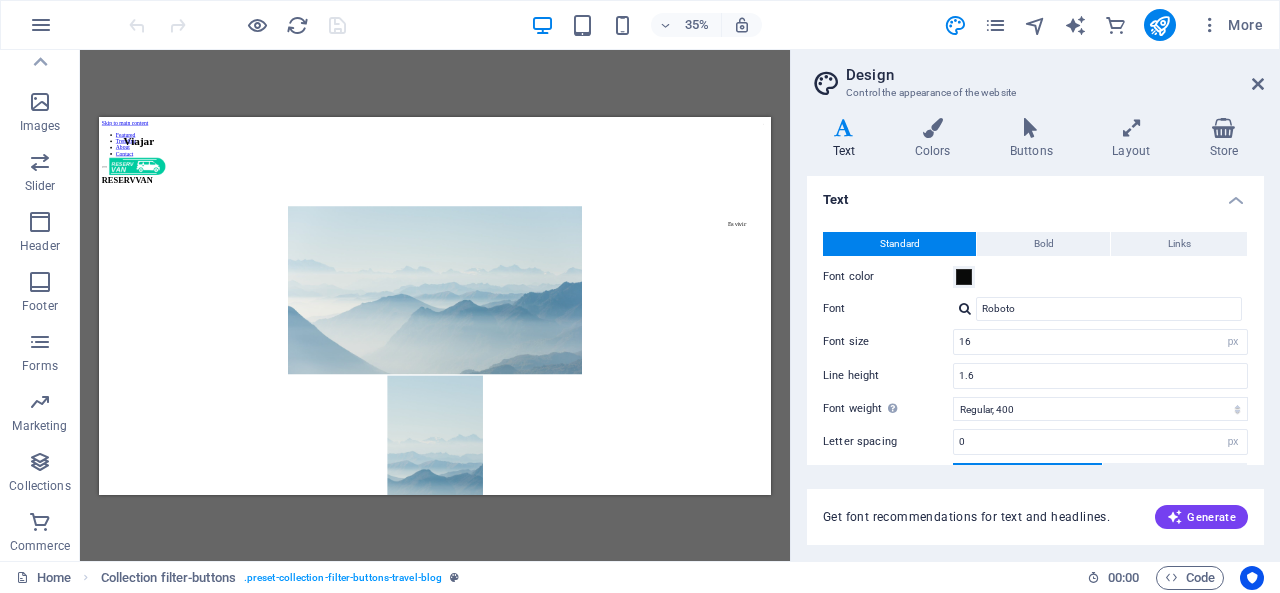 scroll, scrollTop: 0, scrollLeft: 0, axis: both 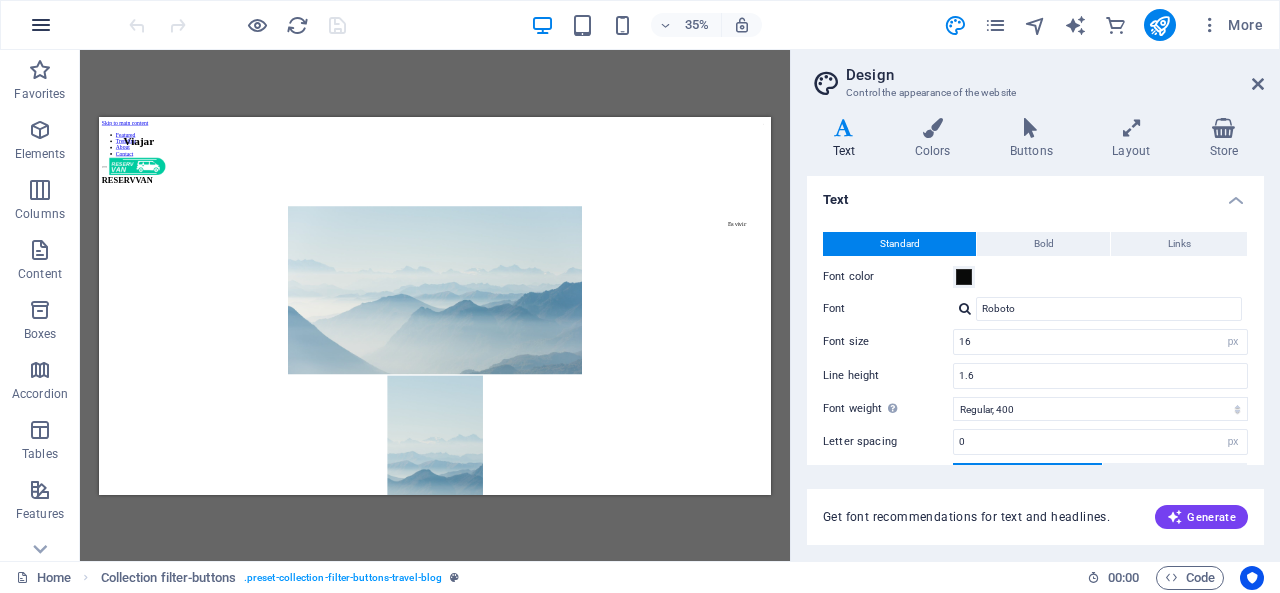 click at bounding box center [41, 25] 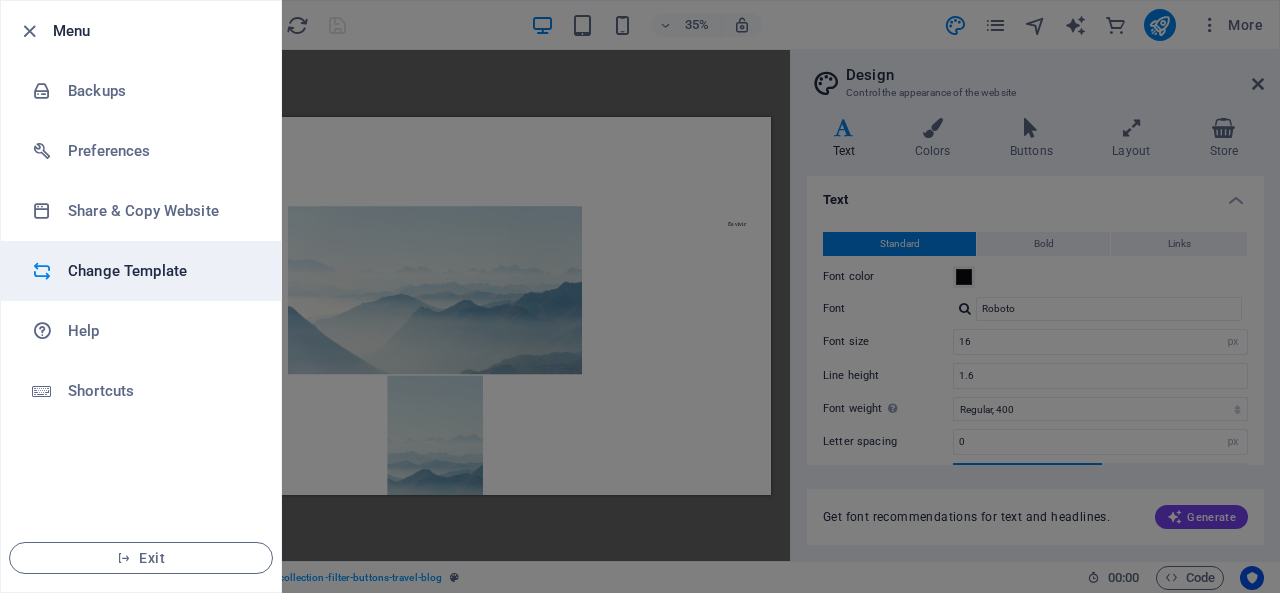 click on "Change Template" at bounding box center (160, 271) 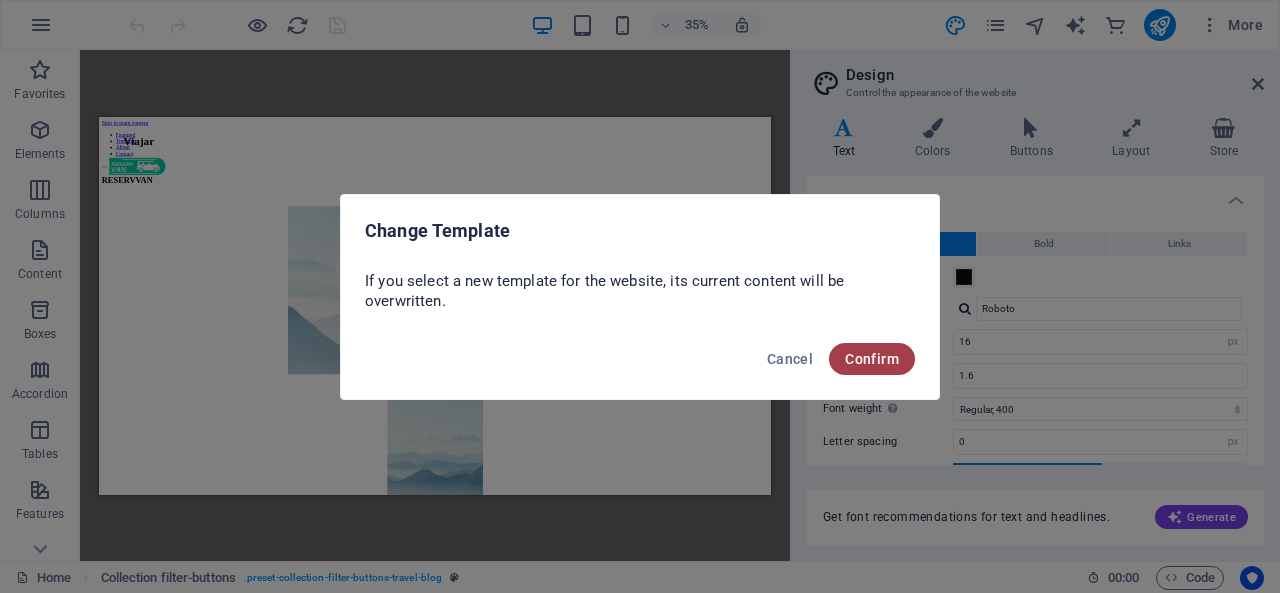 click on "Confirm" at bounding box center (872, 359) 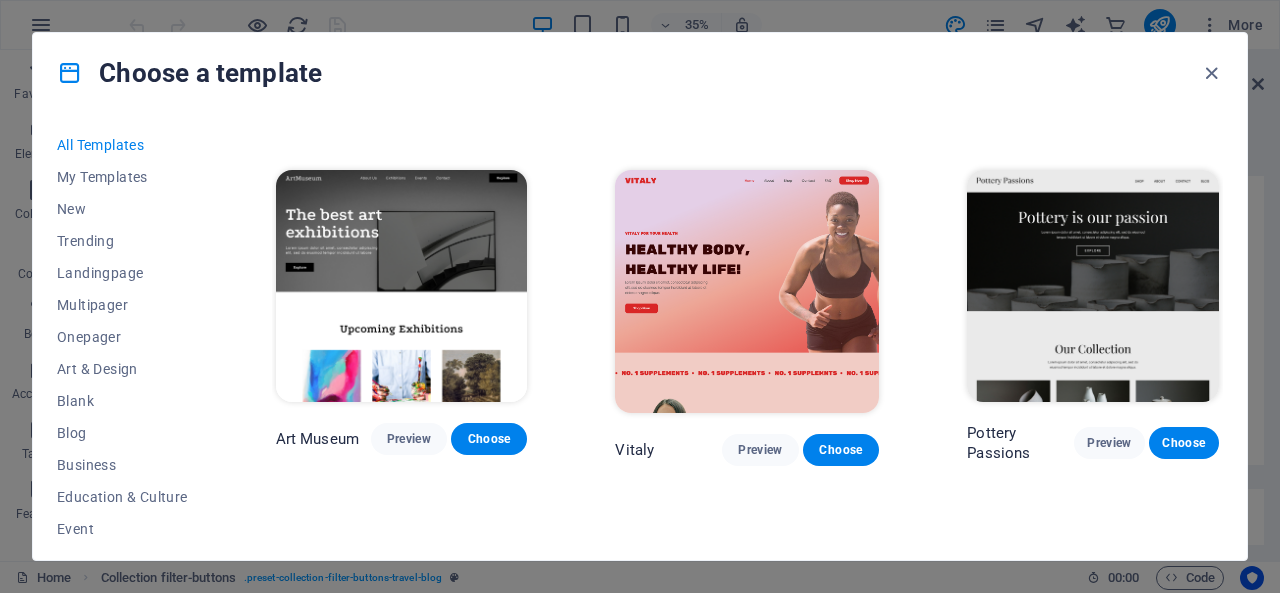 scroll, scrollTop: 344, scrollLeft: 0, axis: vertical 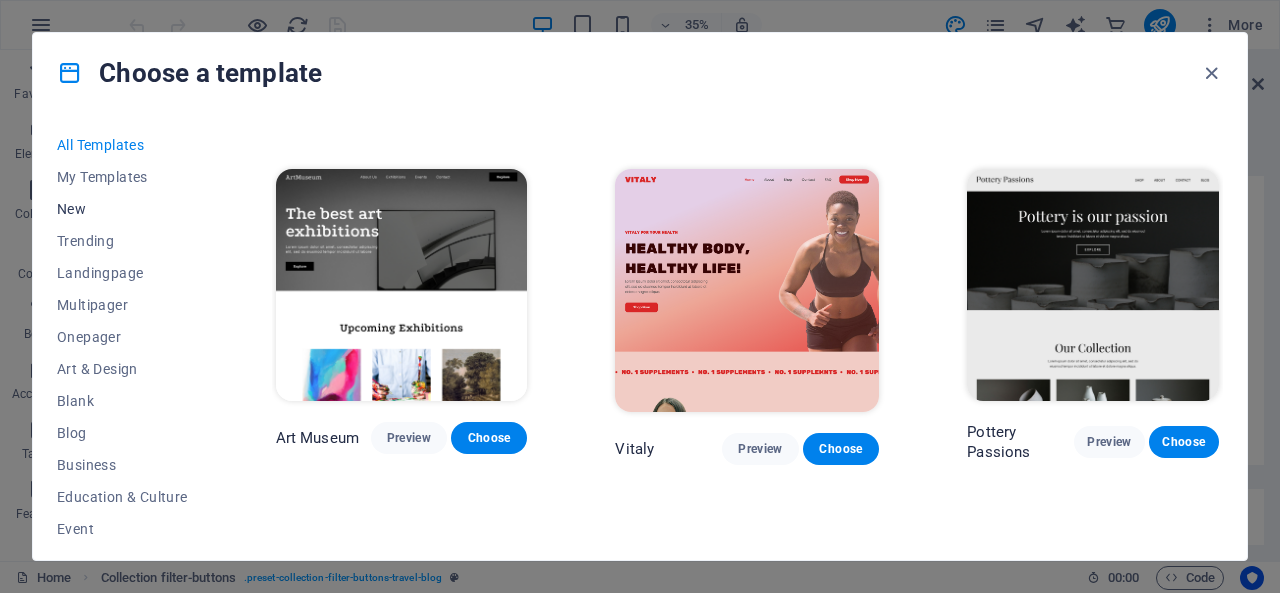 click on "New" at bounding box center (122, 209) 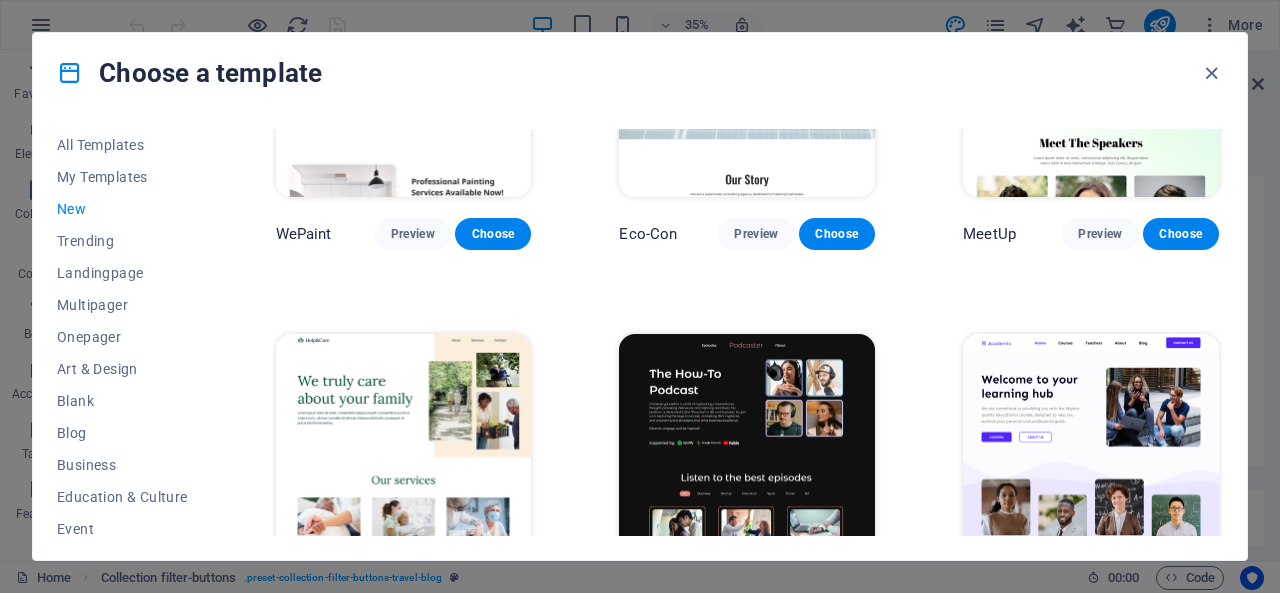 scroll, scrollTop: 1750, scrollLeft: 0, axis: vertical 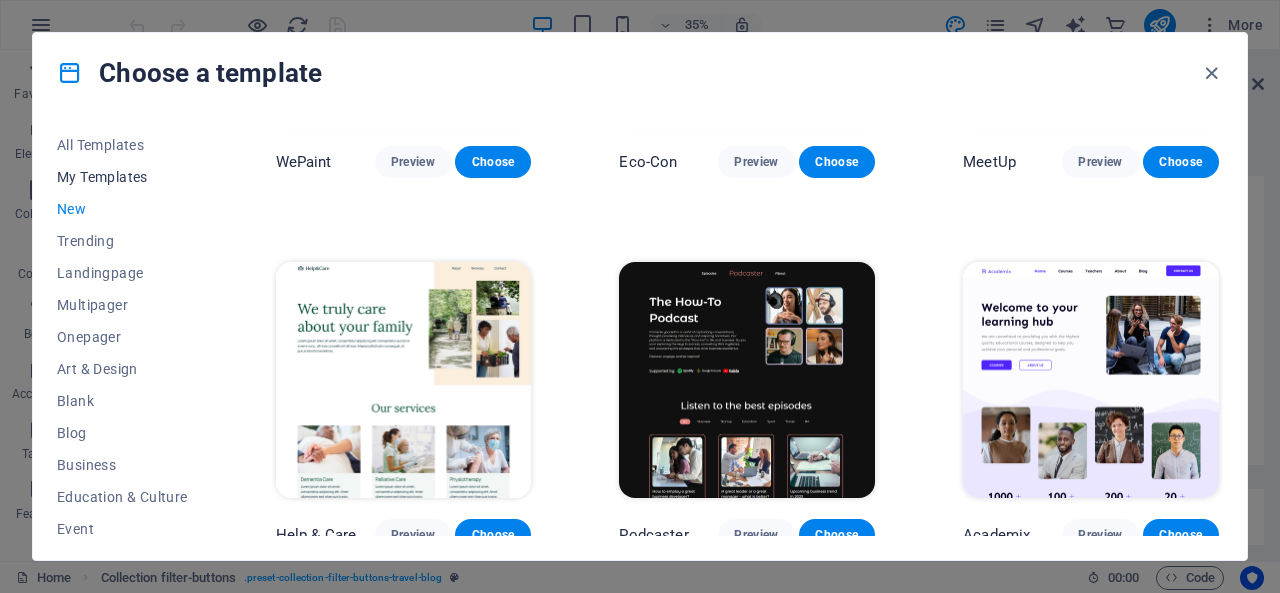 click on "My Templates" at bounding box center (122, 177) 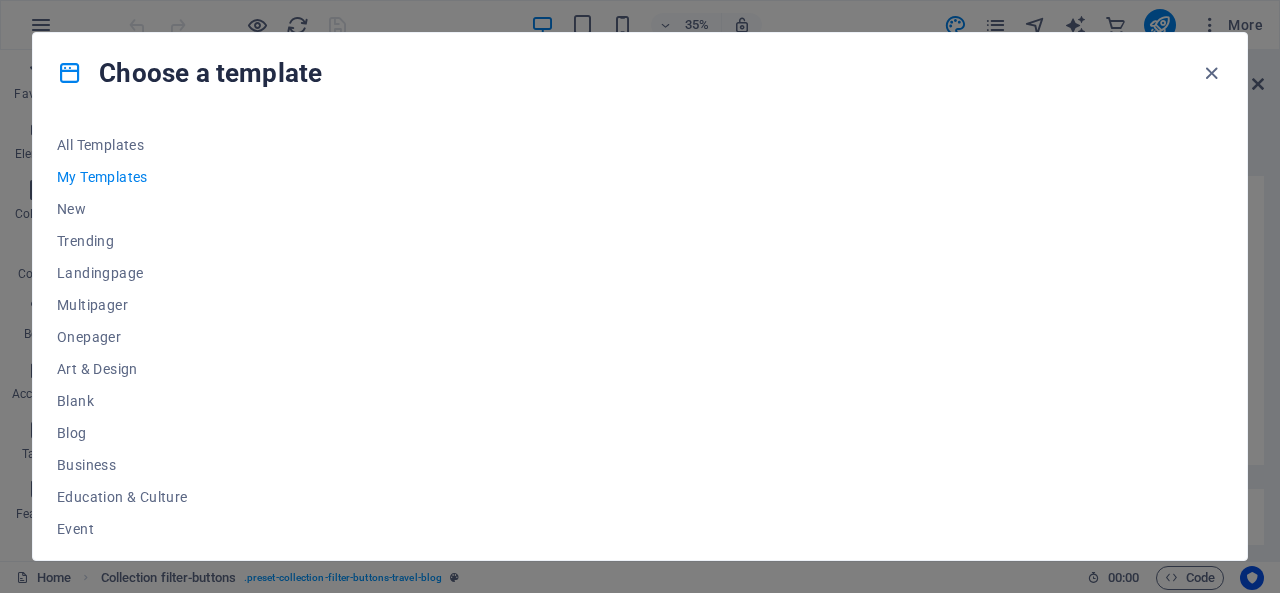 scroll, scrollTop: 0, scrollLeft: 0, axis: both 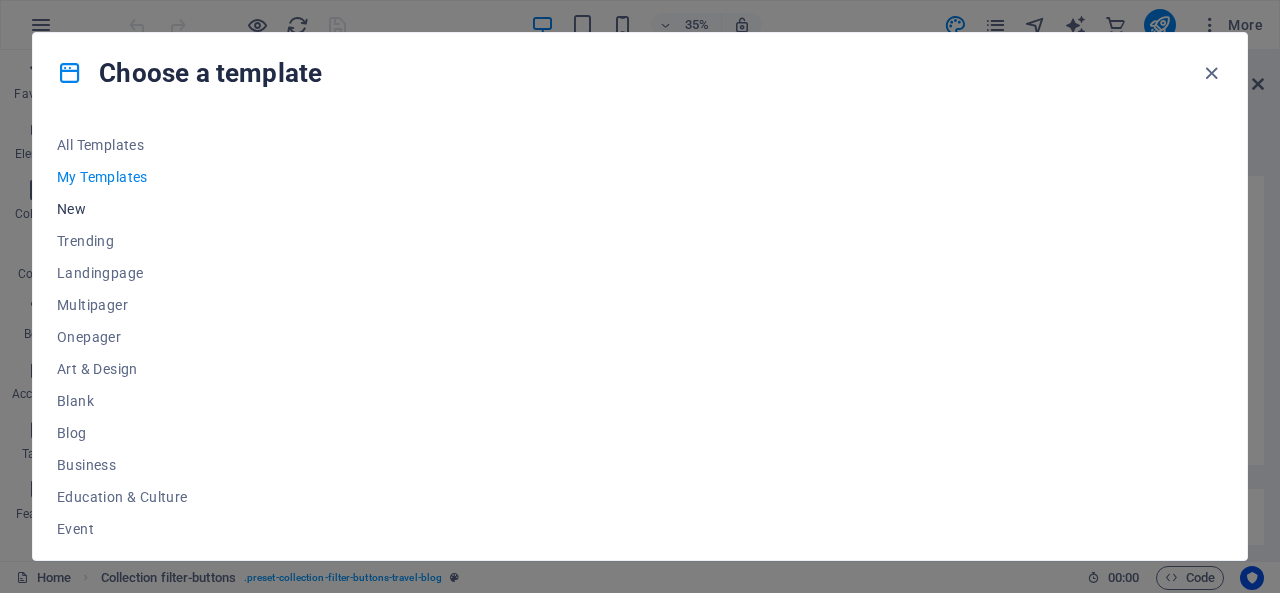 click on "New" at bounding box center [122, 209] 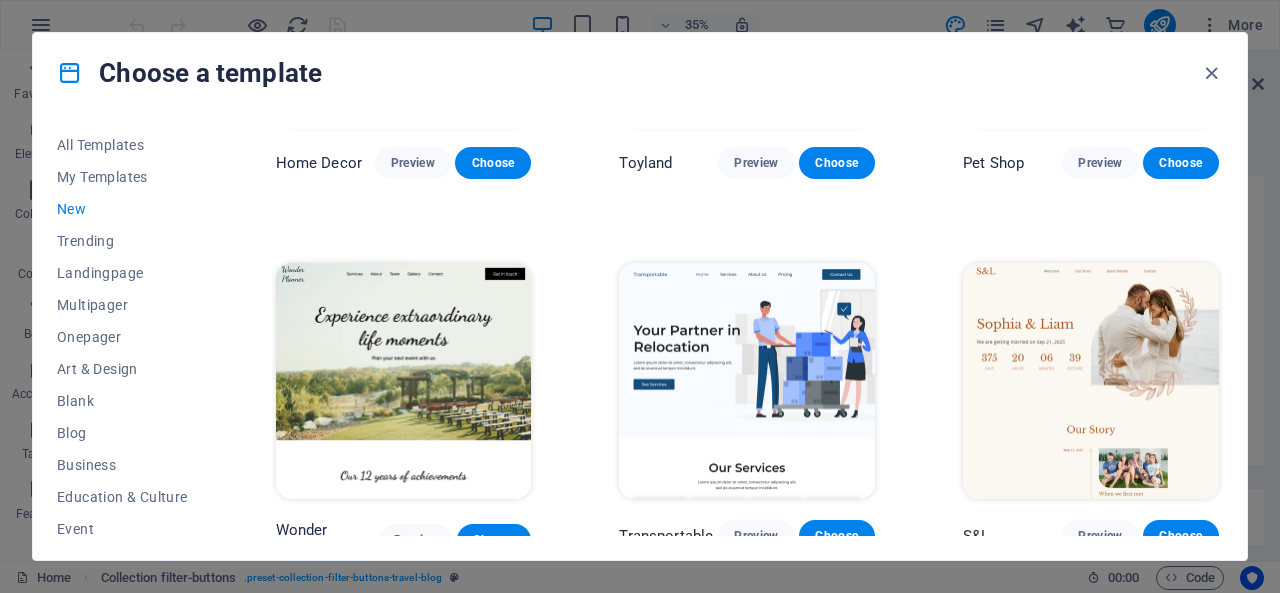 scroll, scrollTop: 997, scrollLeft: 0, axis: vertical 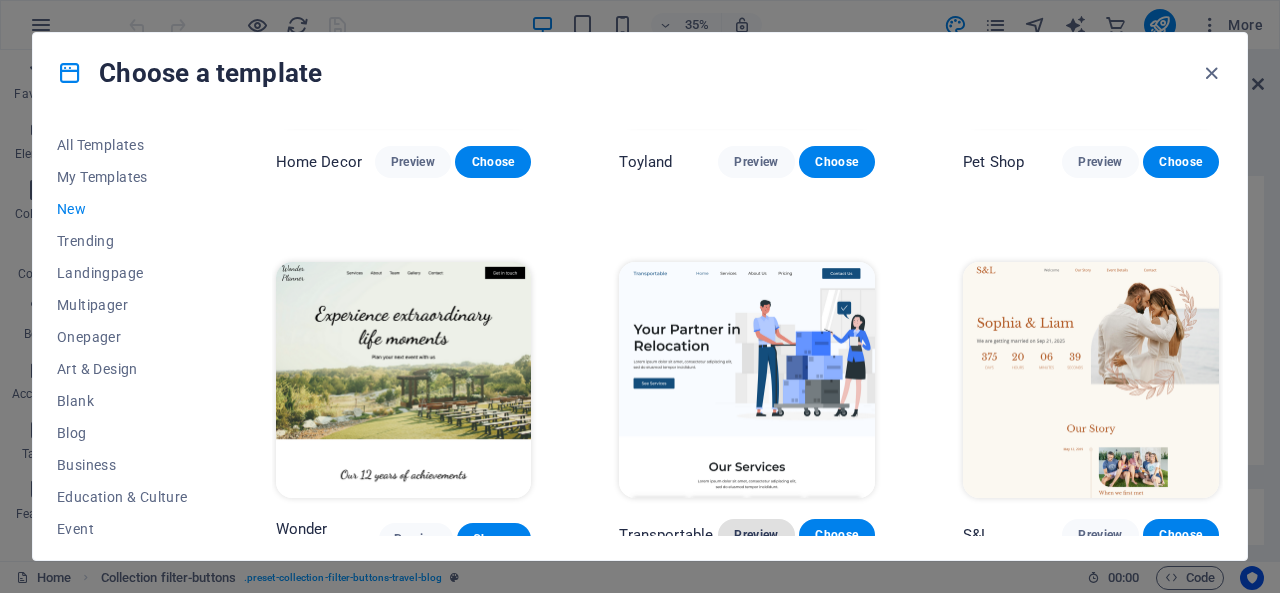 click on "Preview" at bounding box center (756, 535) 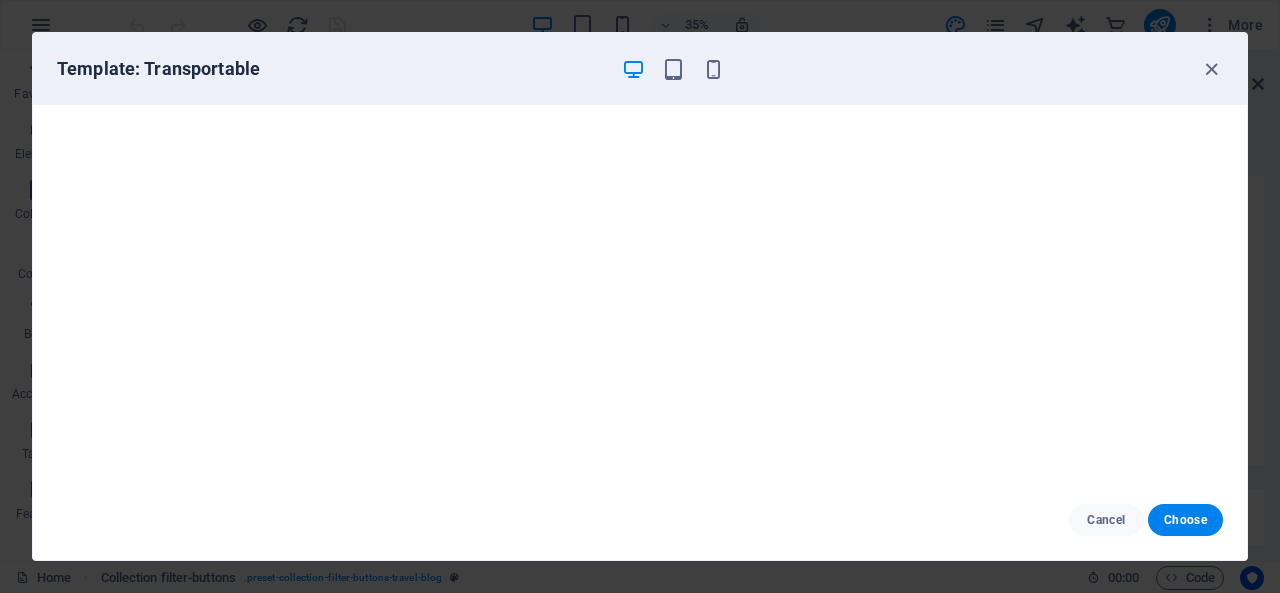 scroll, scrollTop: 0, scrollLeft: 0, axis: both 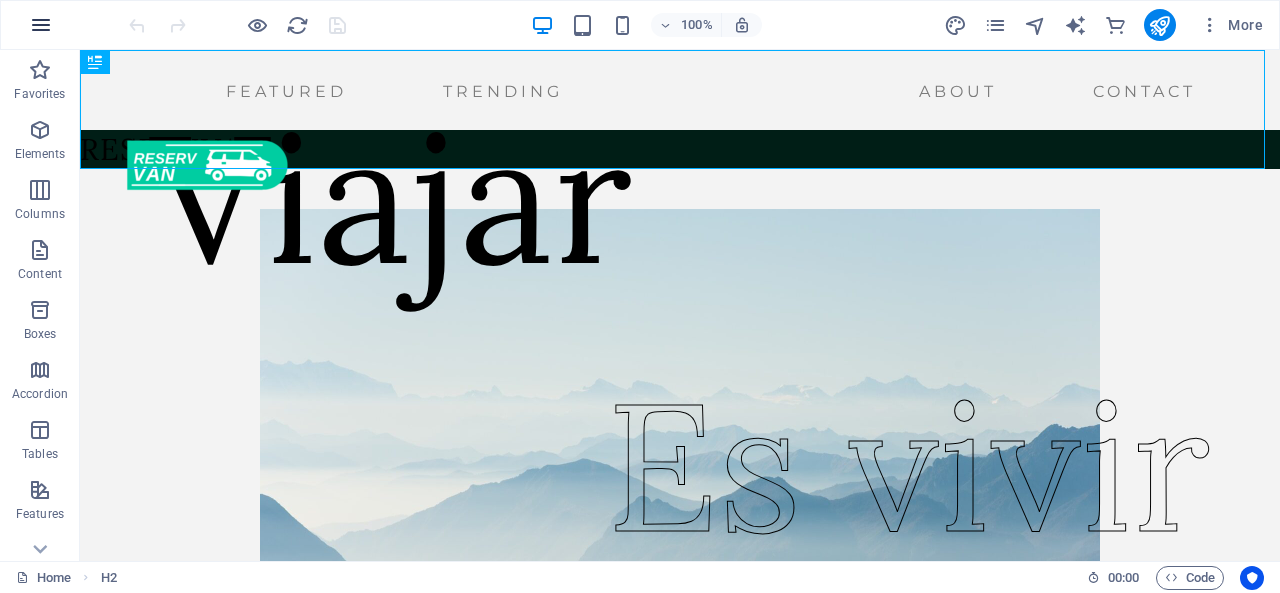click at bounding box center [41, 25] 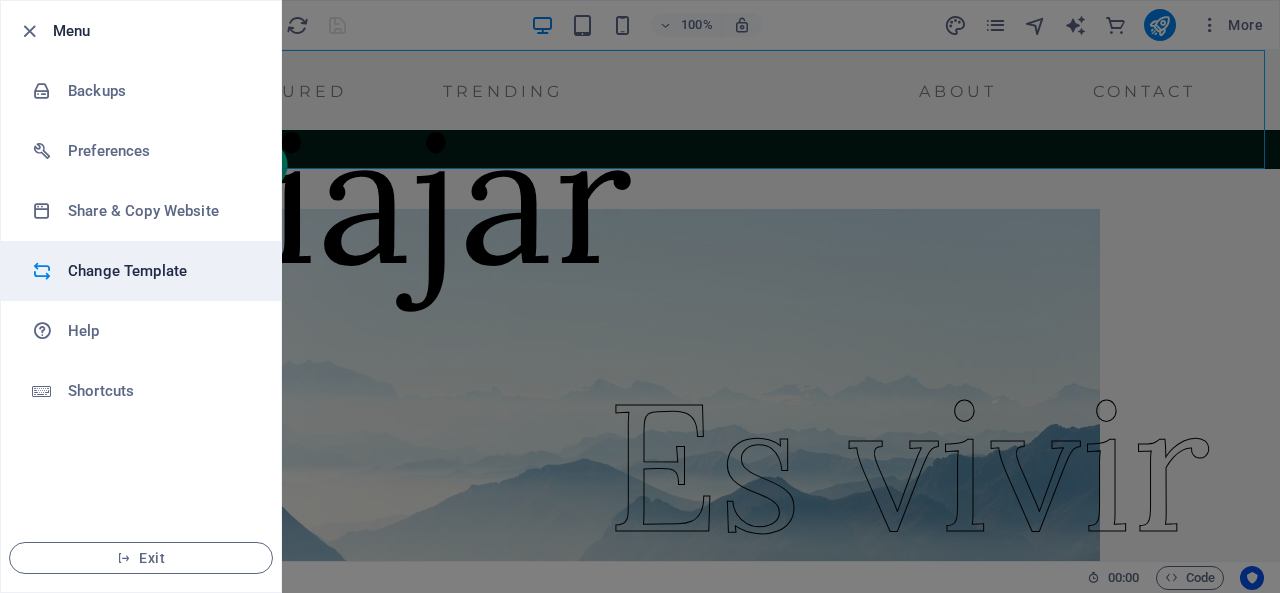 click on "Change Template" at bounding box center (160, 271) 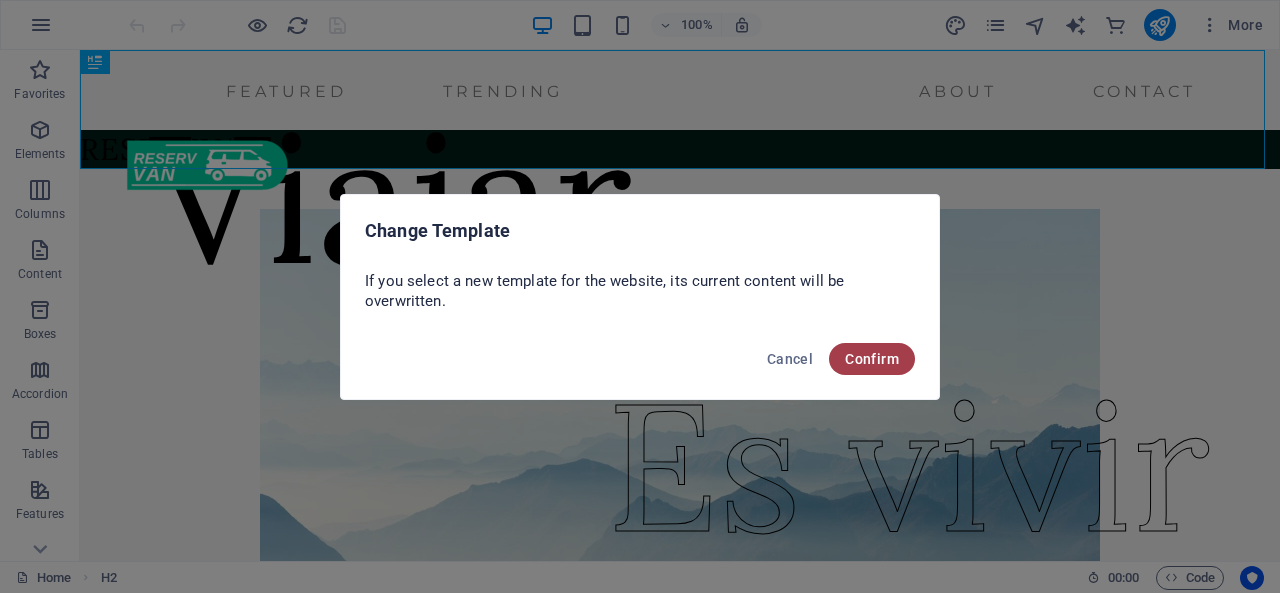 click on "Confirm" at bounding box center (872, 359) 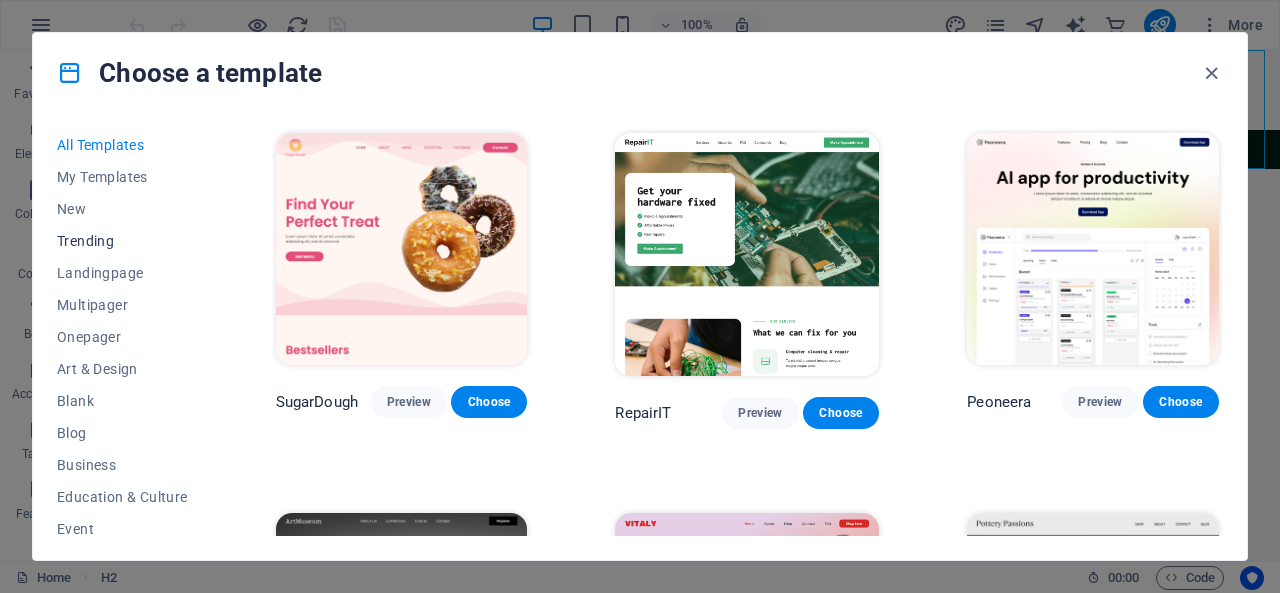 click on "Trending" at bounding box center [122, 241] 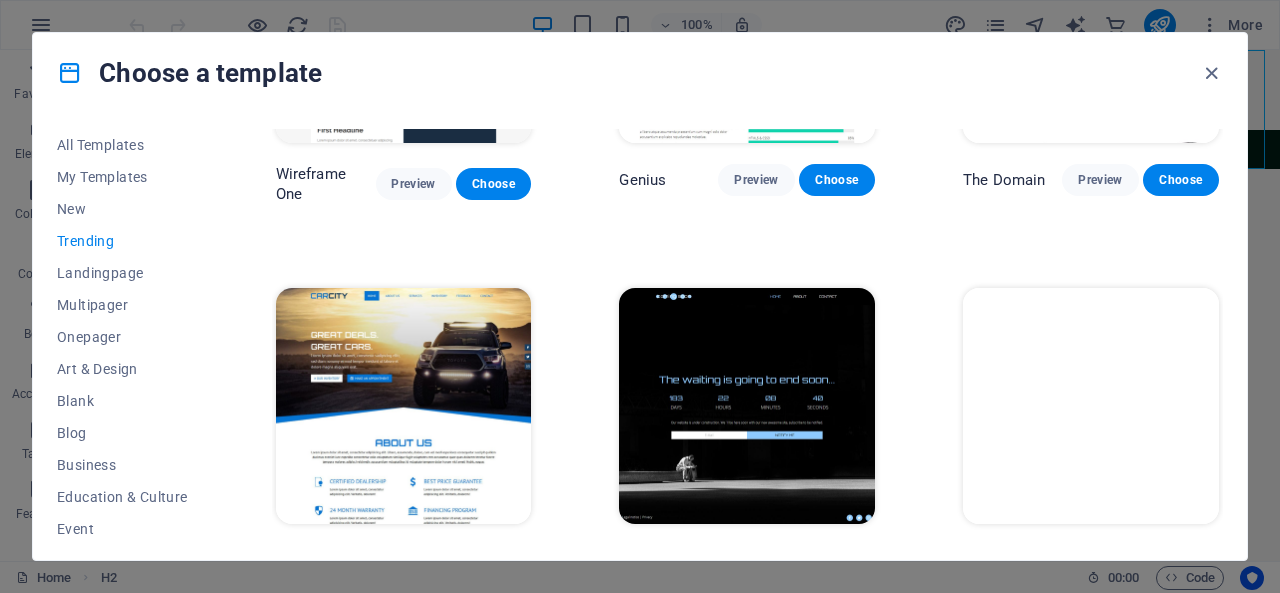 scroll, scrollTop: 1766, scrollLeft: 0, axis: vertical 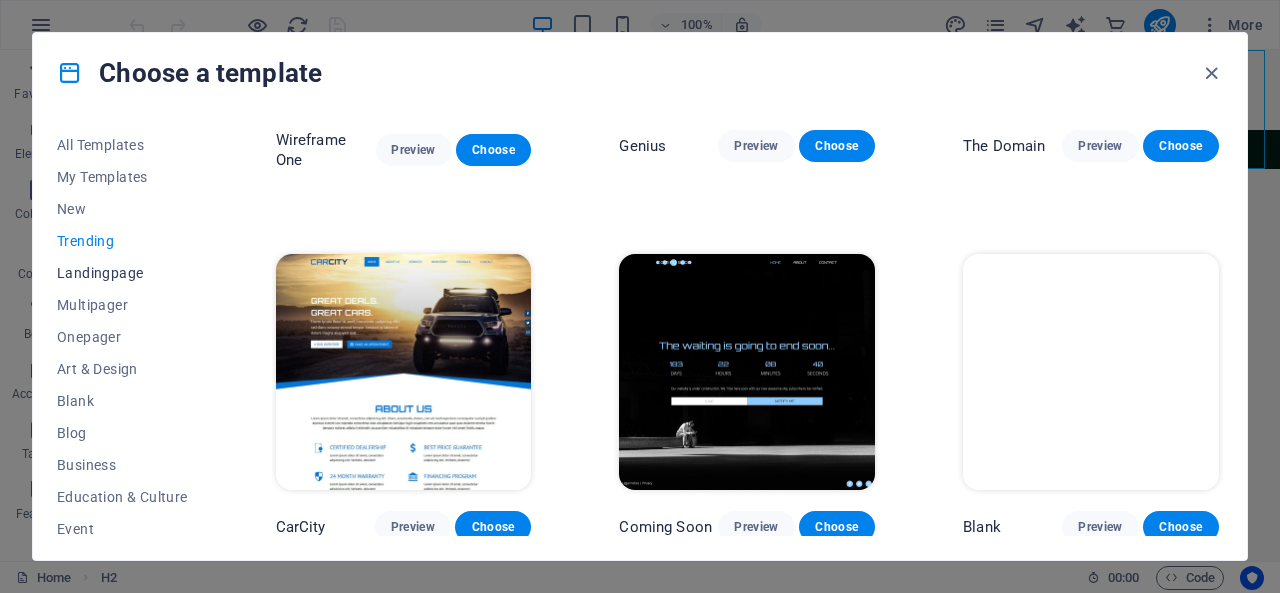 click on "Landingpage" at bounding box center [122, 273] 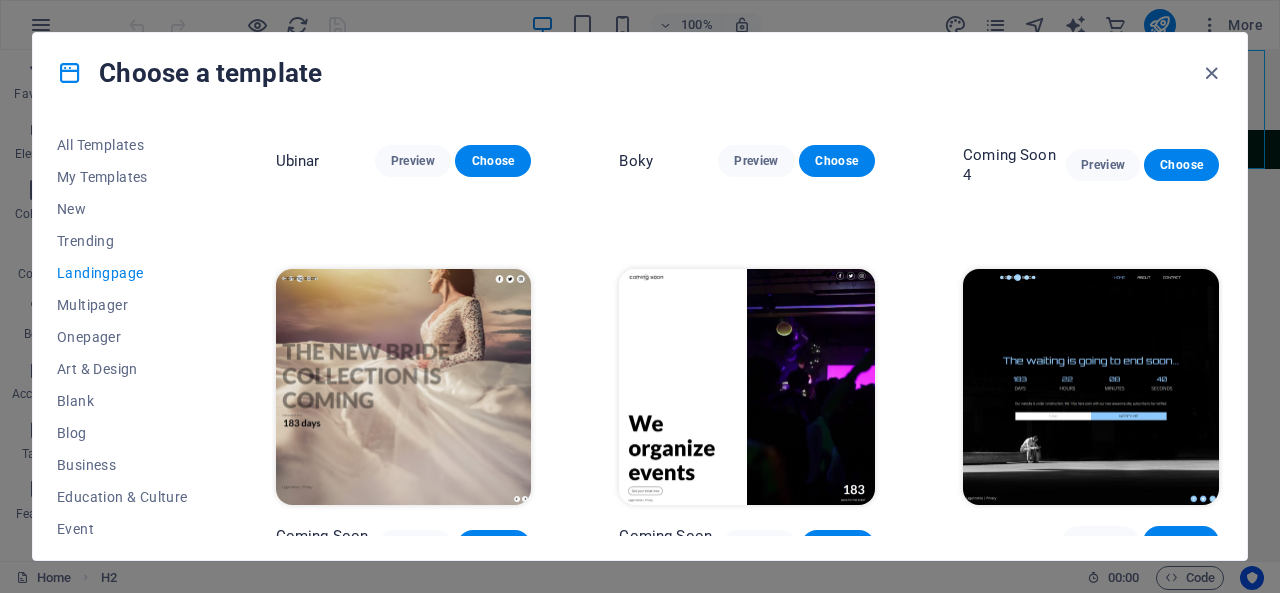 scroll, scrollTop: 2860, scrollLeft: 0, axis: vertical 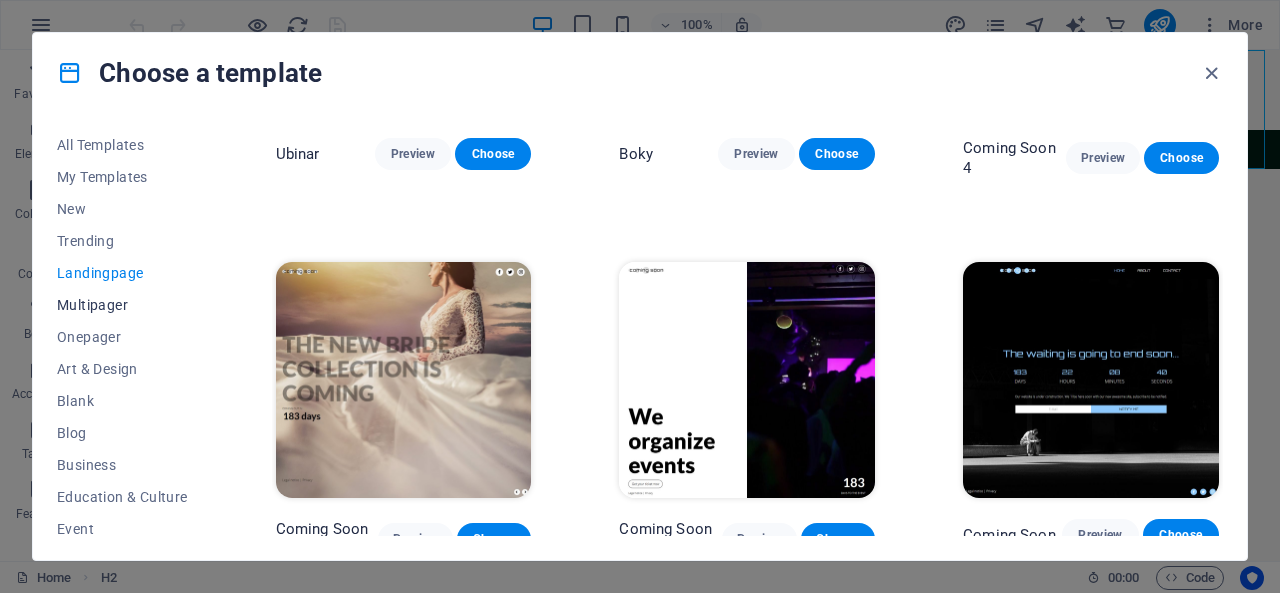 click on "Multipager" at bounding box center (122, 305) 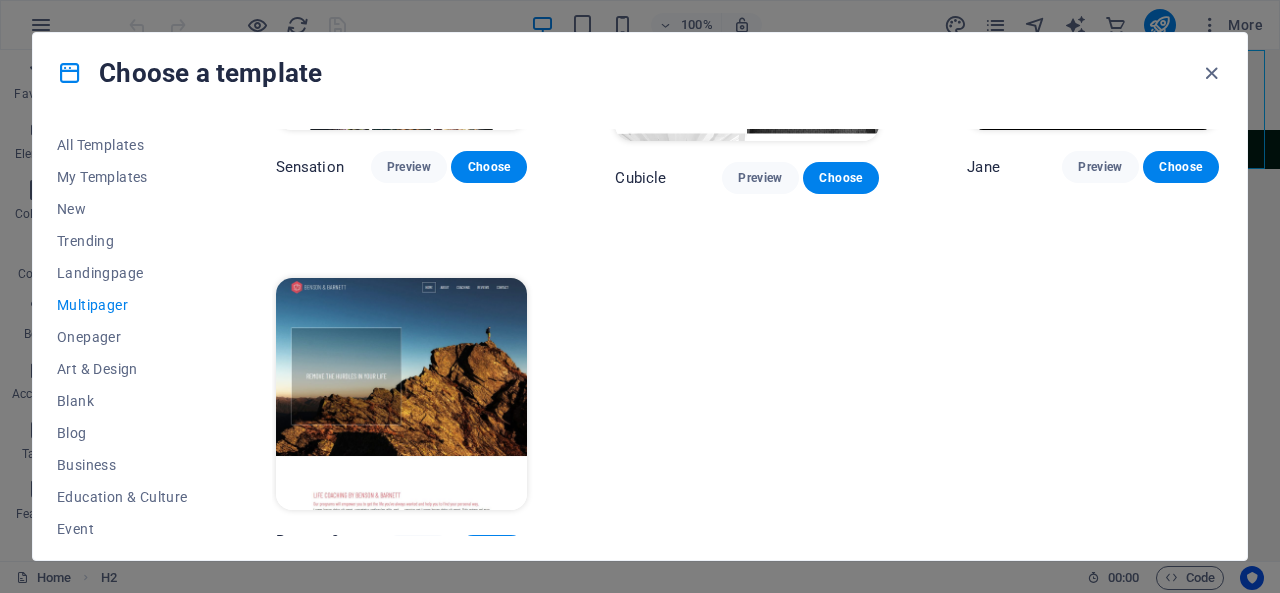 scroll, scrollTop: 8636, scrollLeft: 0, axis: vertical 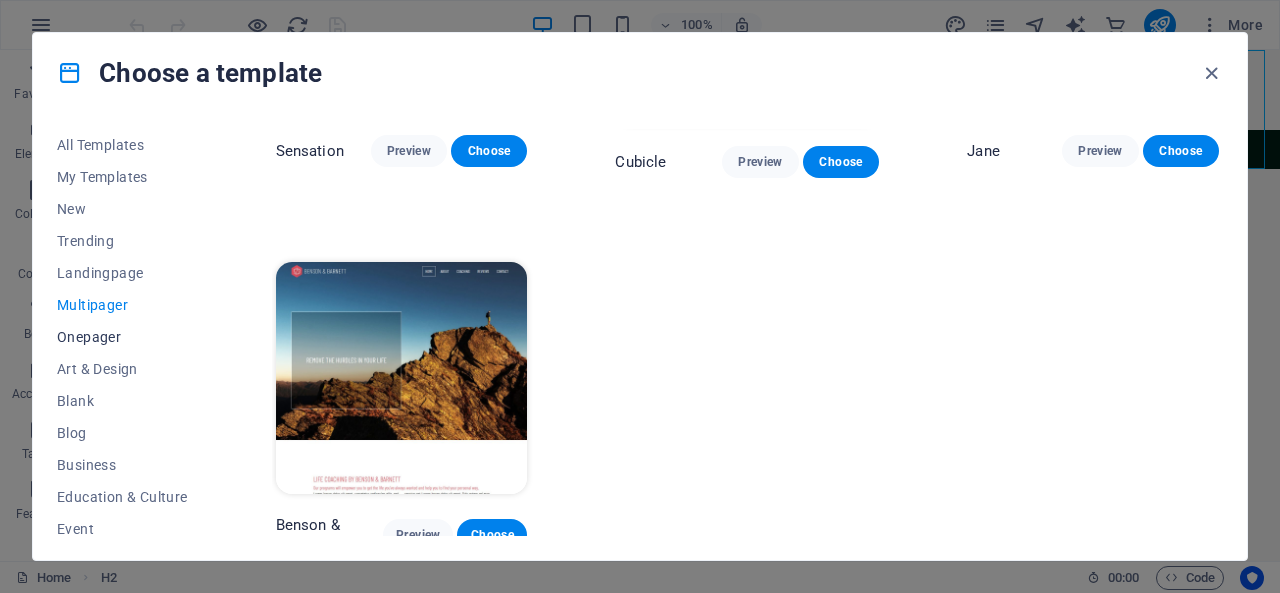 click on "Onepager" at bounding box center [122, 337] 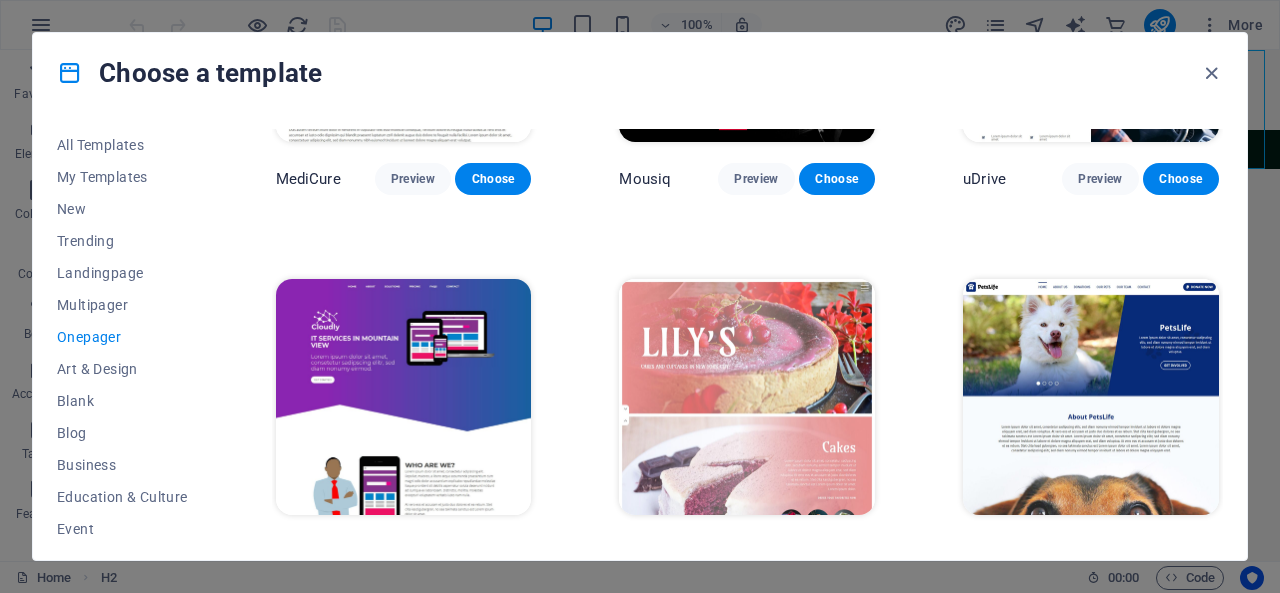 scroll, scrollTop: 6224, scrollLeft: 0, axis: vertical 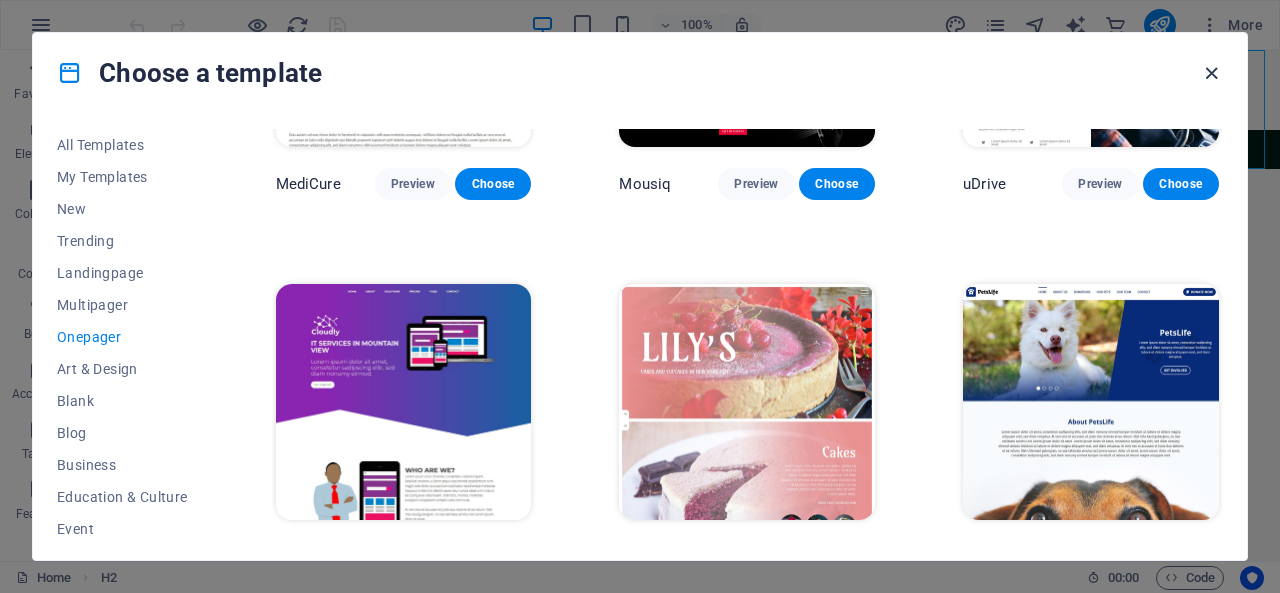 click at bounding box center [1211, 73] 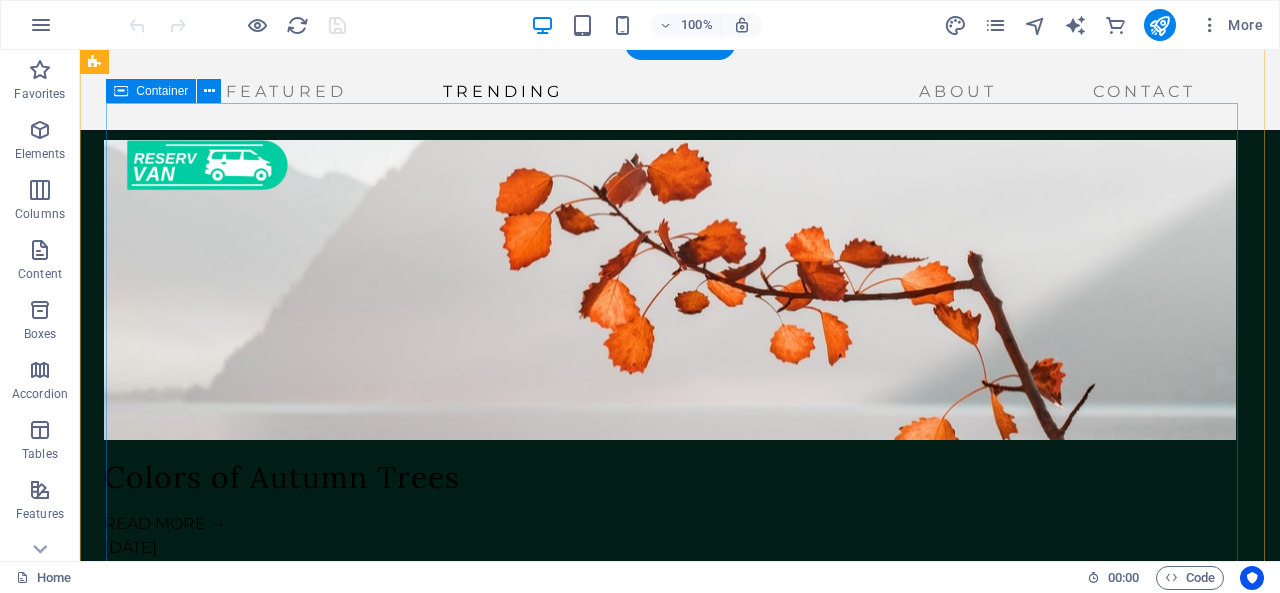 scroll, scrollTop: 4322, scrollLeft: 0, axis: vertical 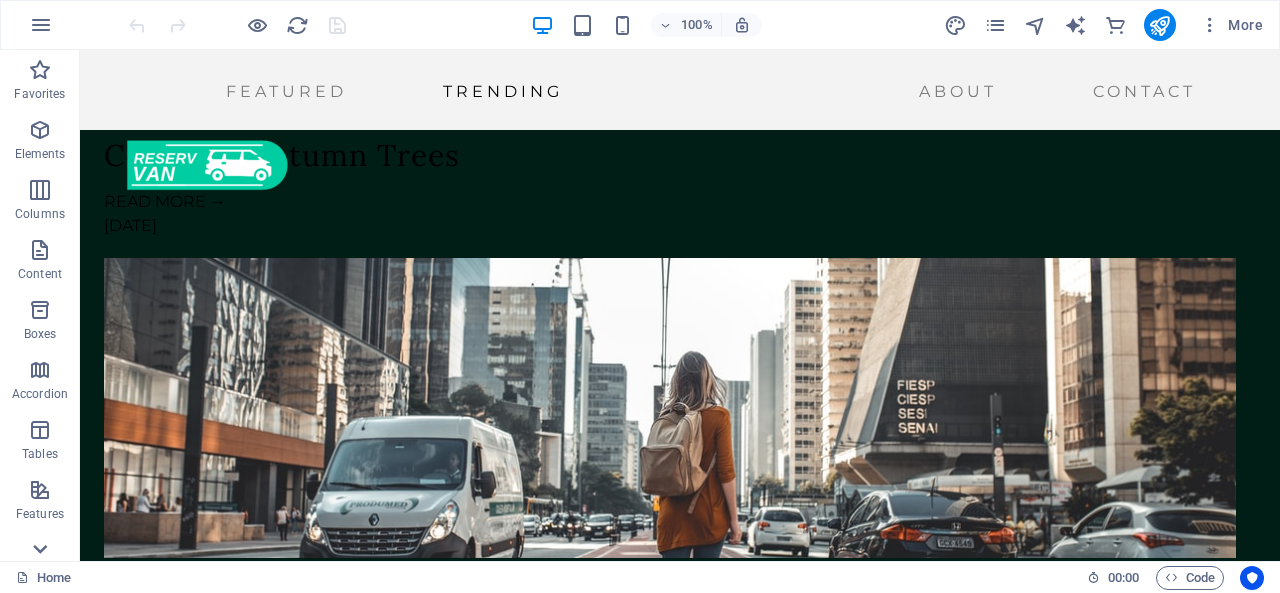click 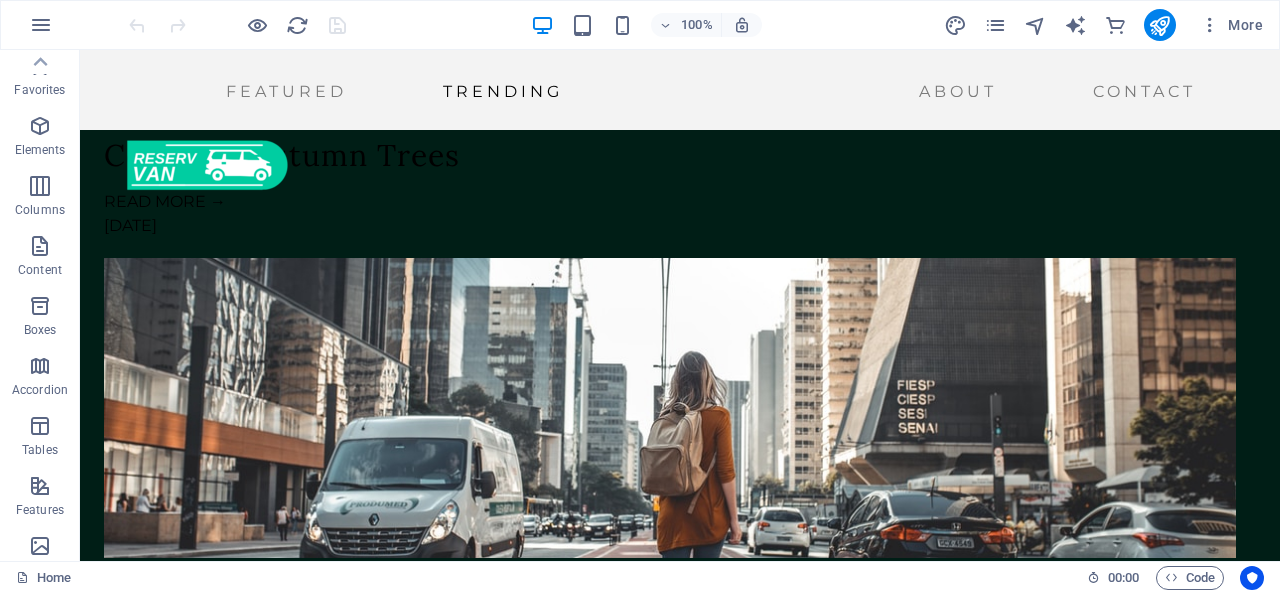 scroll, scrollTop: 0, scrollLeft: 0, axis: both 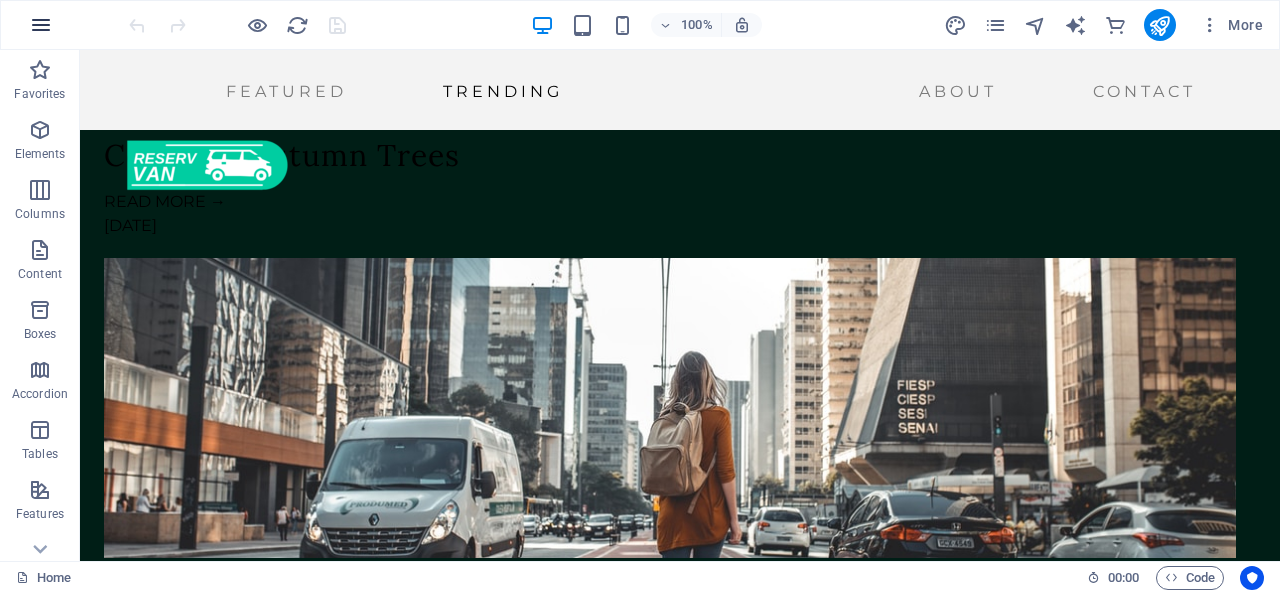 click at bounding box center [41, 25] 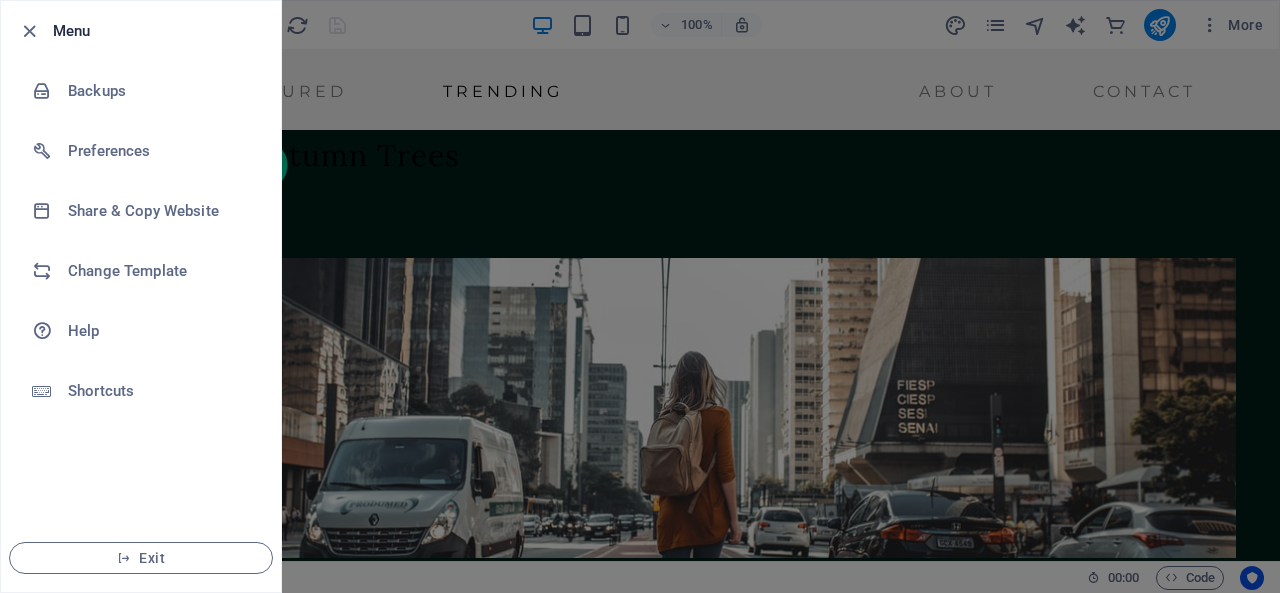 click at bounding box center [640, 296] 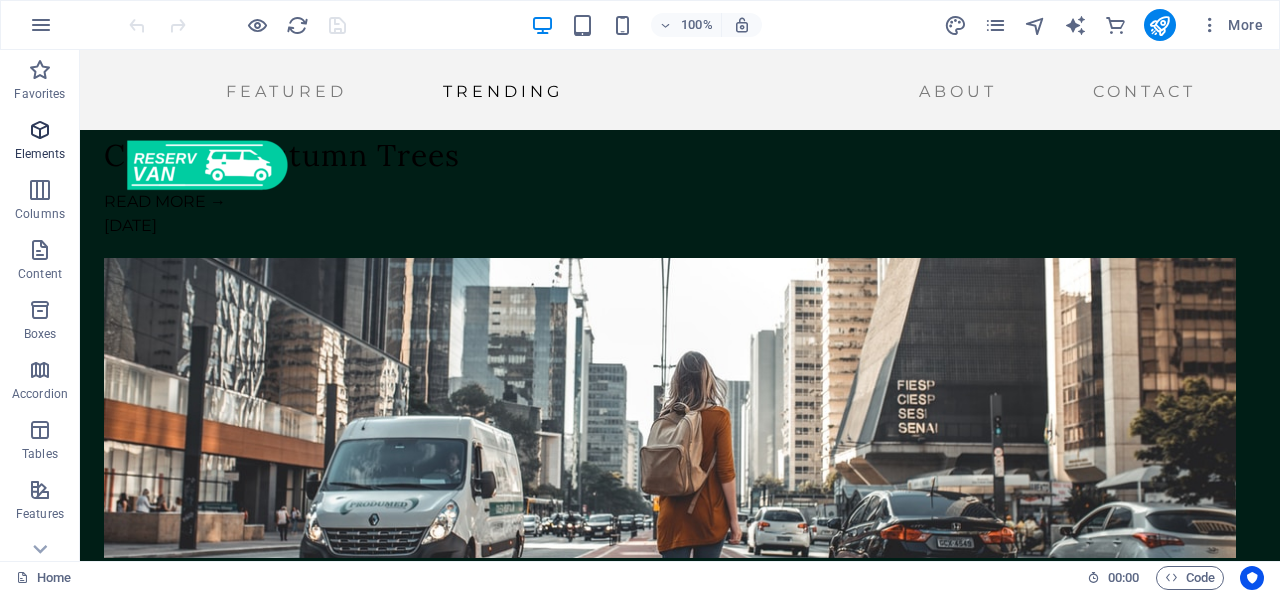 click on "Elements" at bounding box center (40, 154) 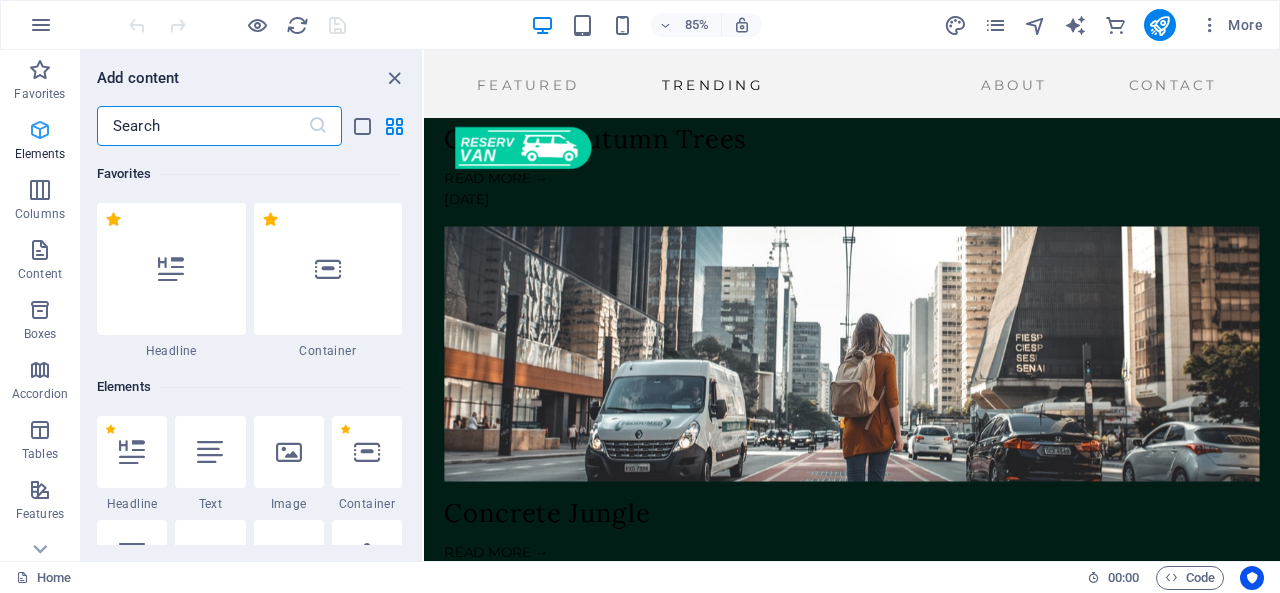 scroll, scrollTop: 3950, scrollLeft: 0, axis: vertical 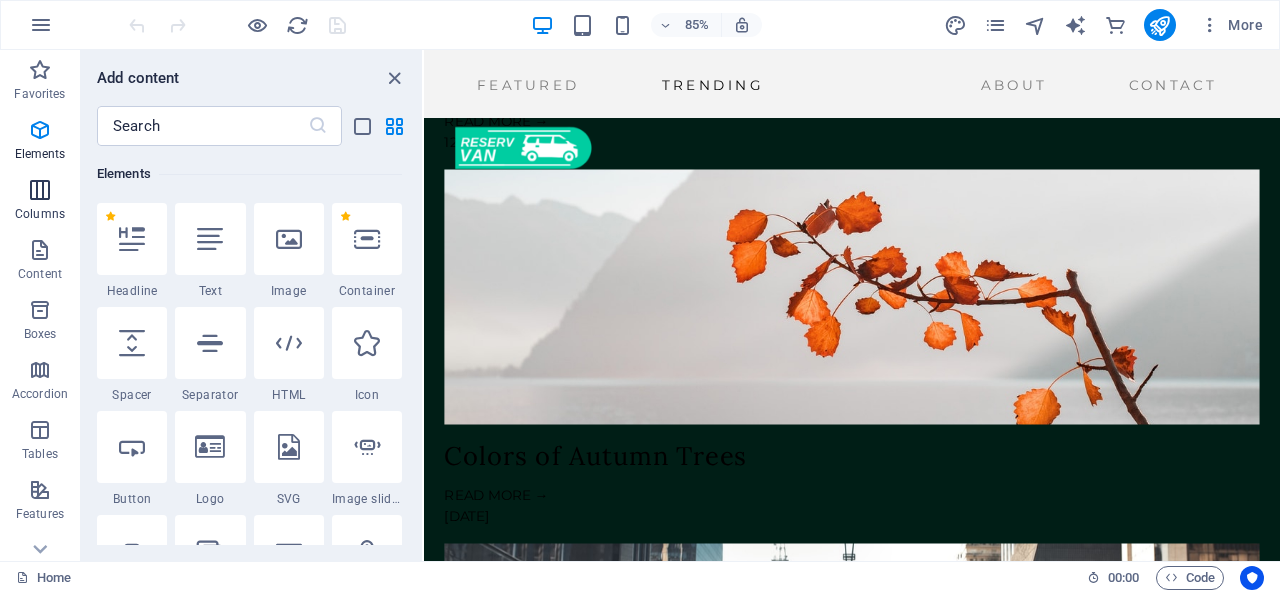 click on "Columns" at bounding box center [40, 214] 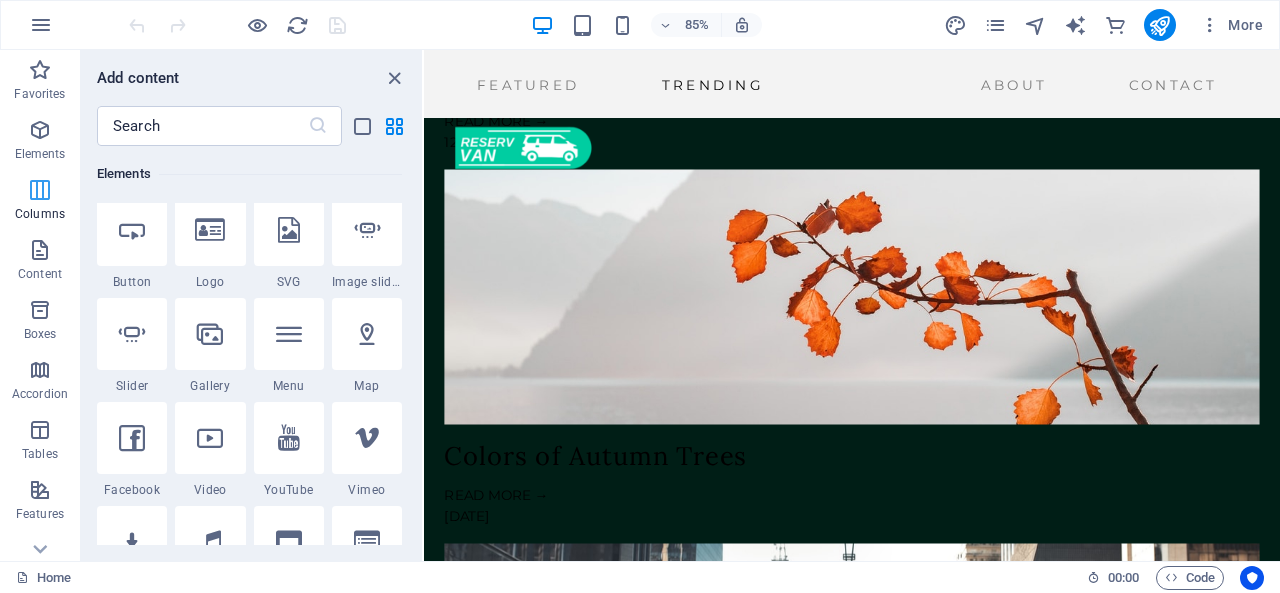 scroll, scrollTop: 990, scrollLeft: 0, axis: vertical 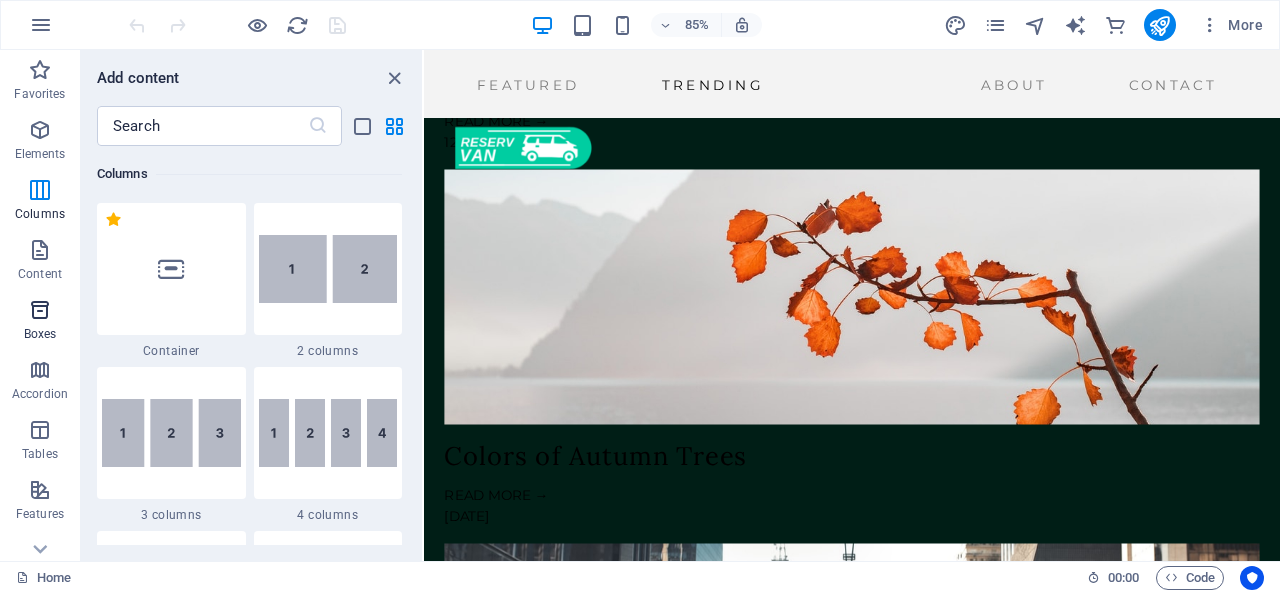 click at bounding box center [40, 310] 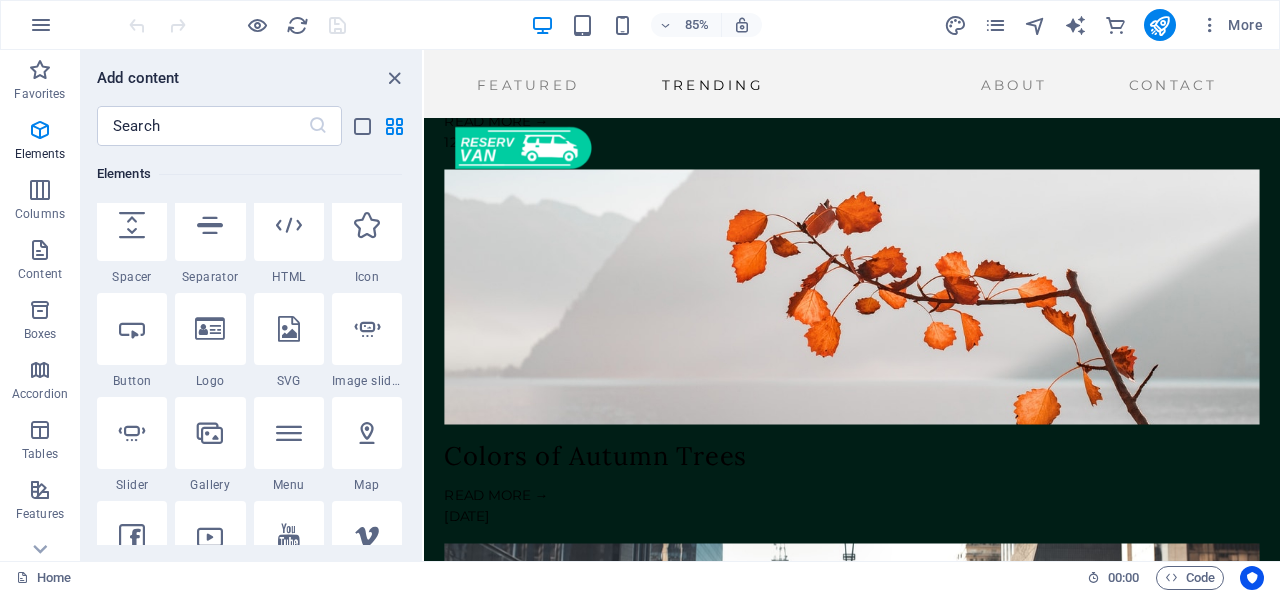 scroll, scrollTop: 0, scrollLeft: 0, axis: both 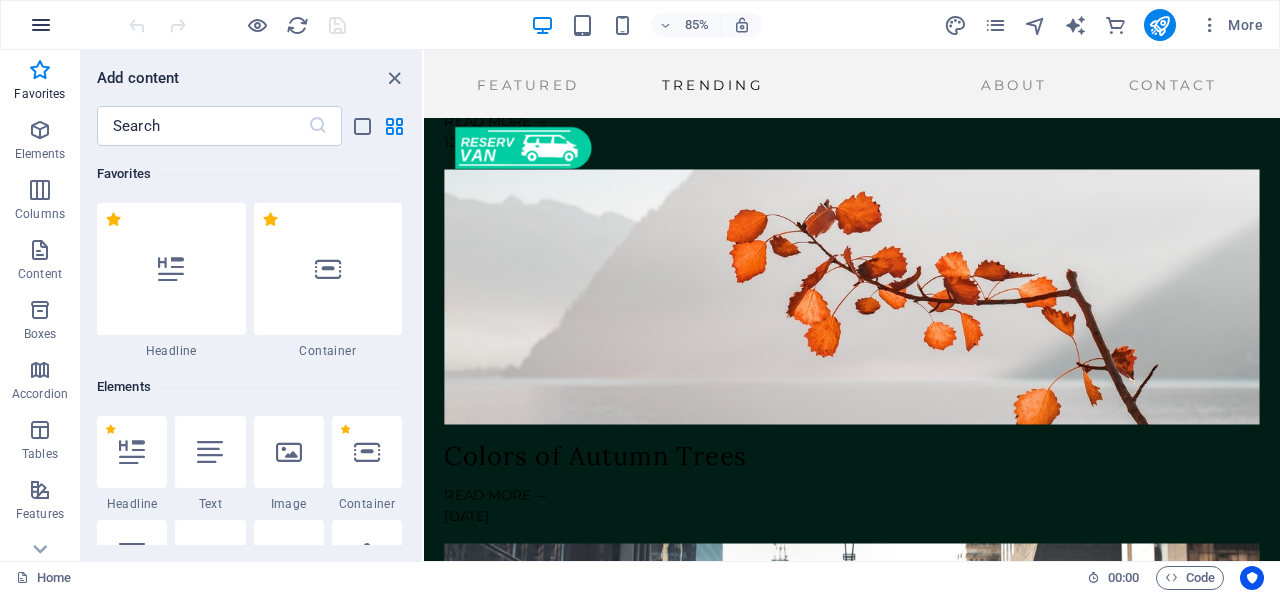 click at bounding box center (41, 25) 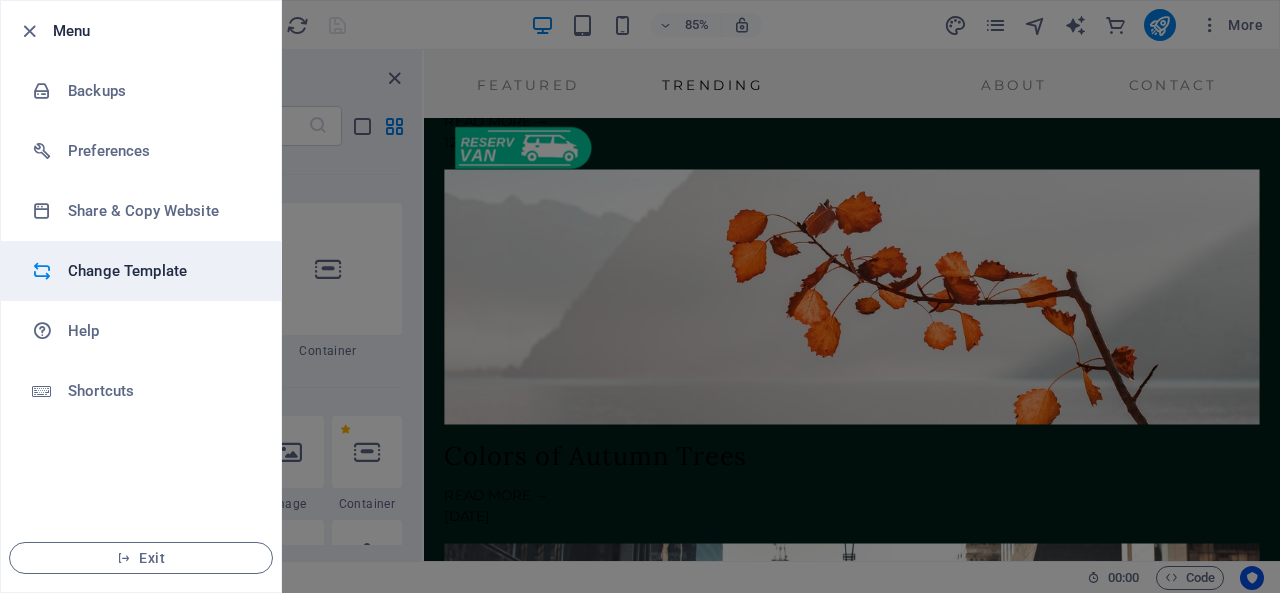 click on "Change Template" at bounding box center (160, 271) 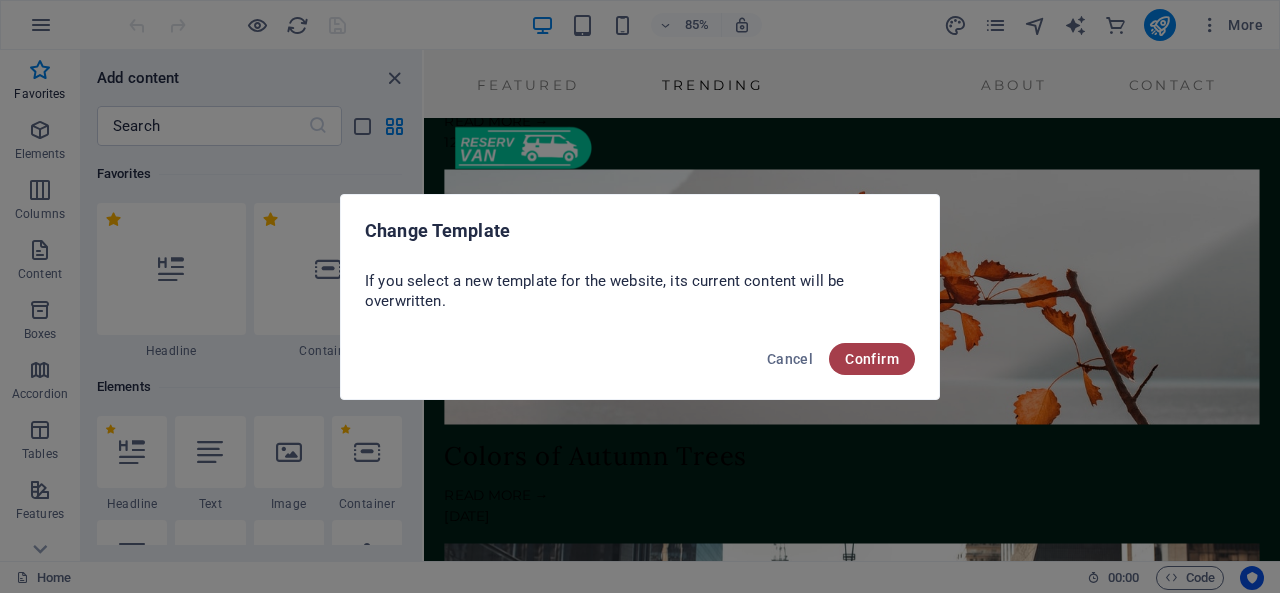 click on "Confirm" at bounding box center (872, 359) 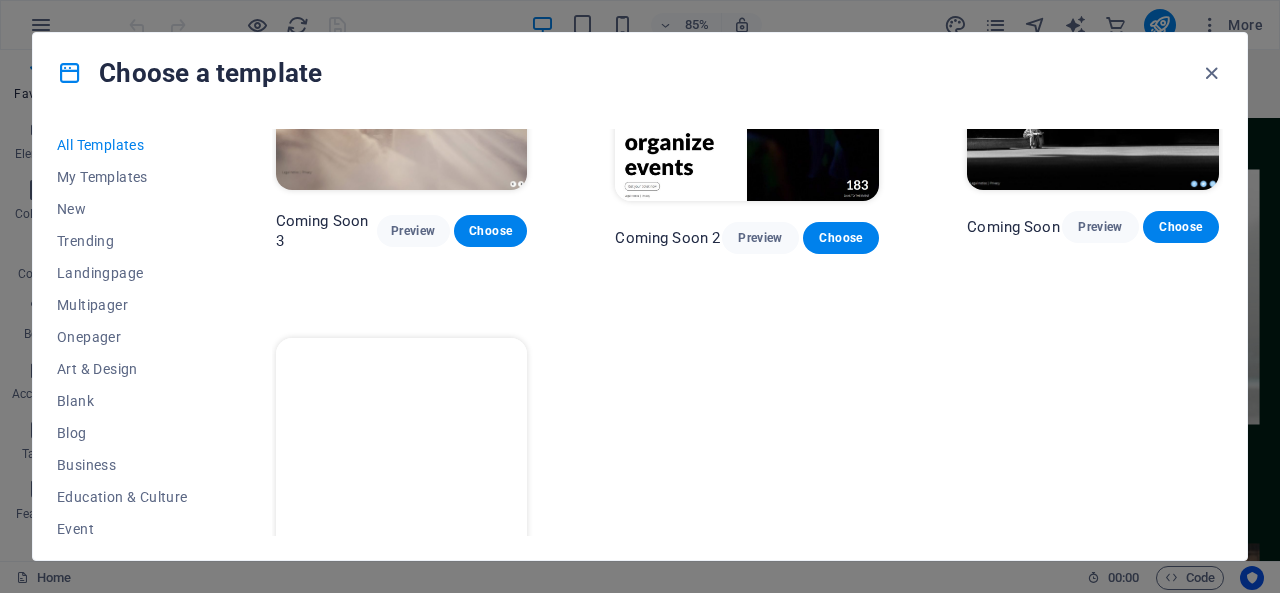 scroll, scrollTop: 21930, scrollLeft: 0, axis: vertical 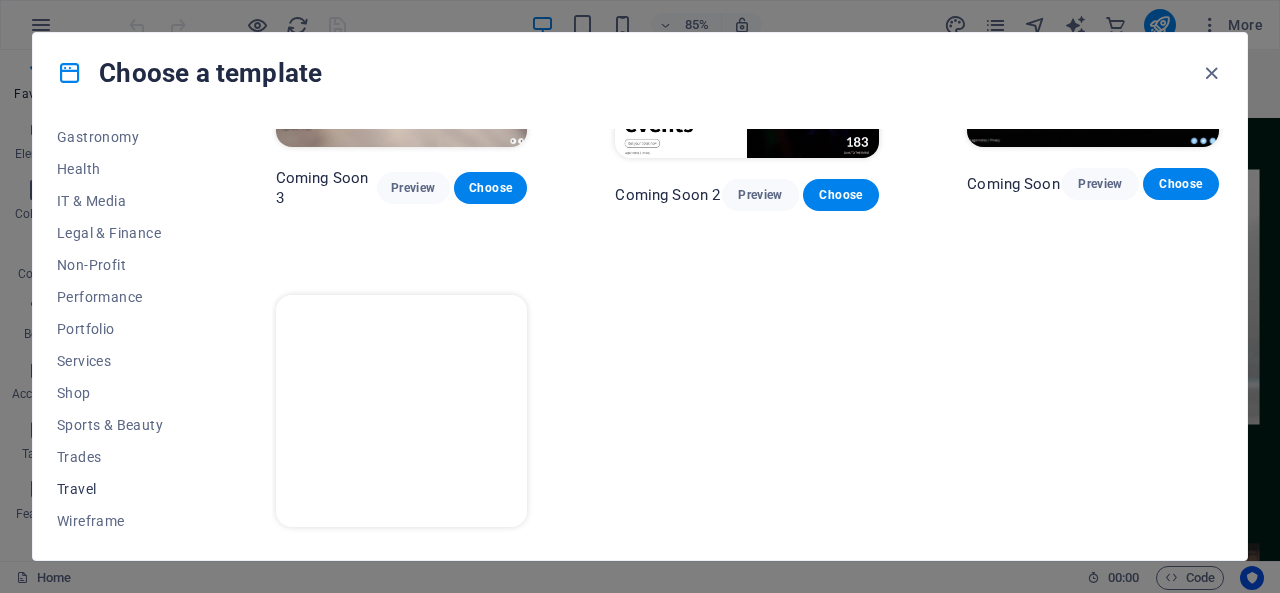 click on "Travel" at bounding box center [122, 489] 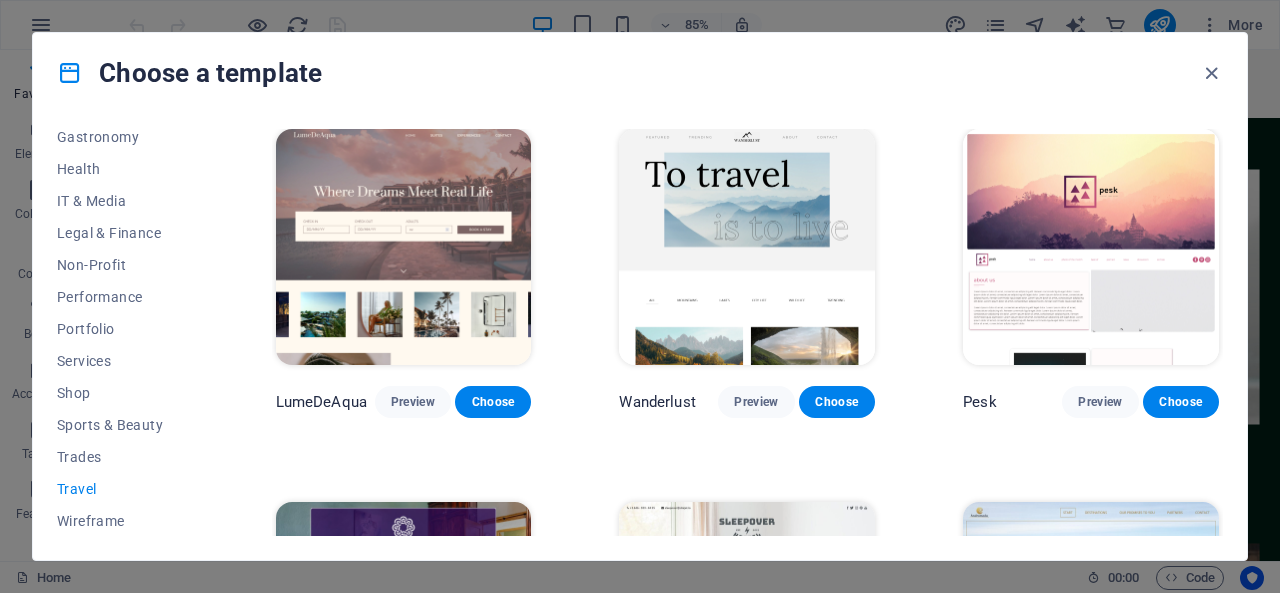 scroll, scrollTop: 0, scrollLeft: 0, axis: both 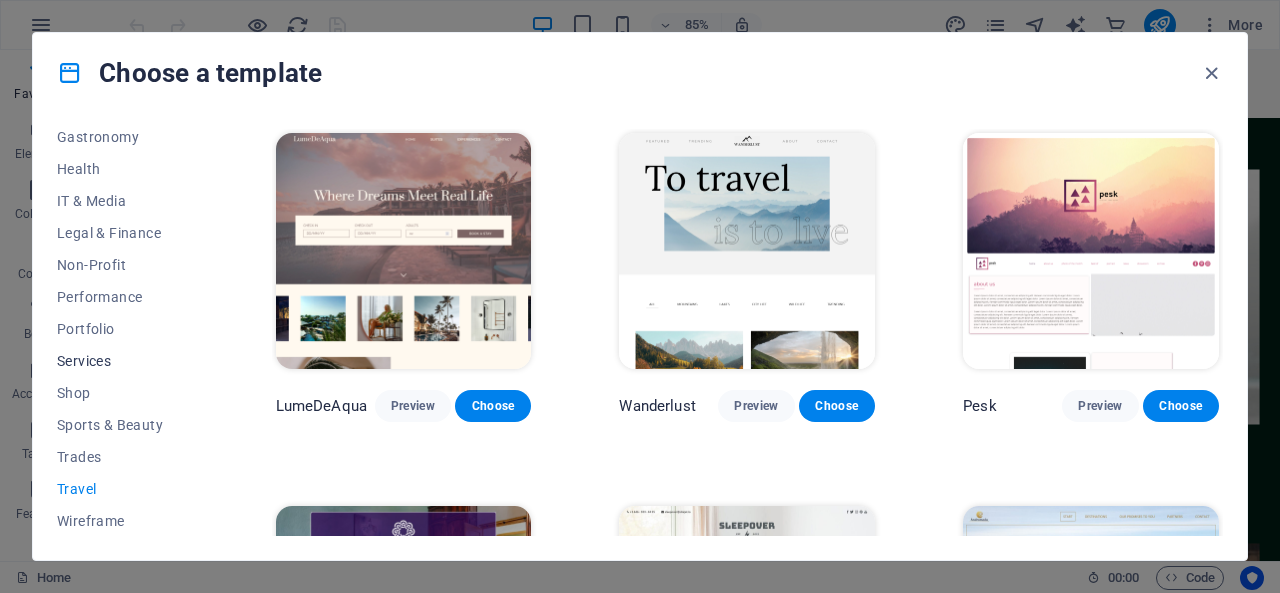 click on "Services" at bounding box center [122, 361] 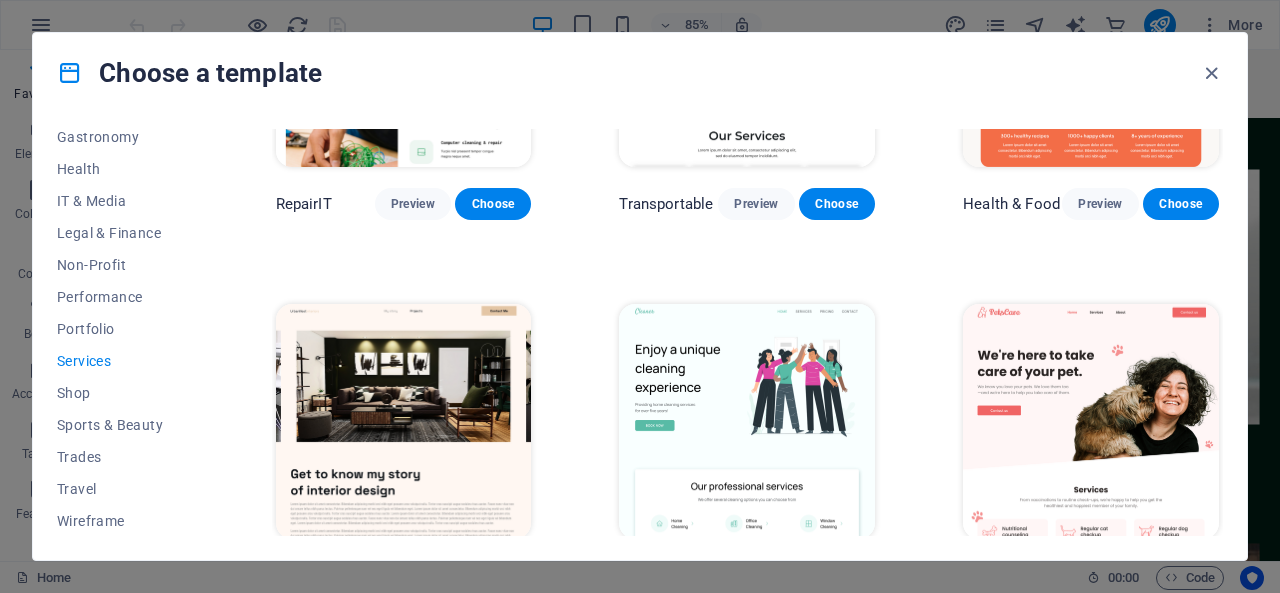 scroll, scrollTop: 203, scrollLeft: 0, axis: vertical 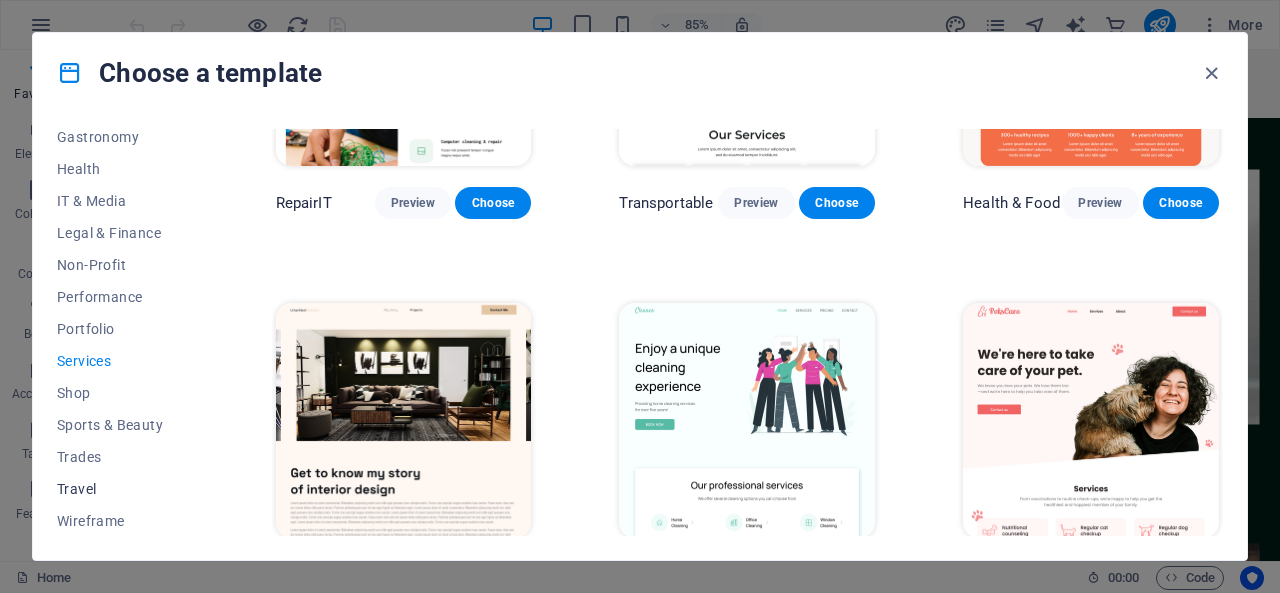 click on "Travel" at bounding box center [122, 489] 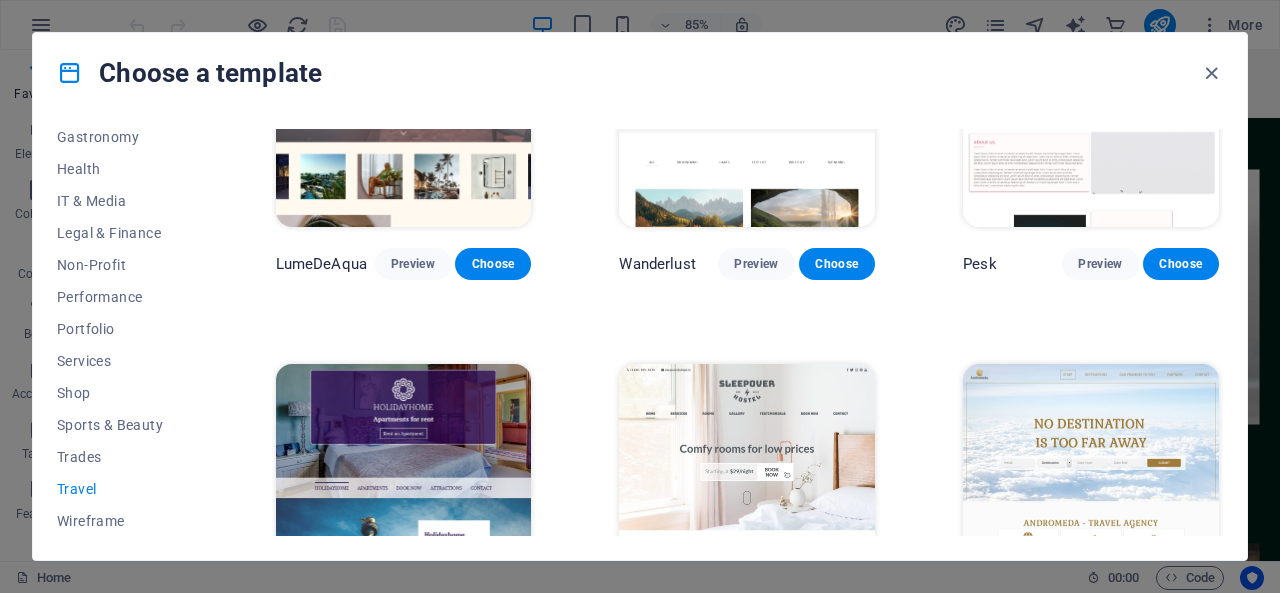scroll, scrollTop: 0, scrollLeft: 0, axis: both 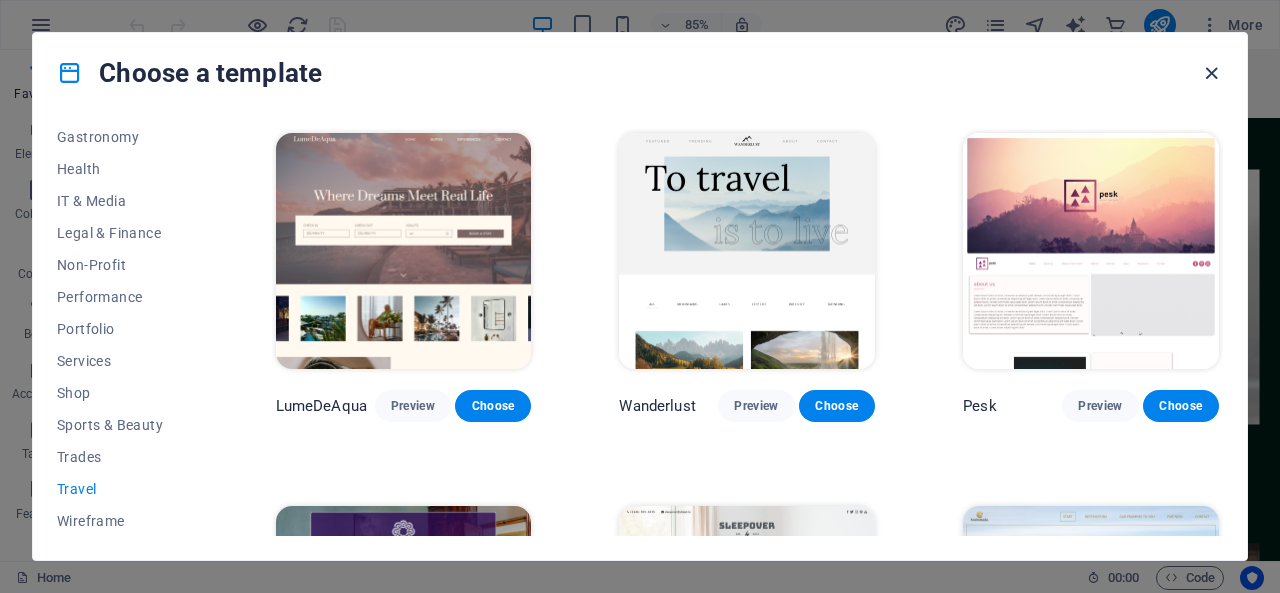 click at bounding box center [1211, 73] 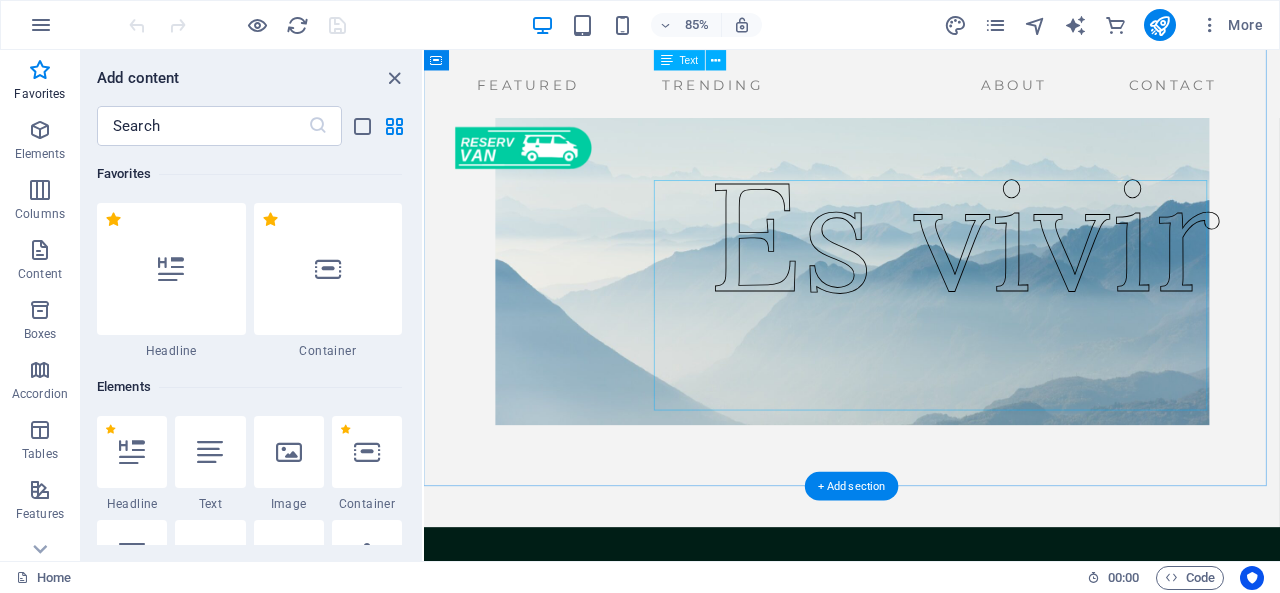 scroll, scrollTop: 0, scrollLeft: 0, axis: both 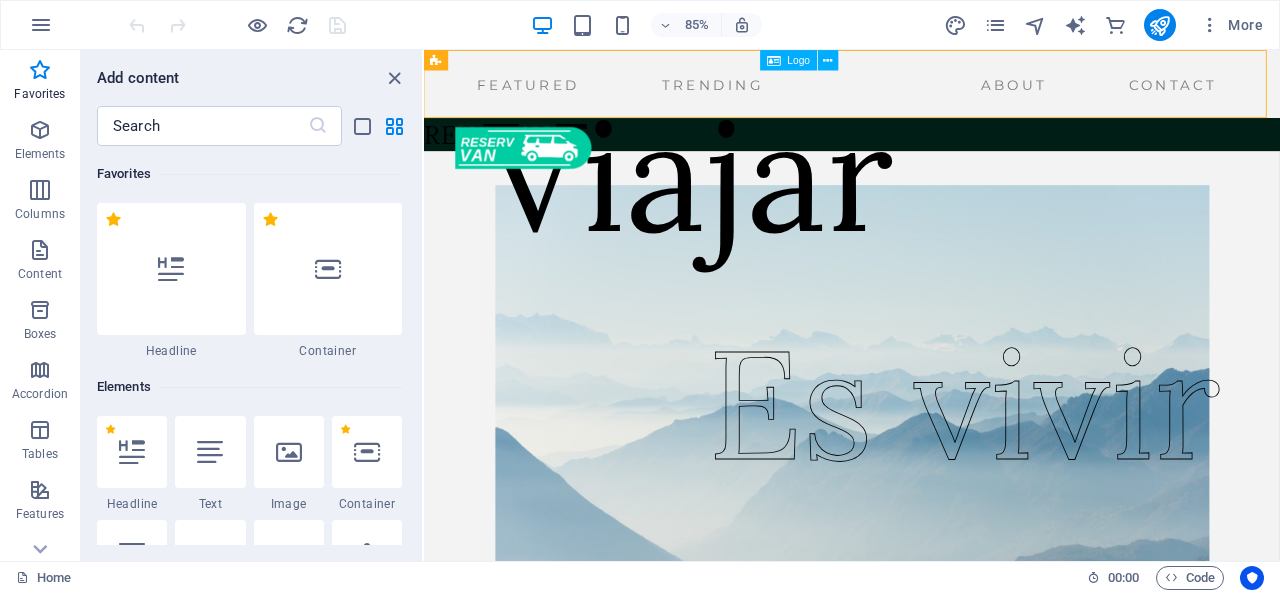 drag, startPoint x: 900, startPoint y: 89, endPoint x: 930, endPoint y: 99, distance: 31.622776 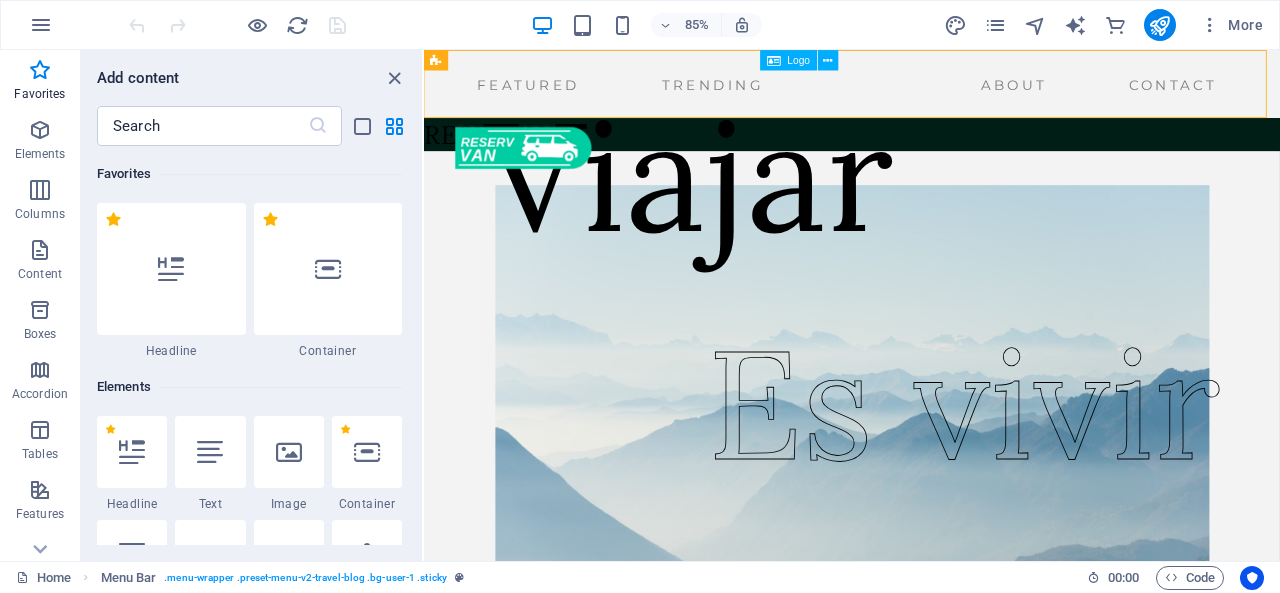 click at bounding box center [540, 166] 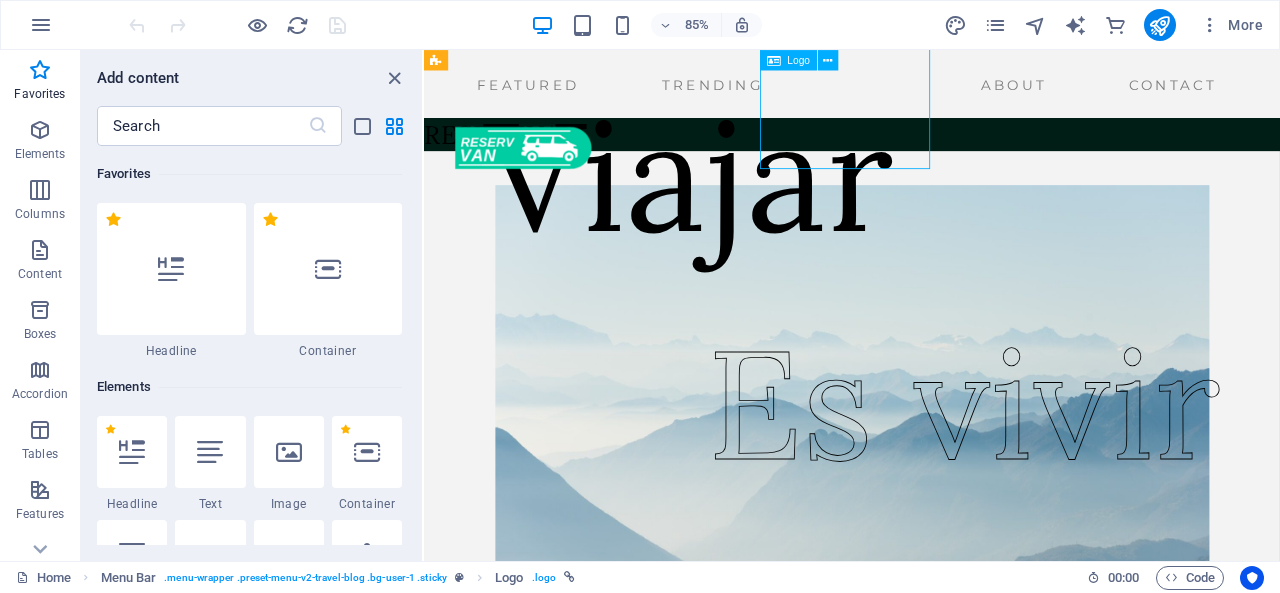click at bounding box center (540, 166) 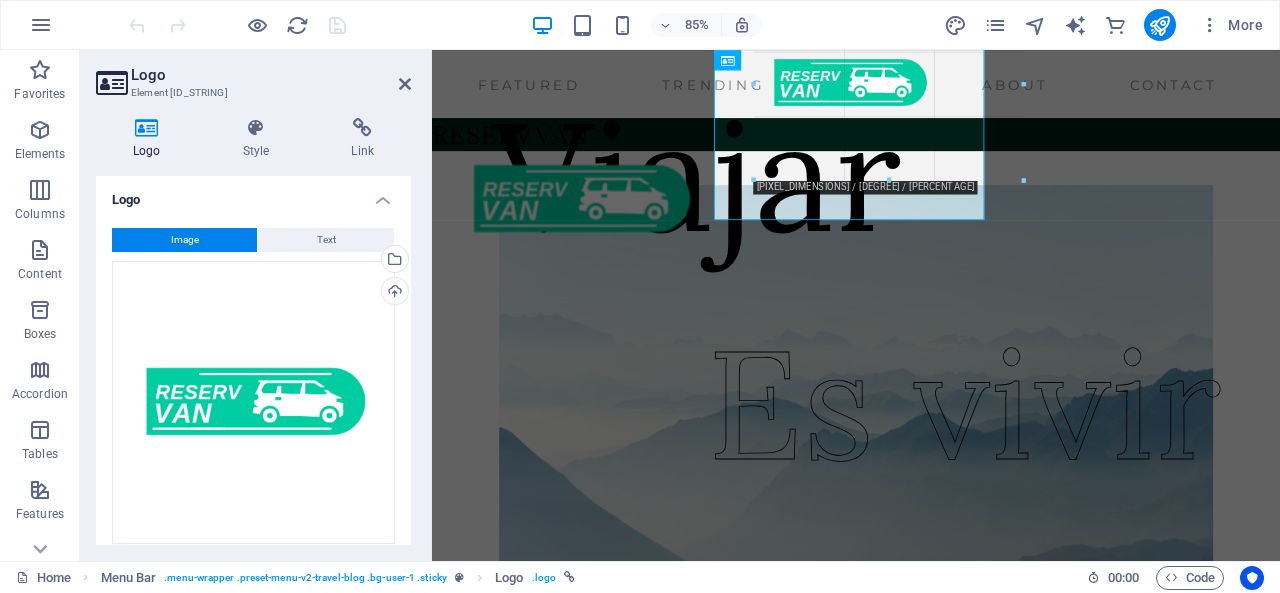 drag, startPoint x: 764, startPoint y: 165, endPoint x: 299, endPoint y: 277, distance: 478.29803 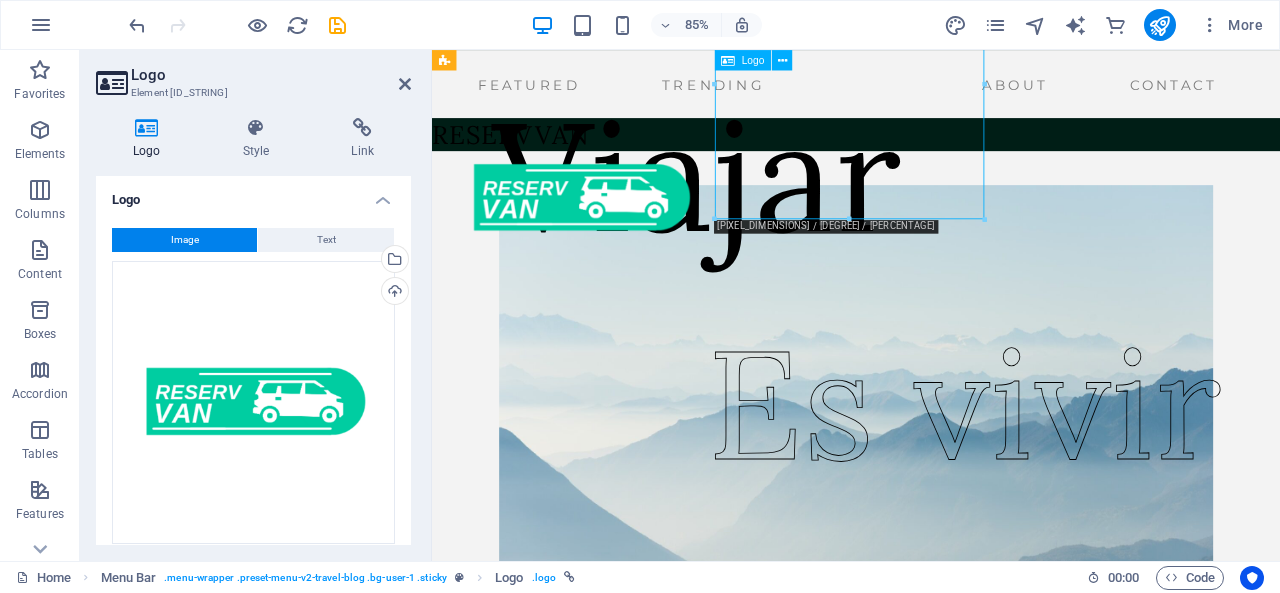 drag, startPoint x: 967, startPoint y: 106, endPoint x: 832, endPoint y: 110, distance: 135.05925 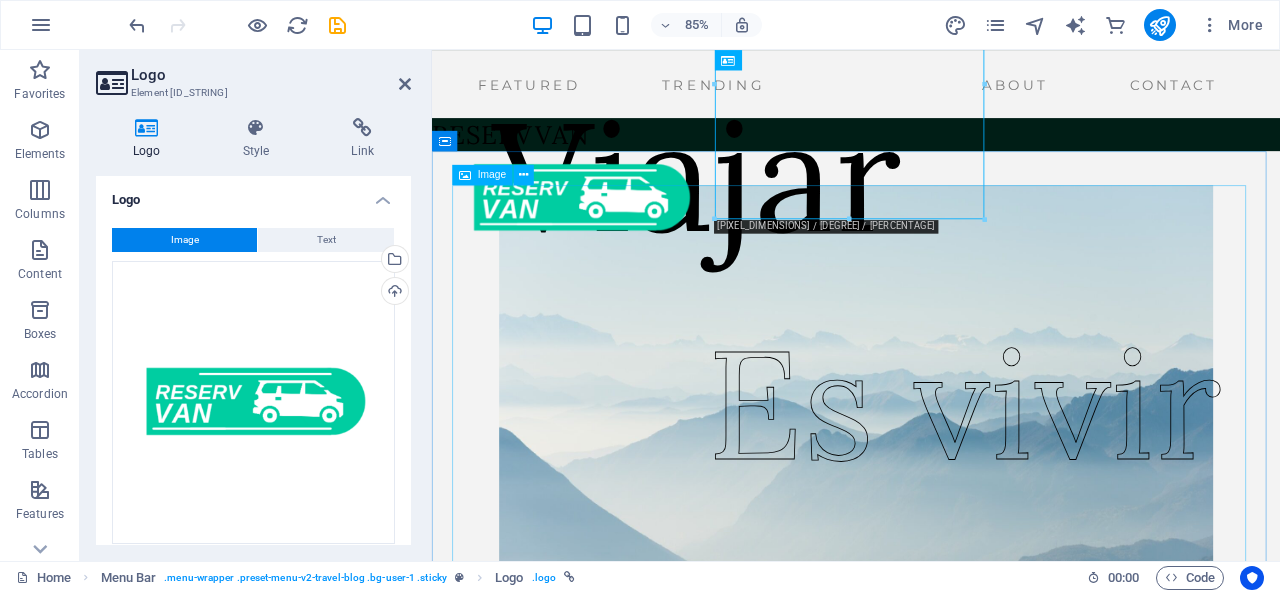 click at bounding box center (931, 449) 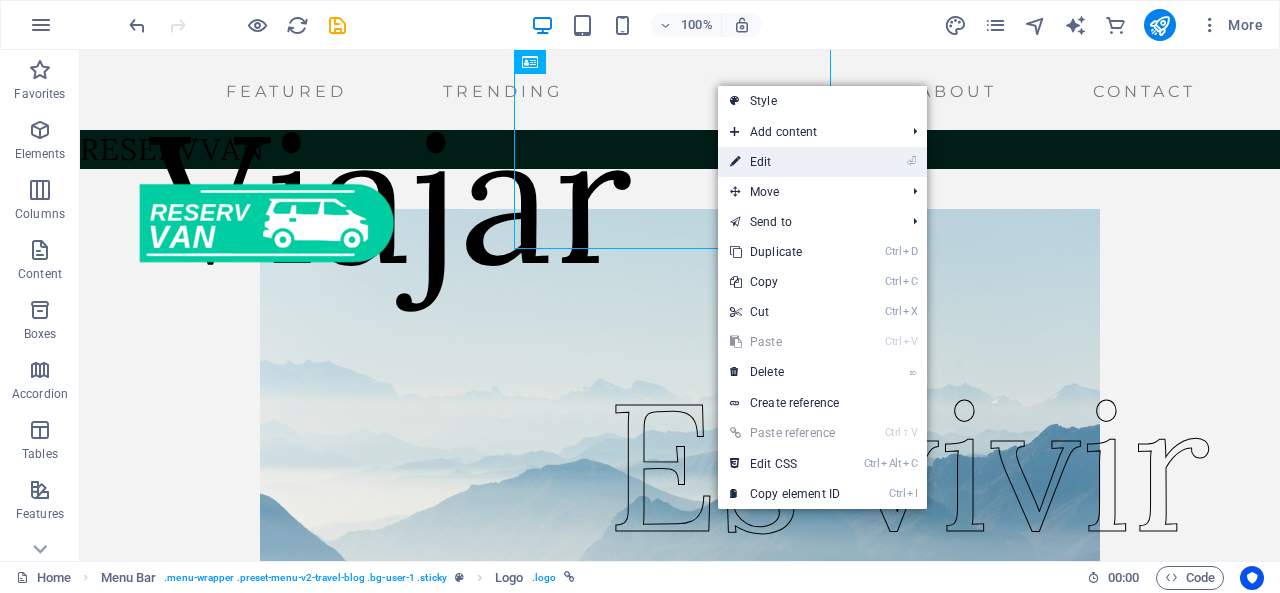 click on "⏎  Edit" at bounding box center (785, 162) 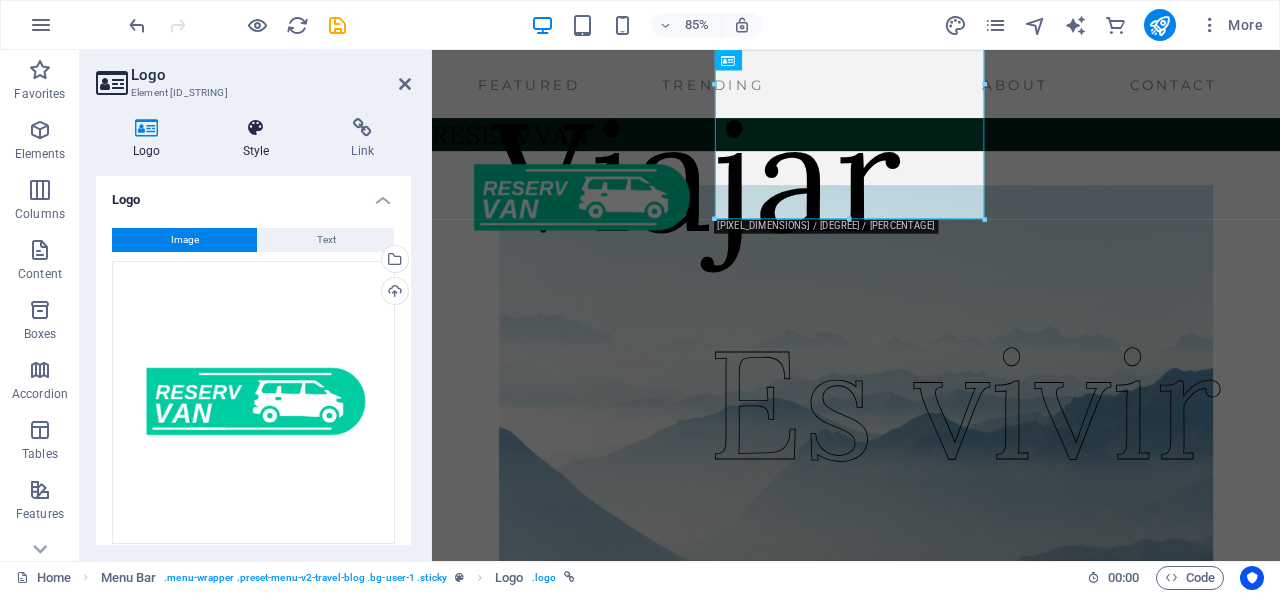 click at bounding box center [256, 128] 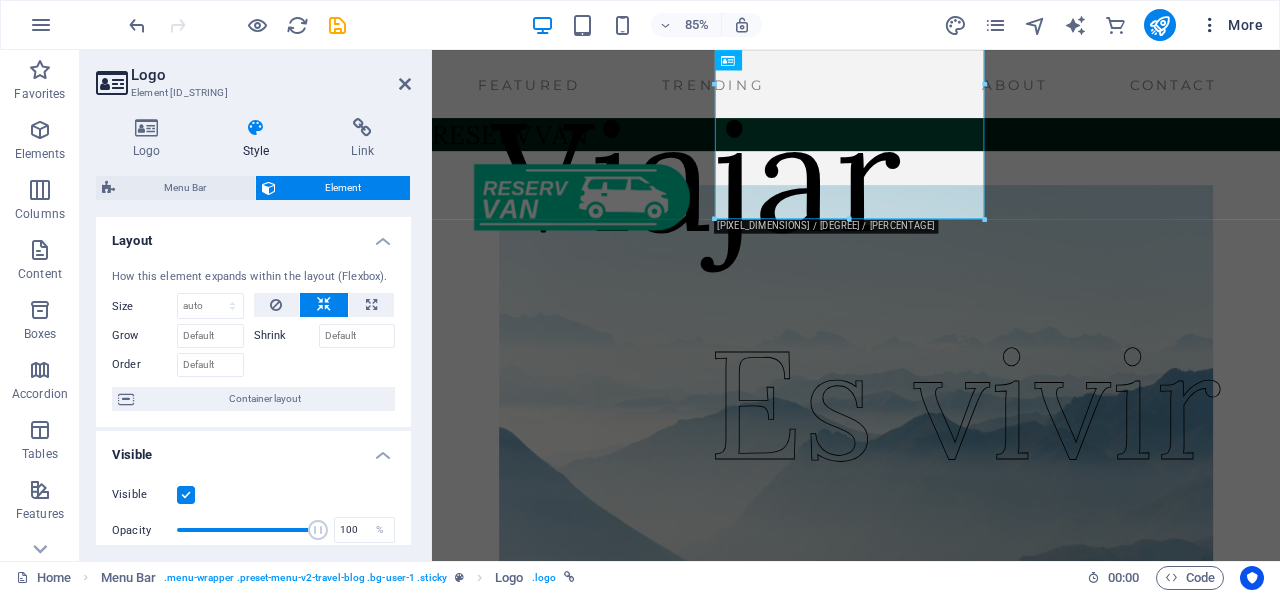 click on "More" at bounding box center [1231, 25] 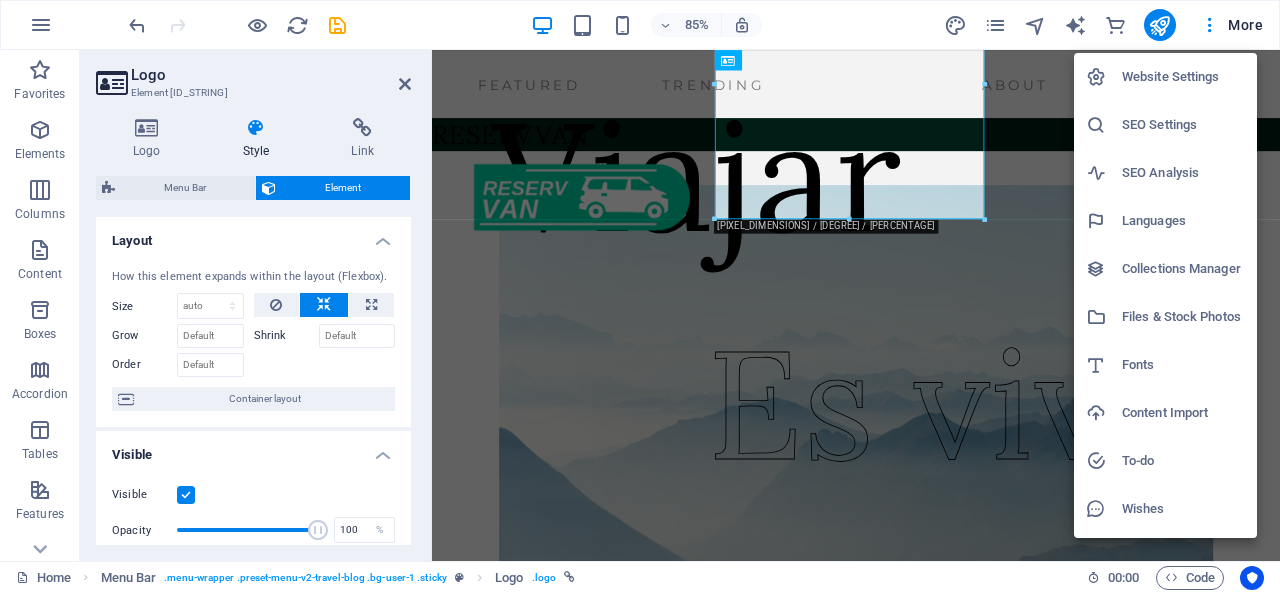 click at bounding box center (640, 296) 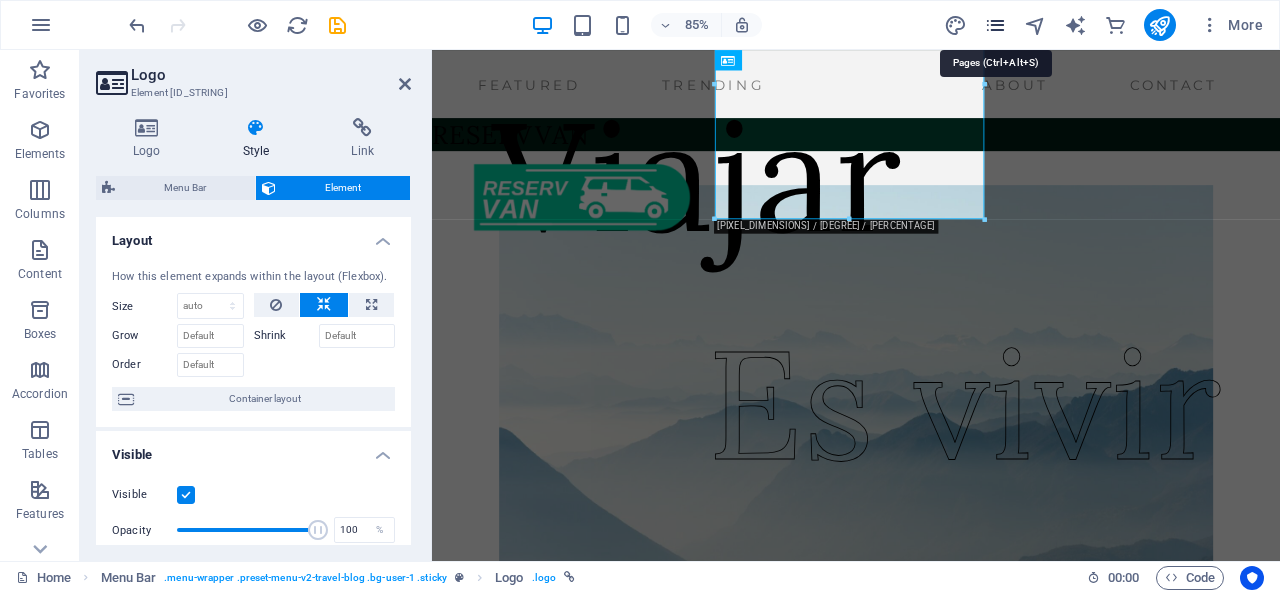 click at bounding box center [995, 25] 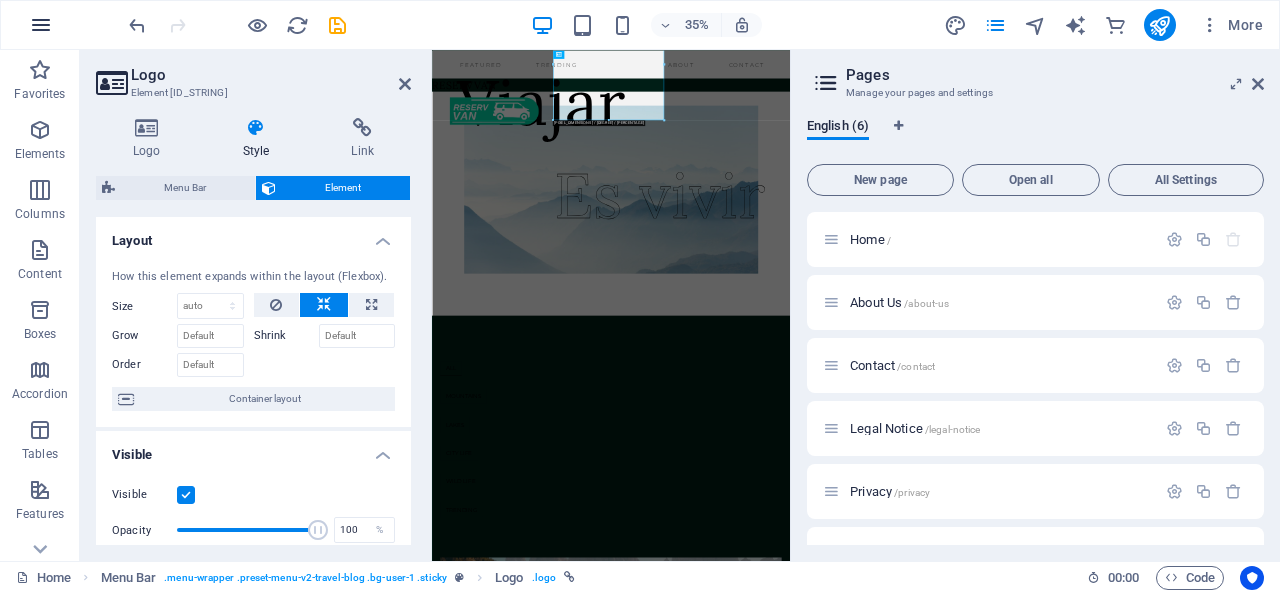 click at bounding box center (41, 25) 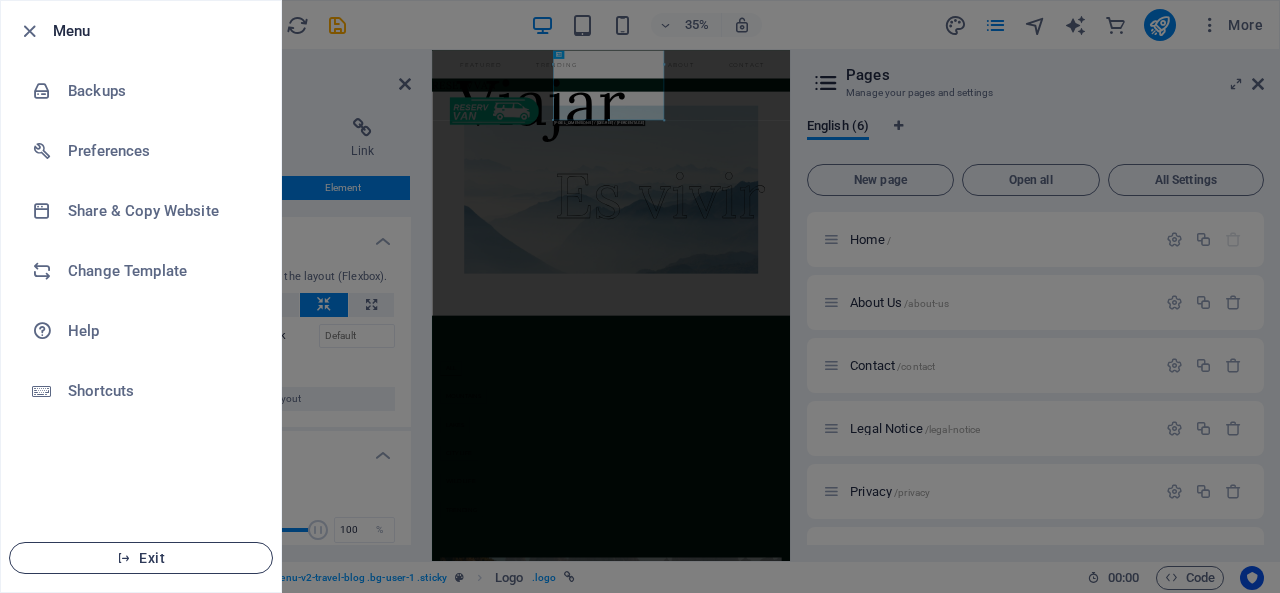 click on "Exit" at bounding box center [141, 558] 